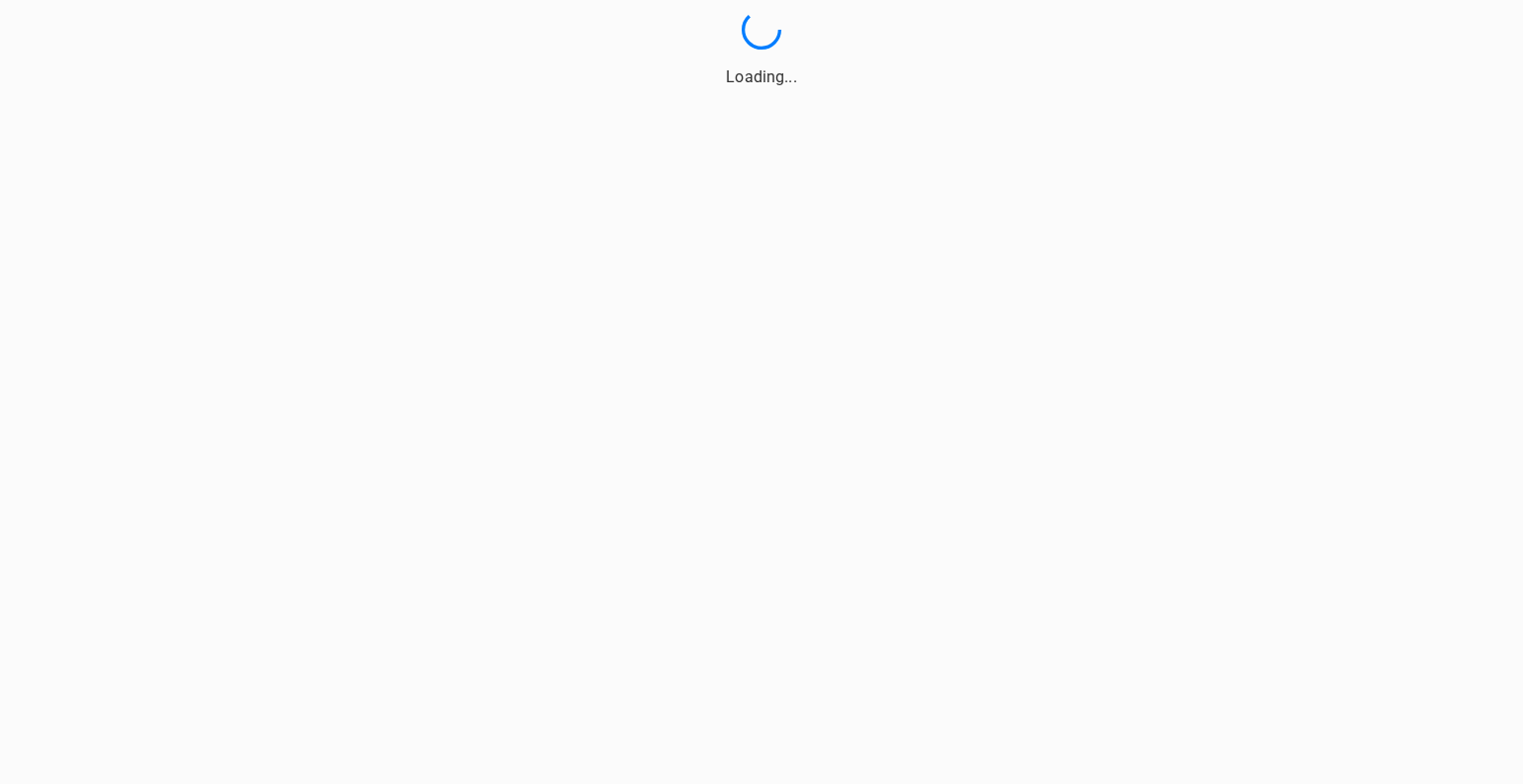 scroll, scrollTop: 0, scrollLeft: 0, axis: both 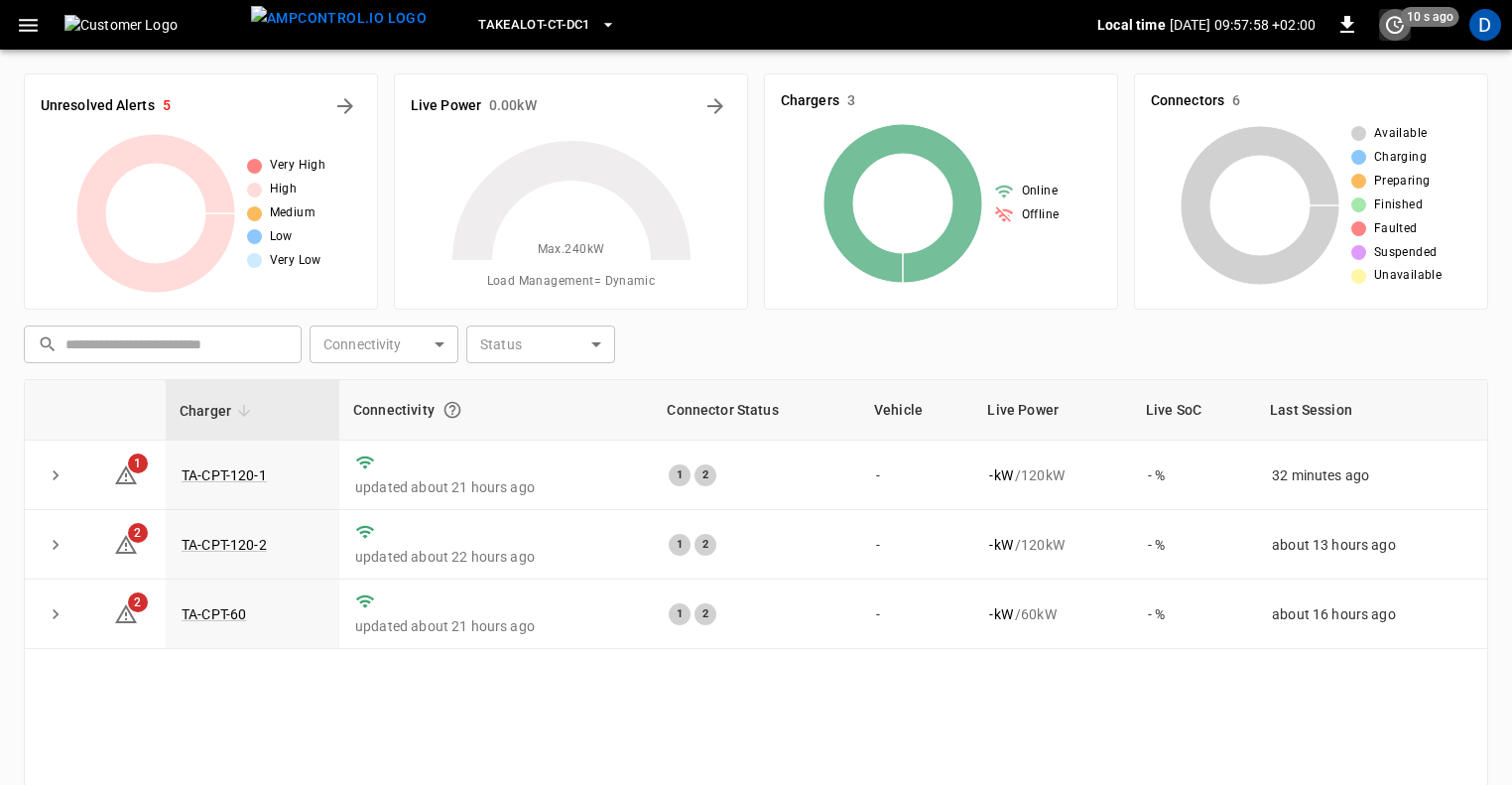 click 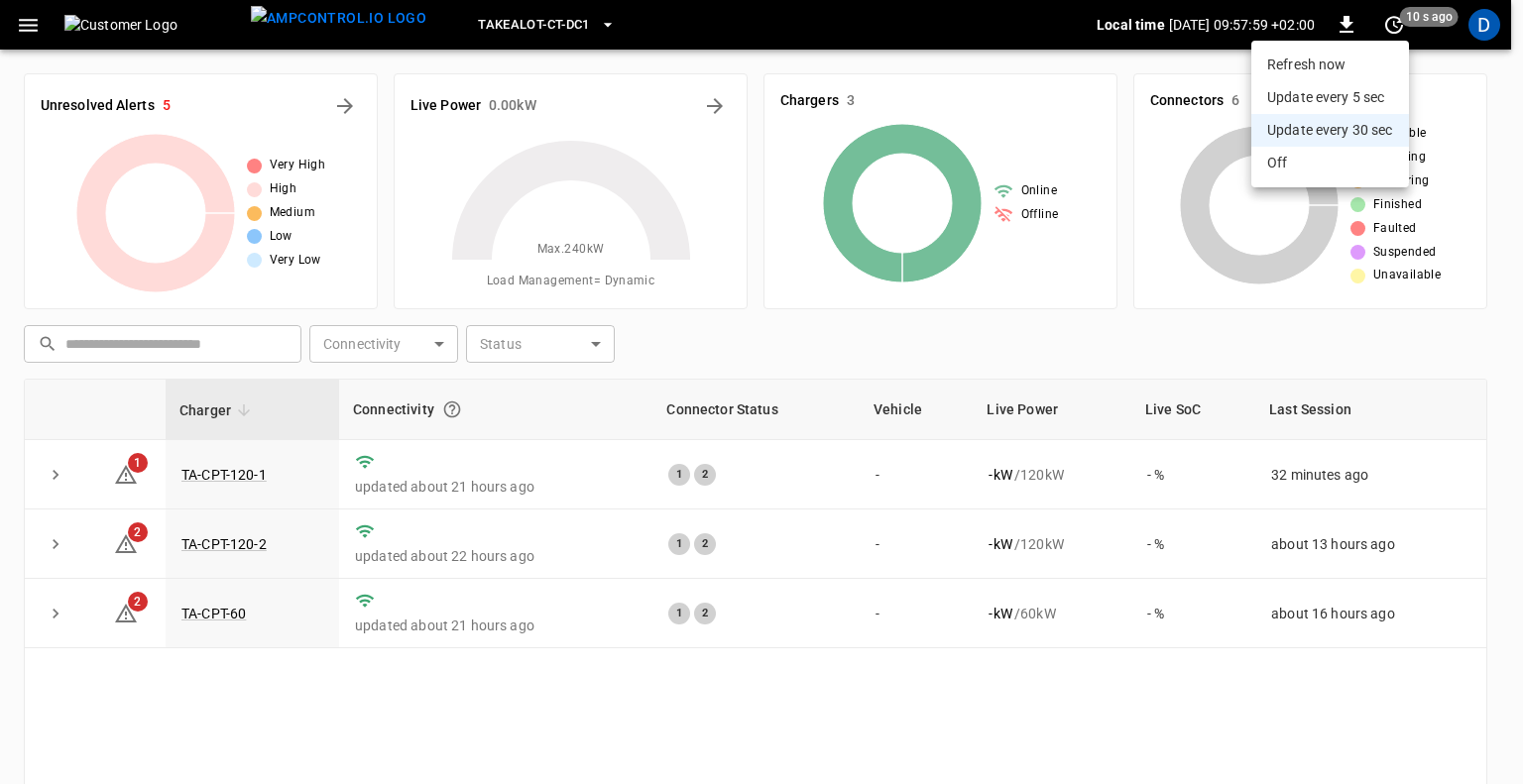 click at bounding box center [762, 392] 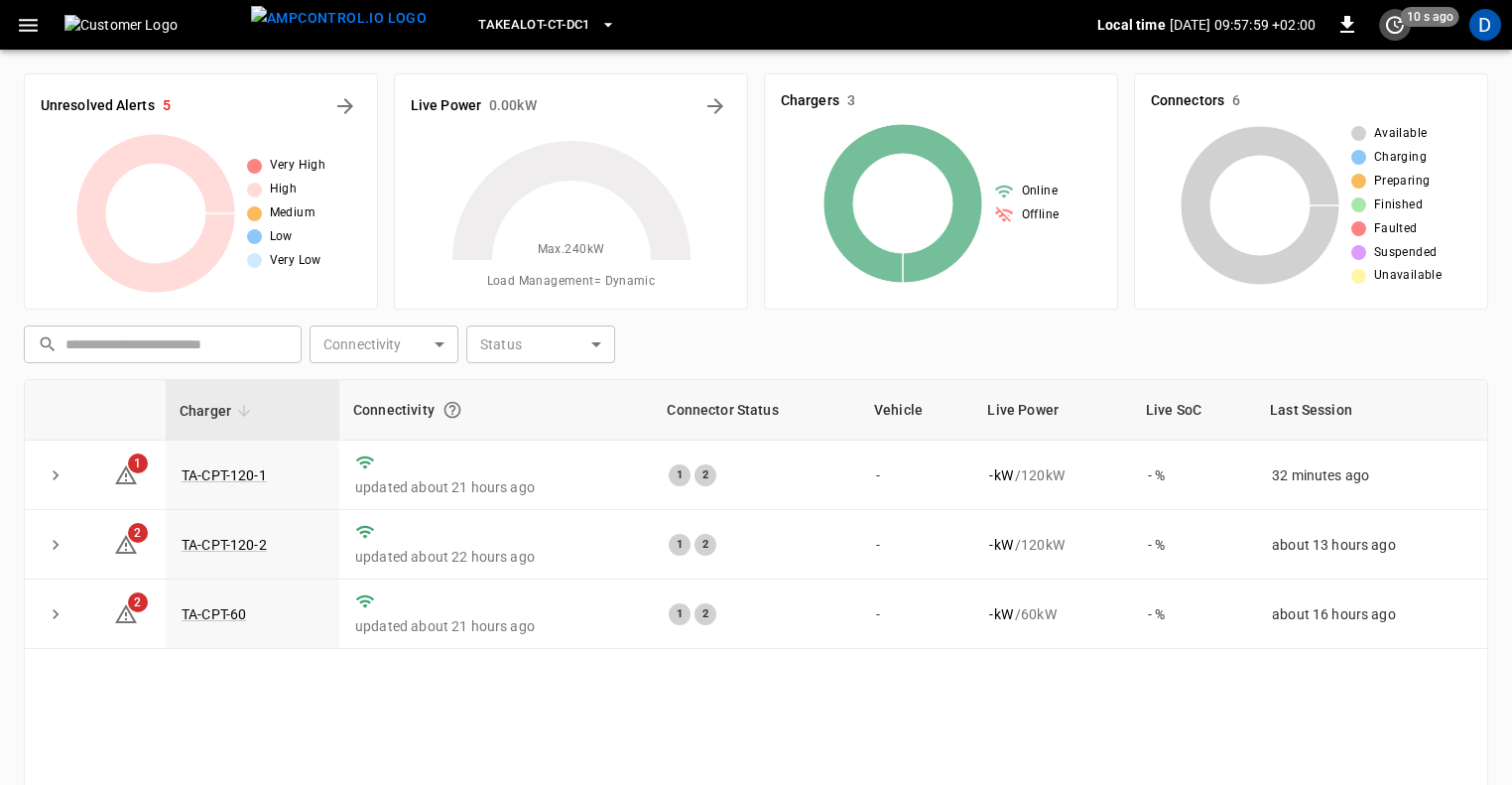 click 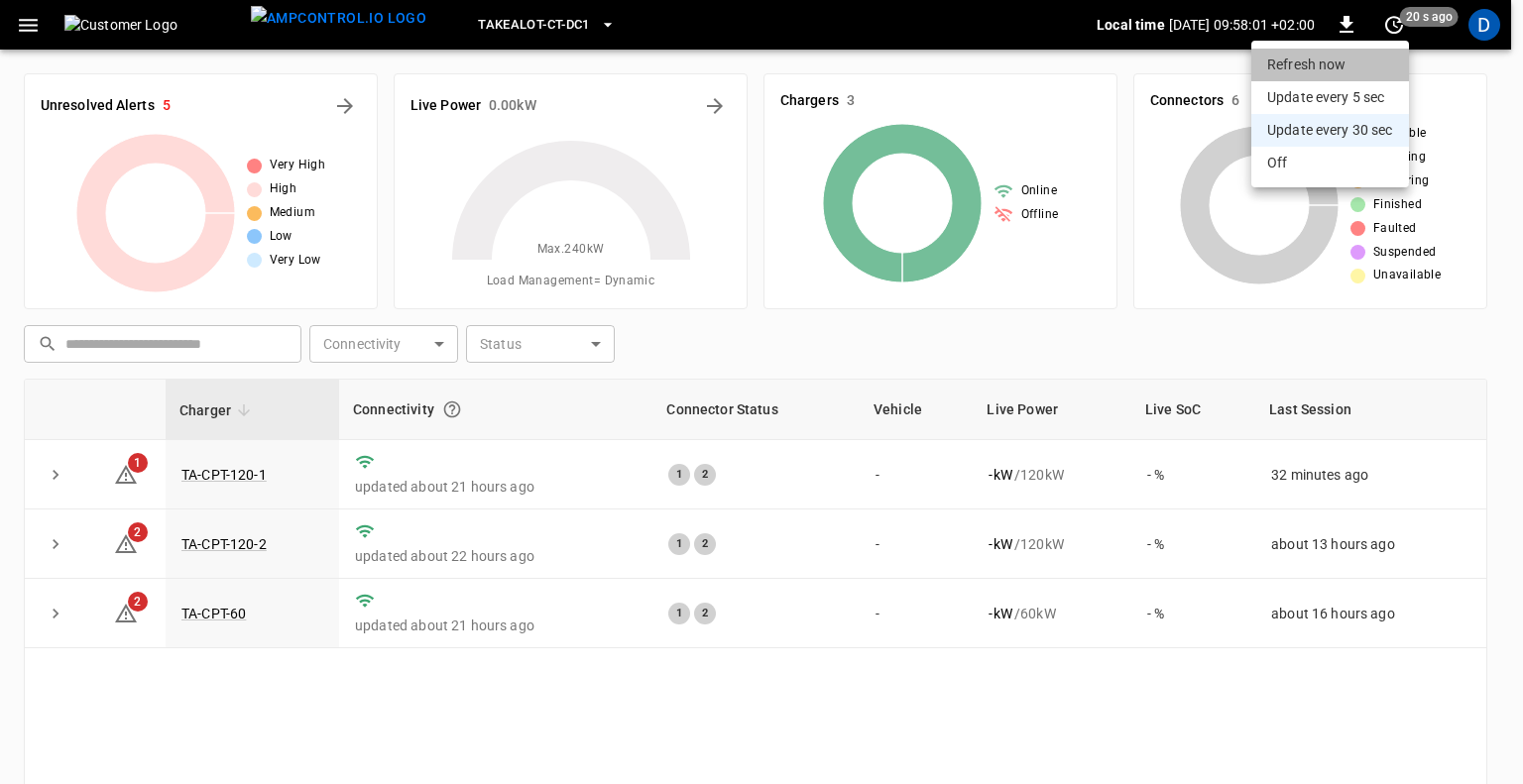 click on "Refresh now" at bounding box center [1330, 64] 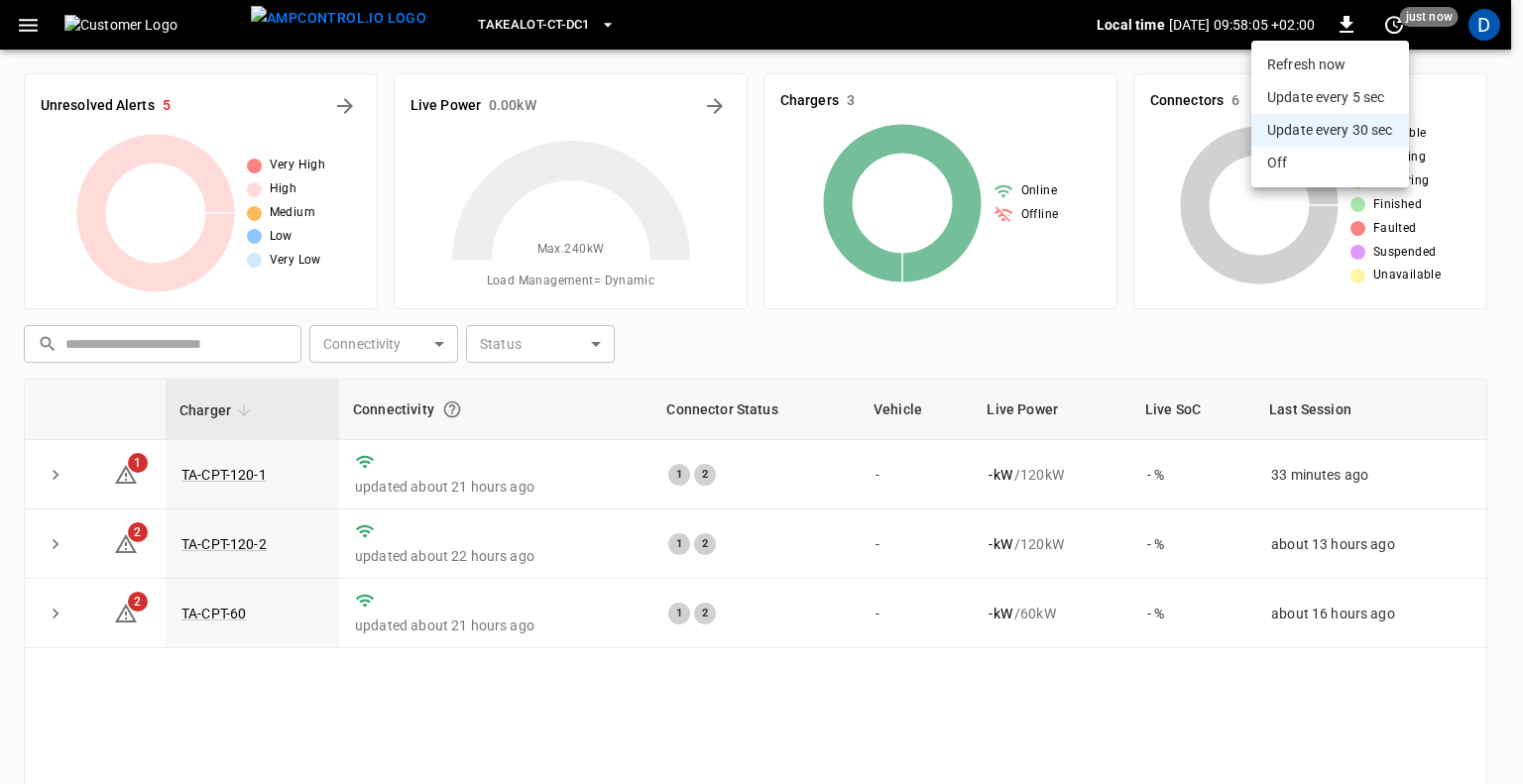 click at bounding box center (762, 392) 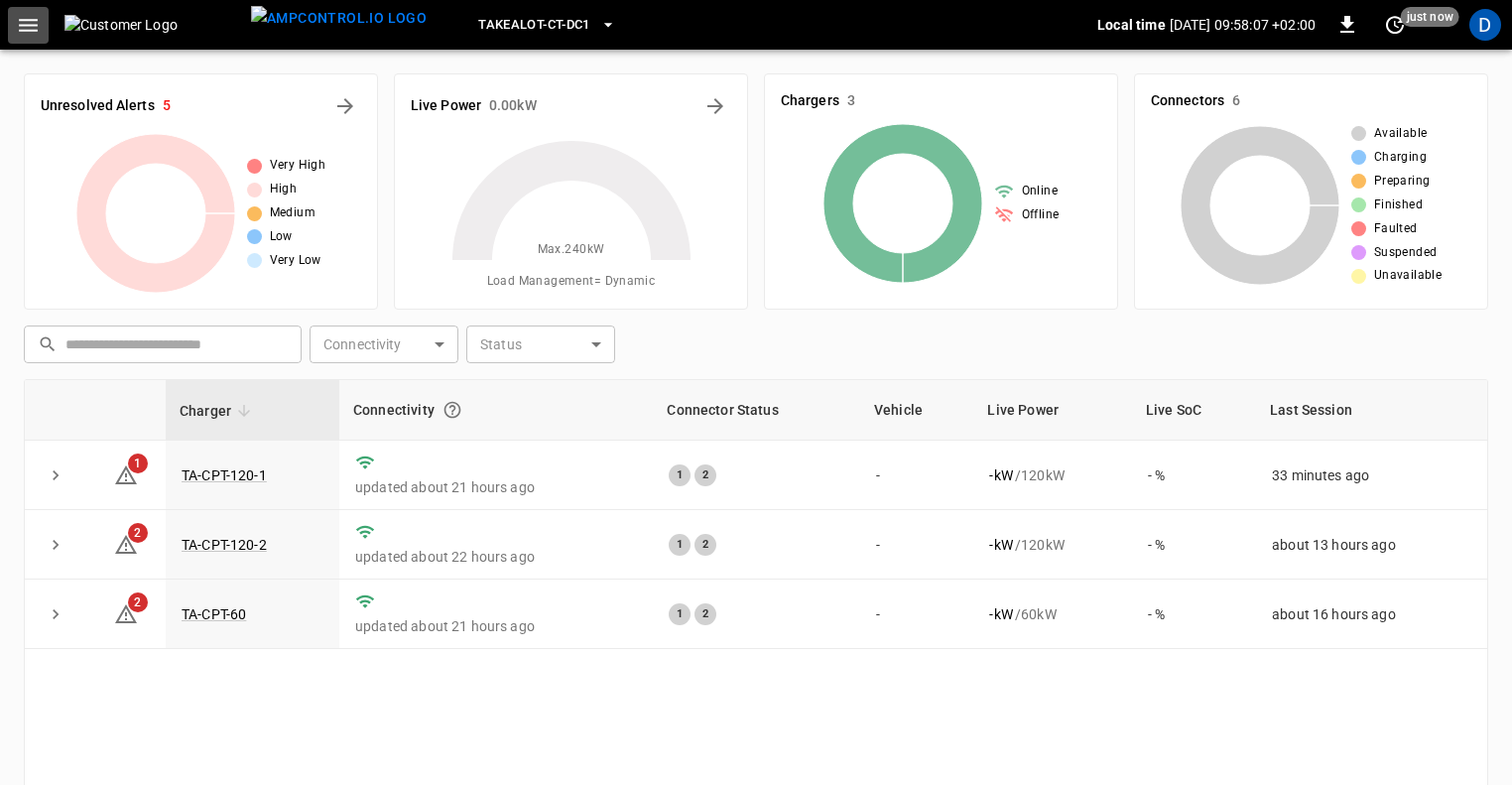 click 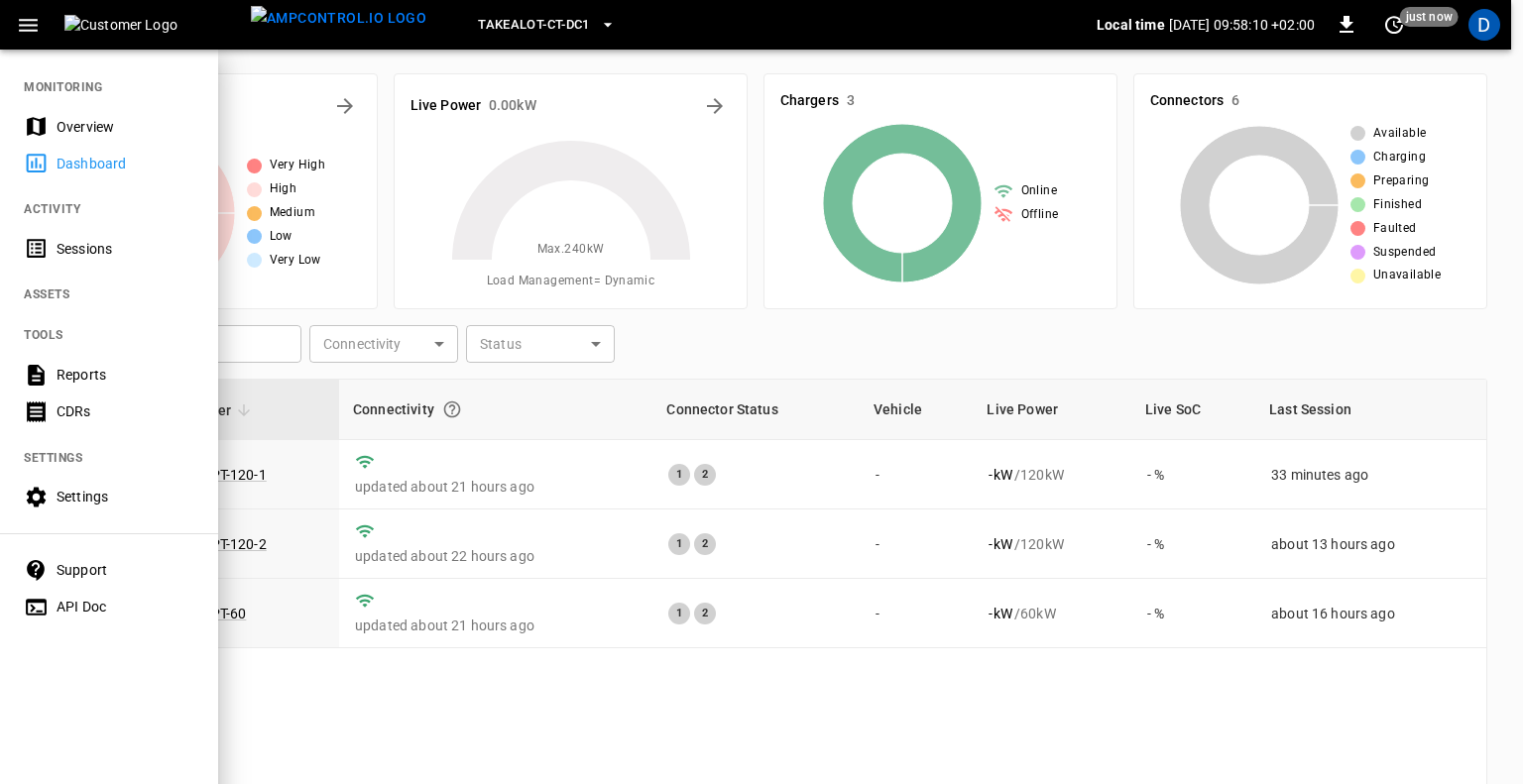 click on "Reports" at bounding box center (125, 375) 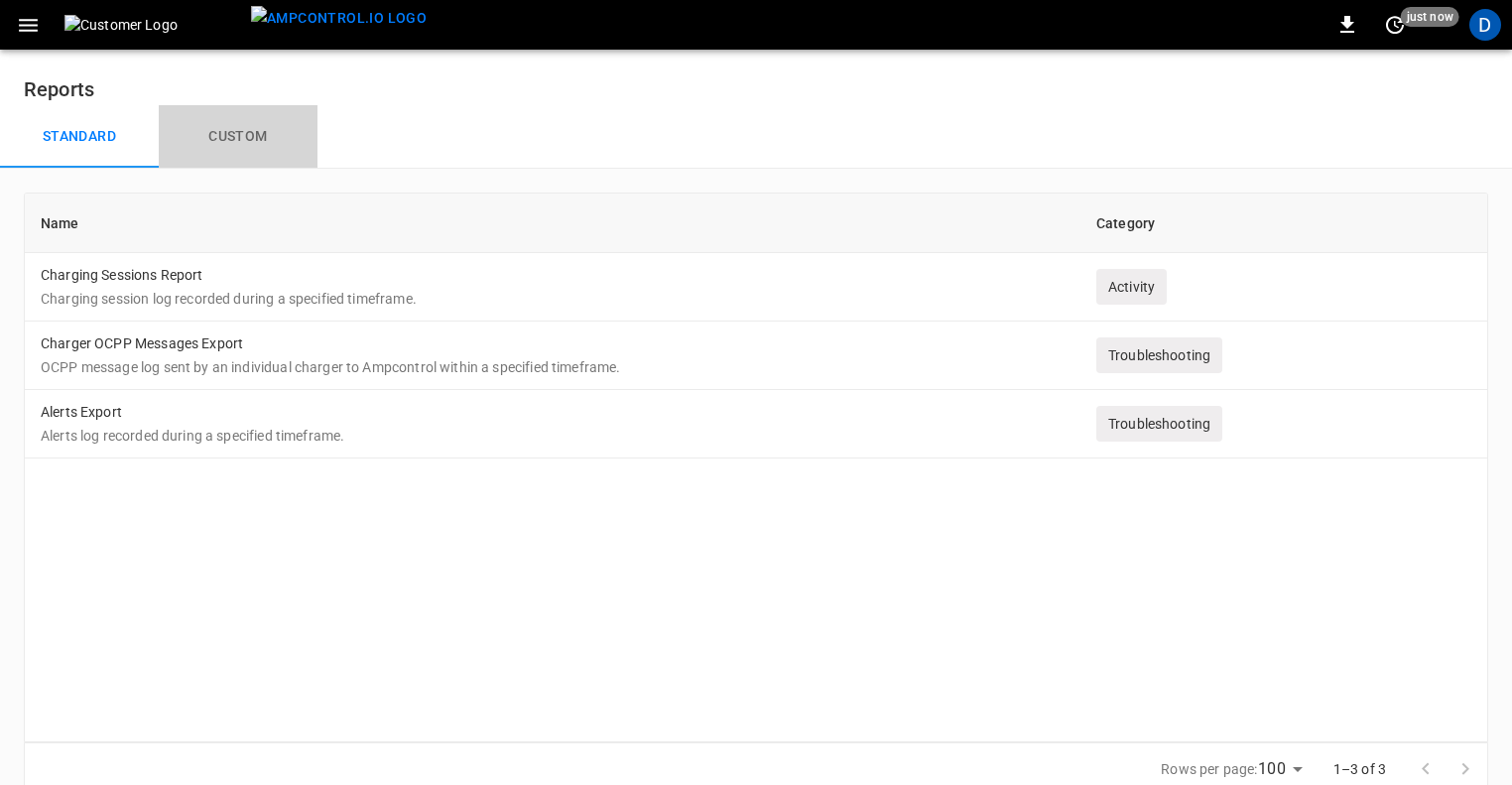 click on "Custom" at bounding box center [238, 137] 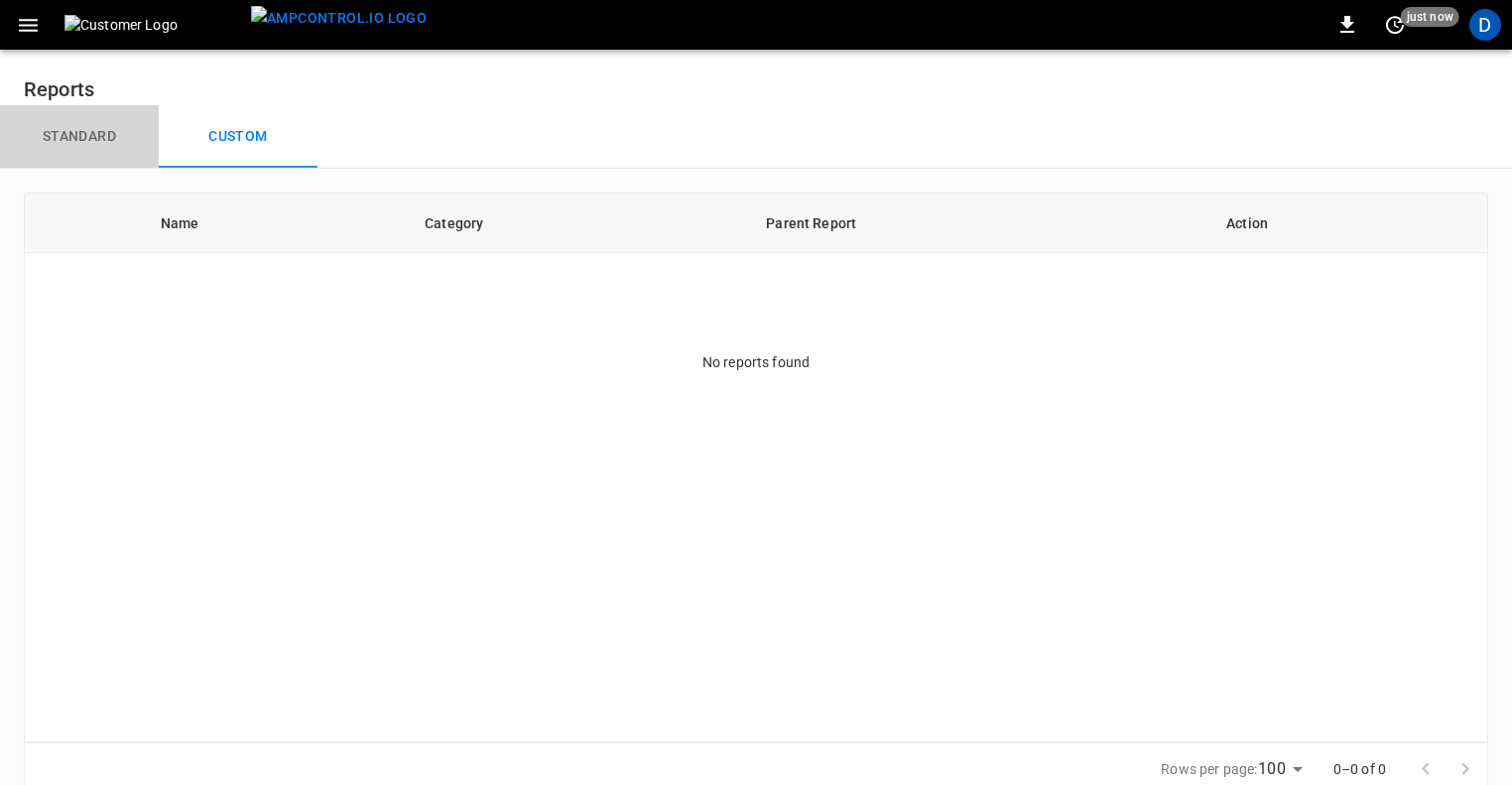 click on "Standard" at bounding box center (79, 137) 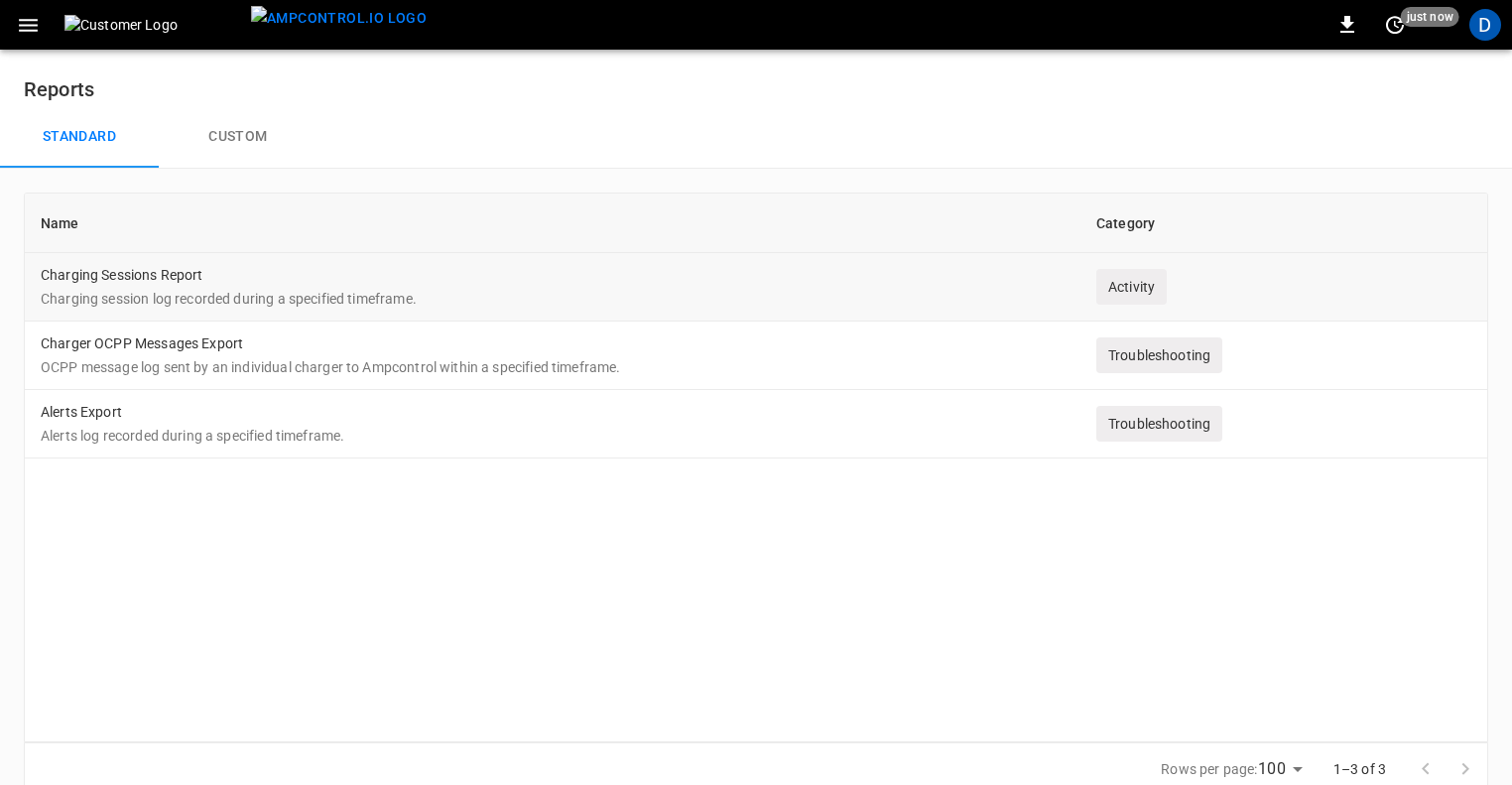 click on "Charging Sessions Report Charging session log recorded during a specified timeframe." at bounding box center (553, 287) 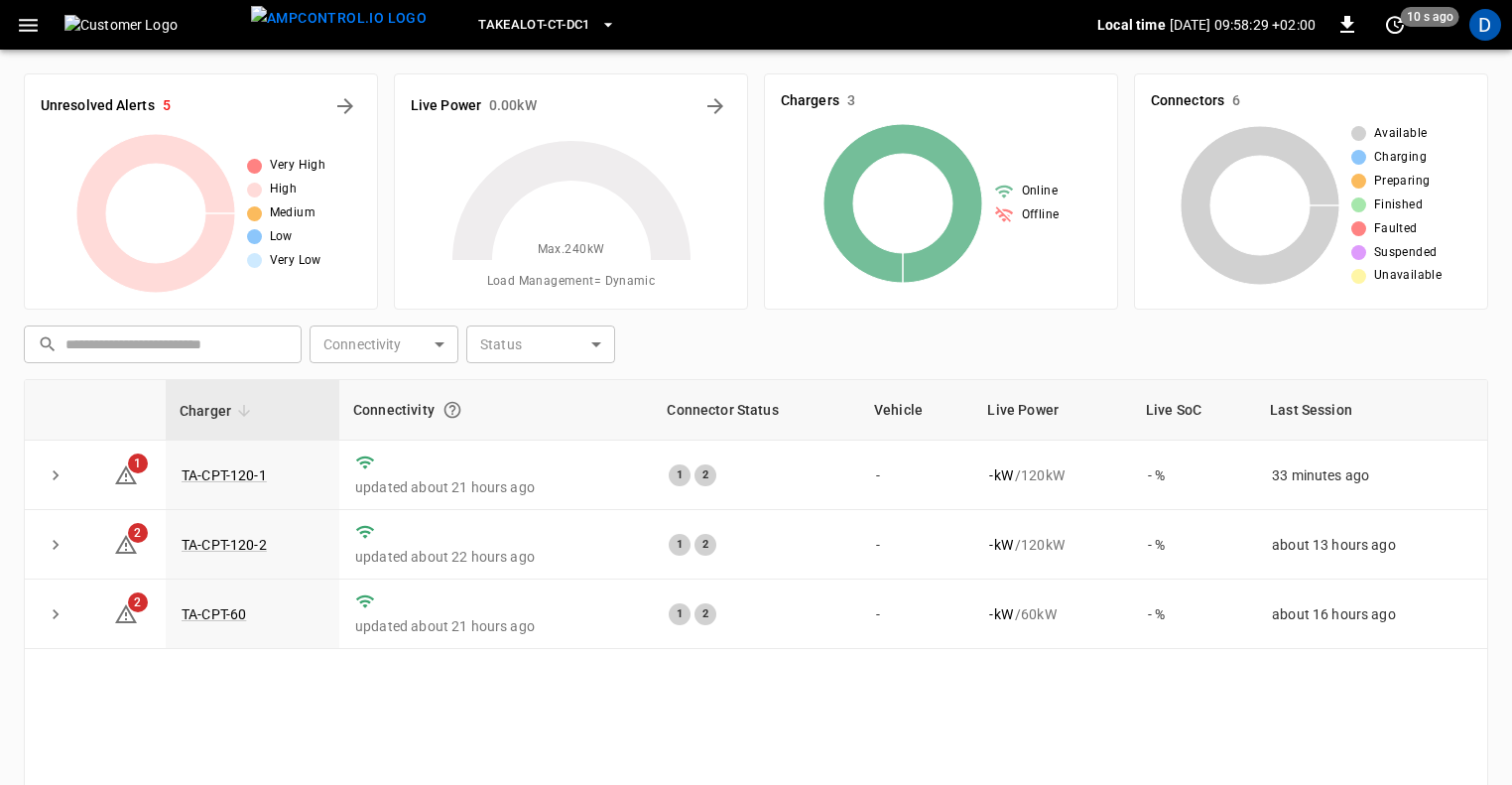 click 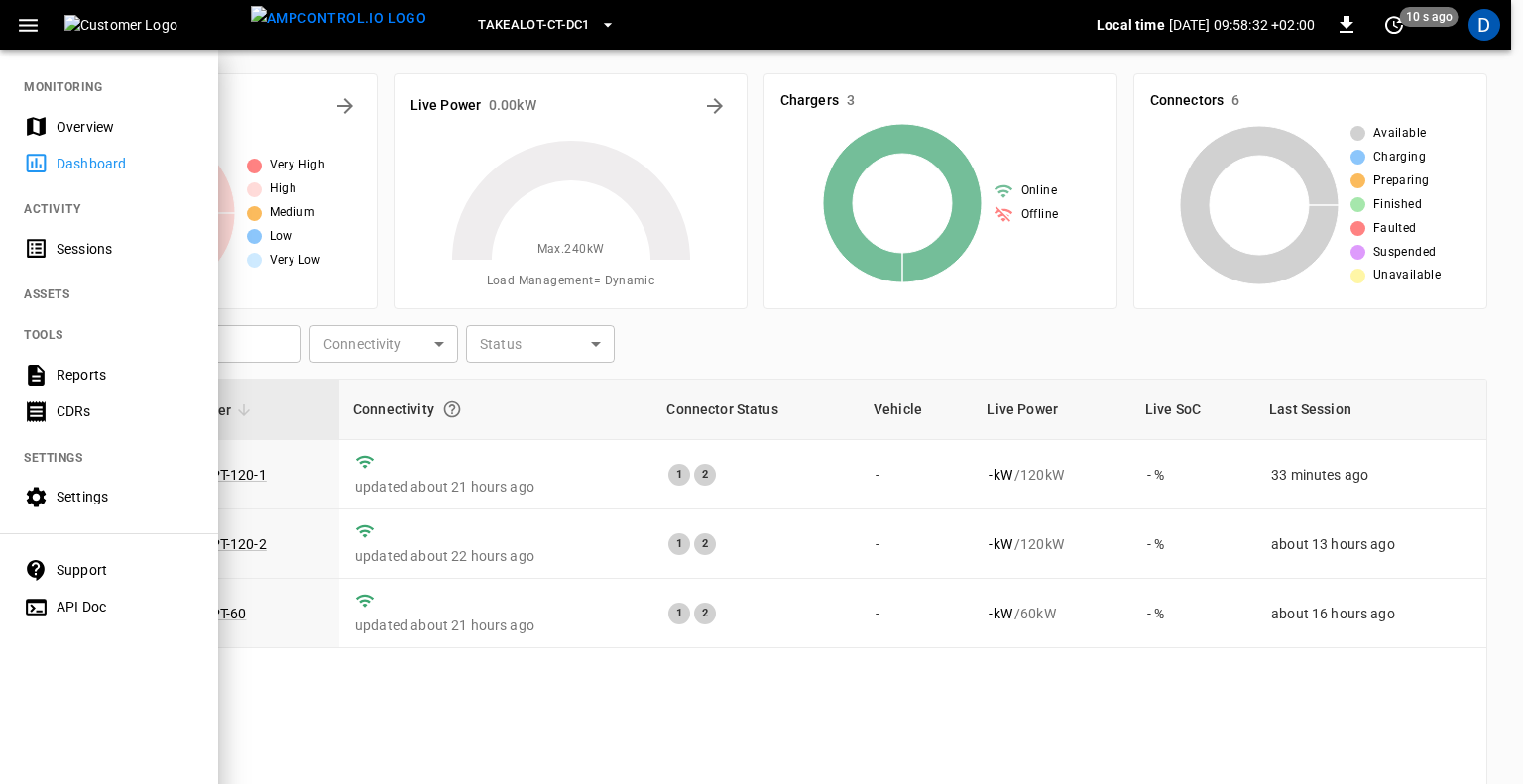 click on "Sessions" at bounding box center [125, 249] 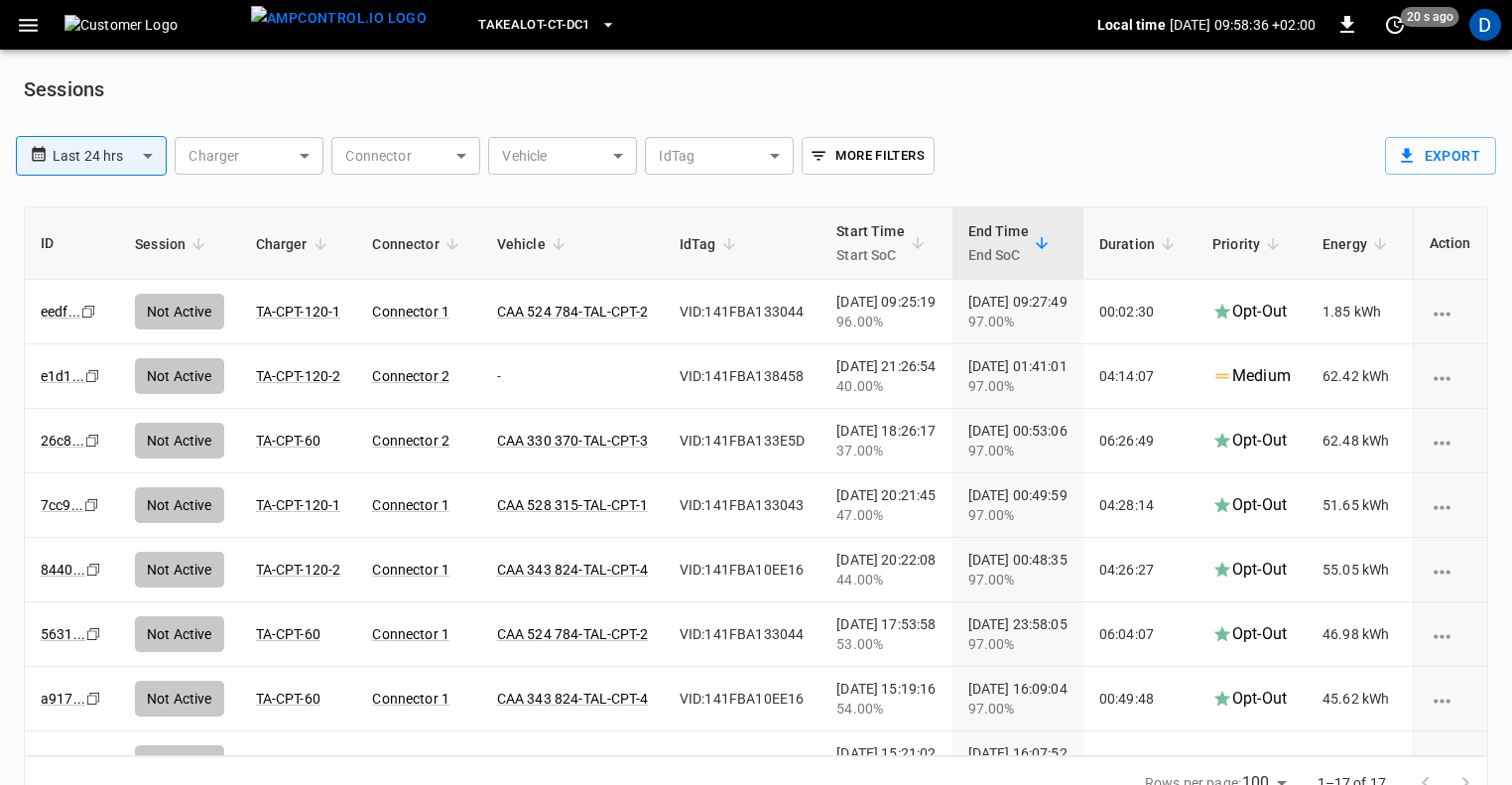 click on "**********" at bounding box center (756, 417) 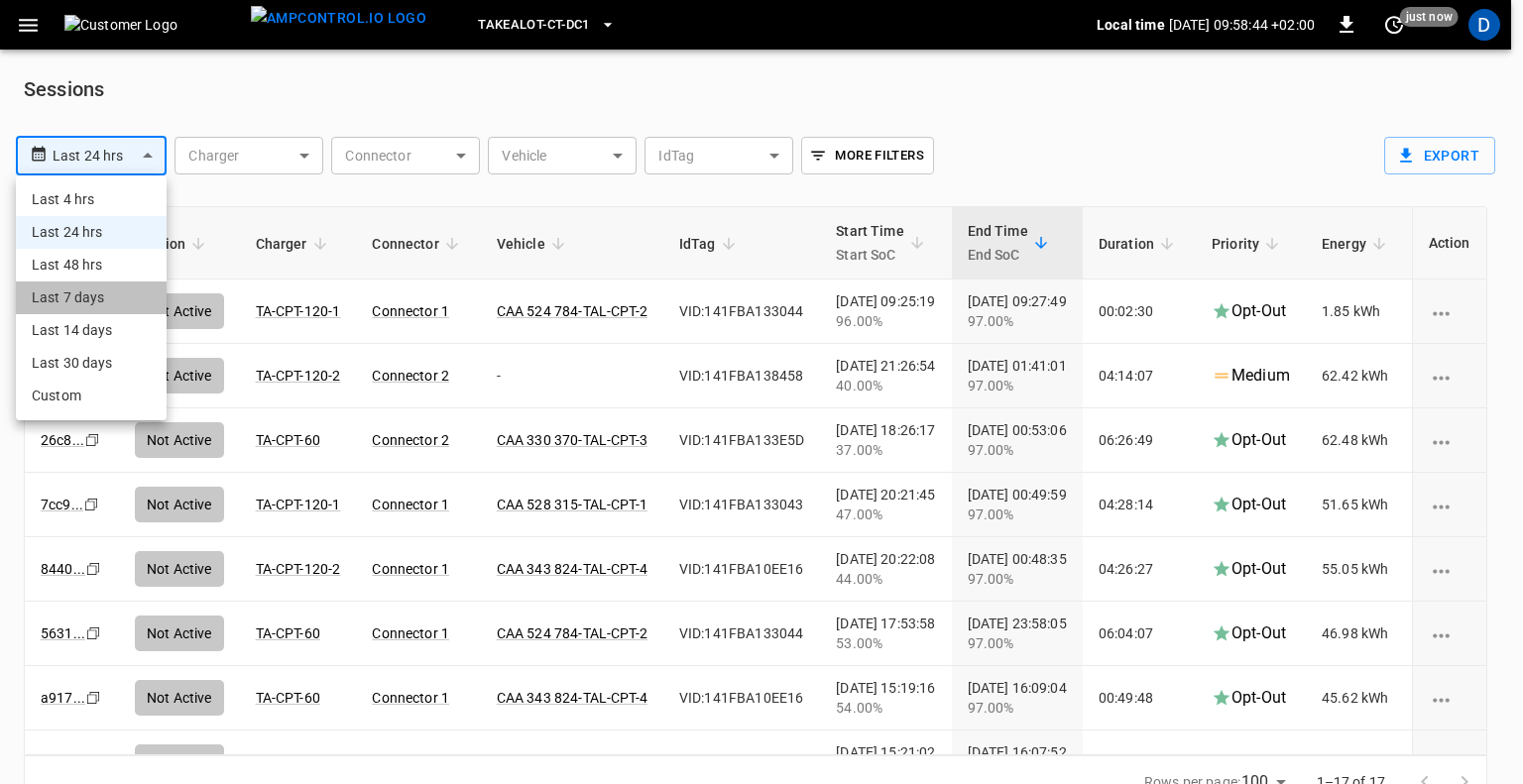click on "Last 7 days" at bounding box center (91, 297) 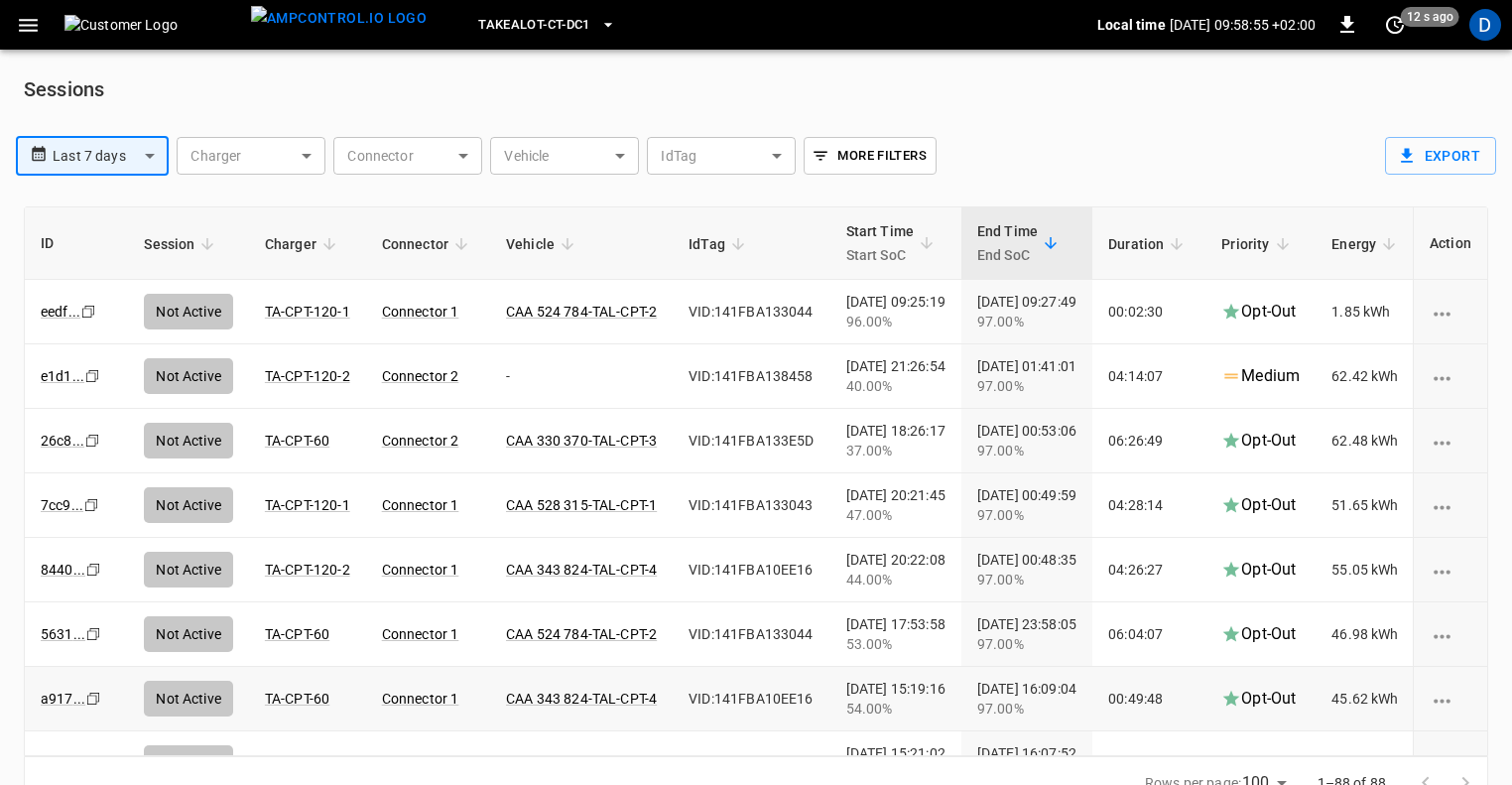 scroll, scrollTop: 0, scrollLeft: 115, axis: horizontal 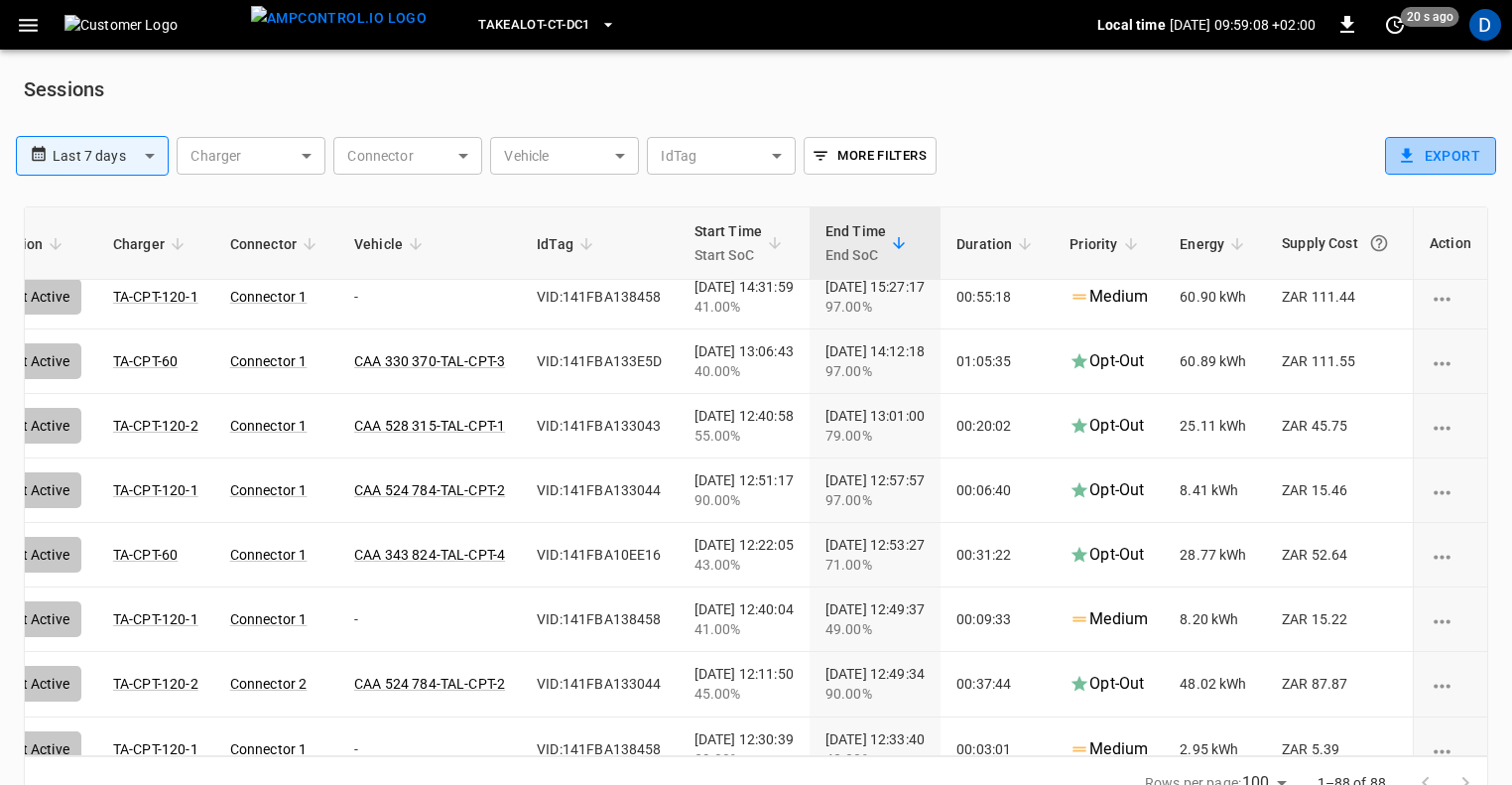 click on "Export" at bounding box center [1441, 156] 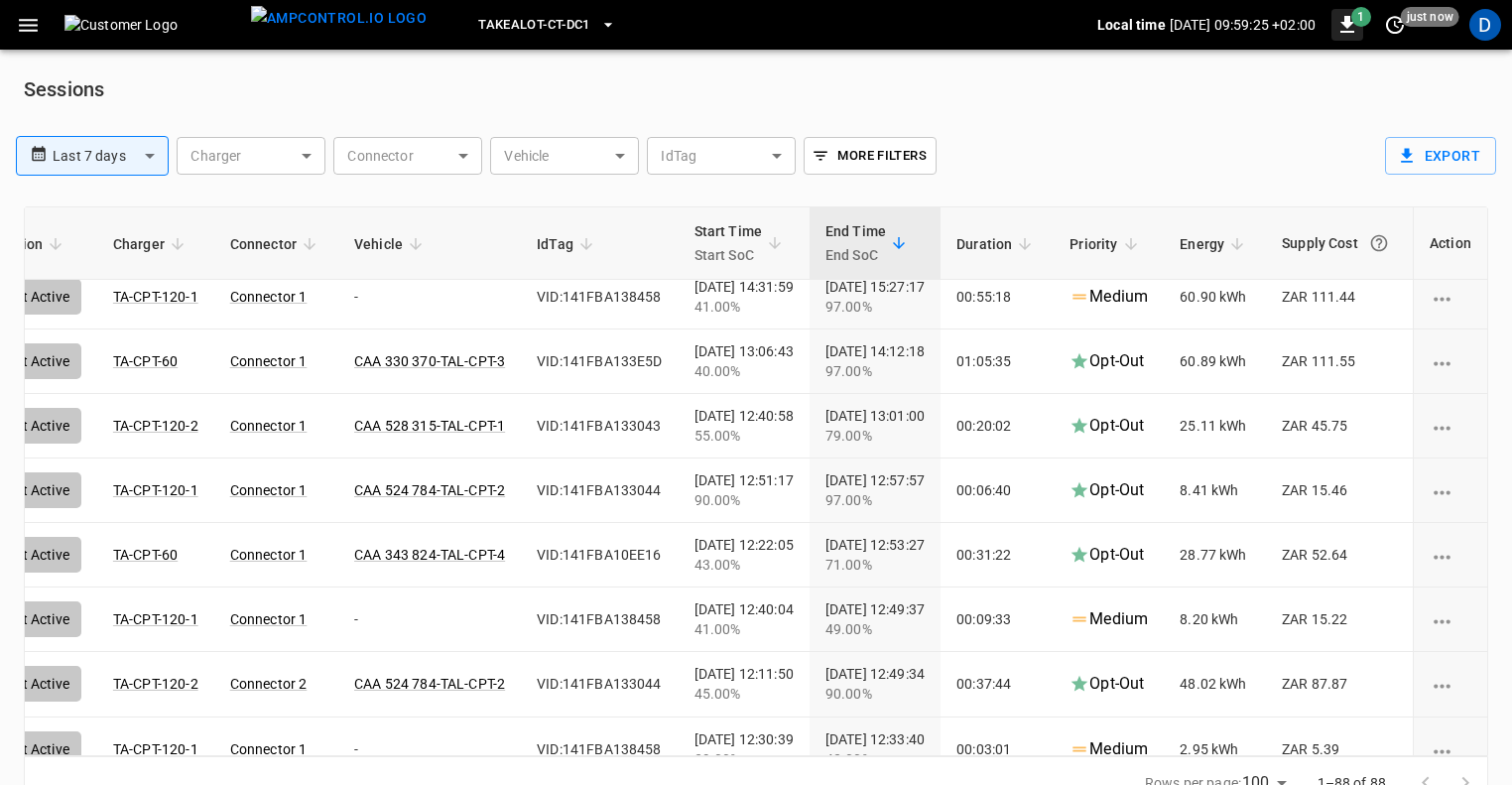 click on "1" at bounding box center [1361, 17] 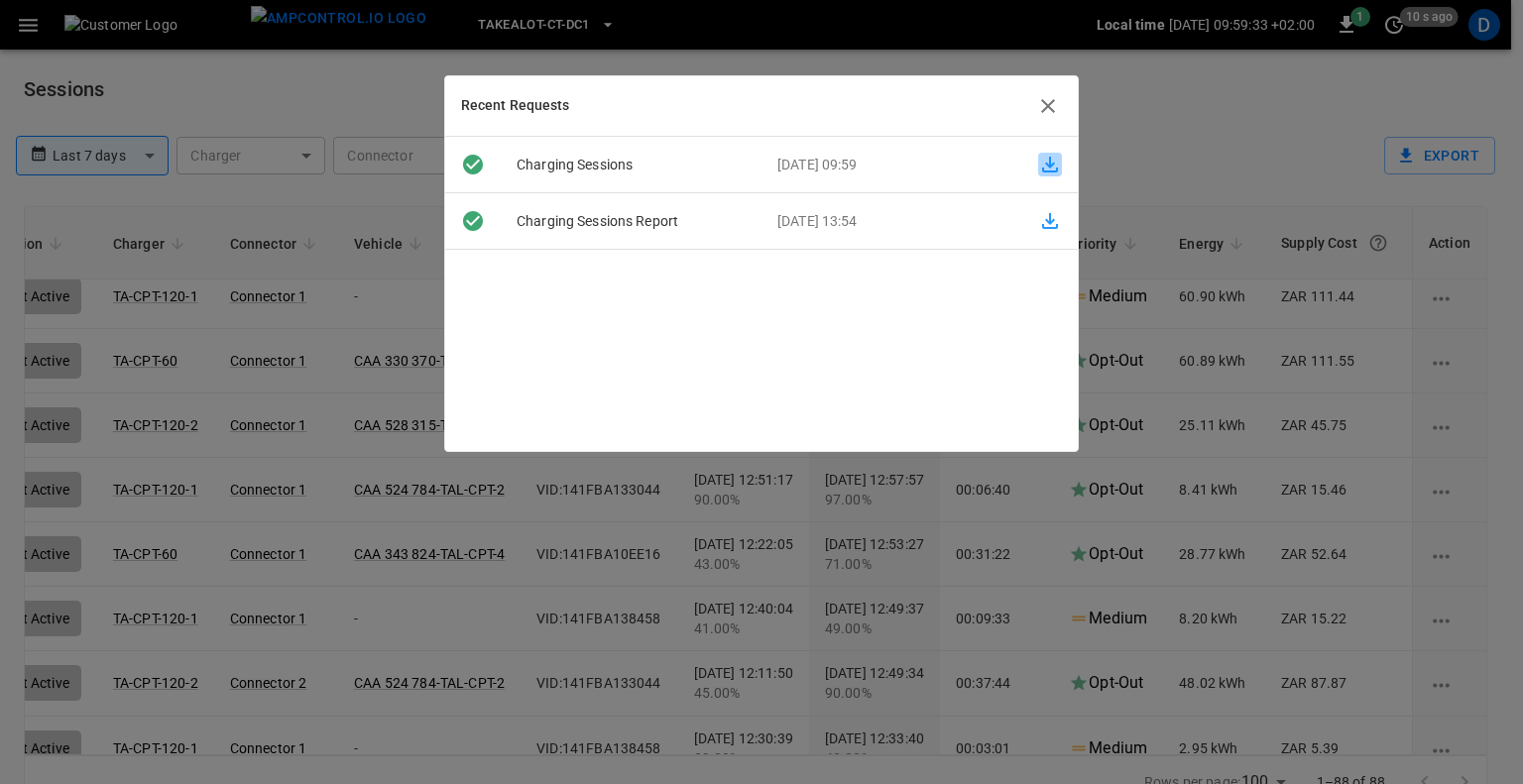 click 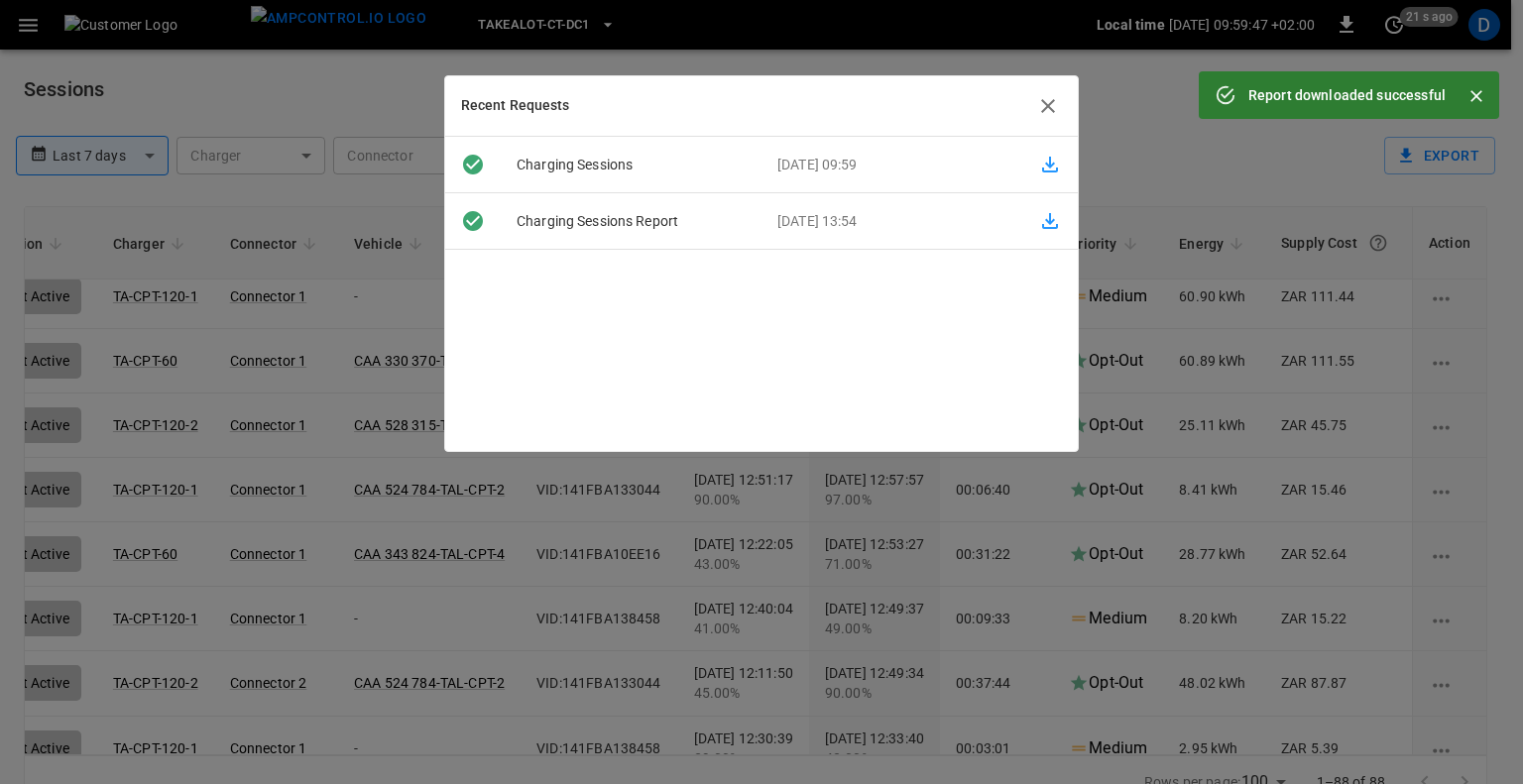 click 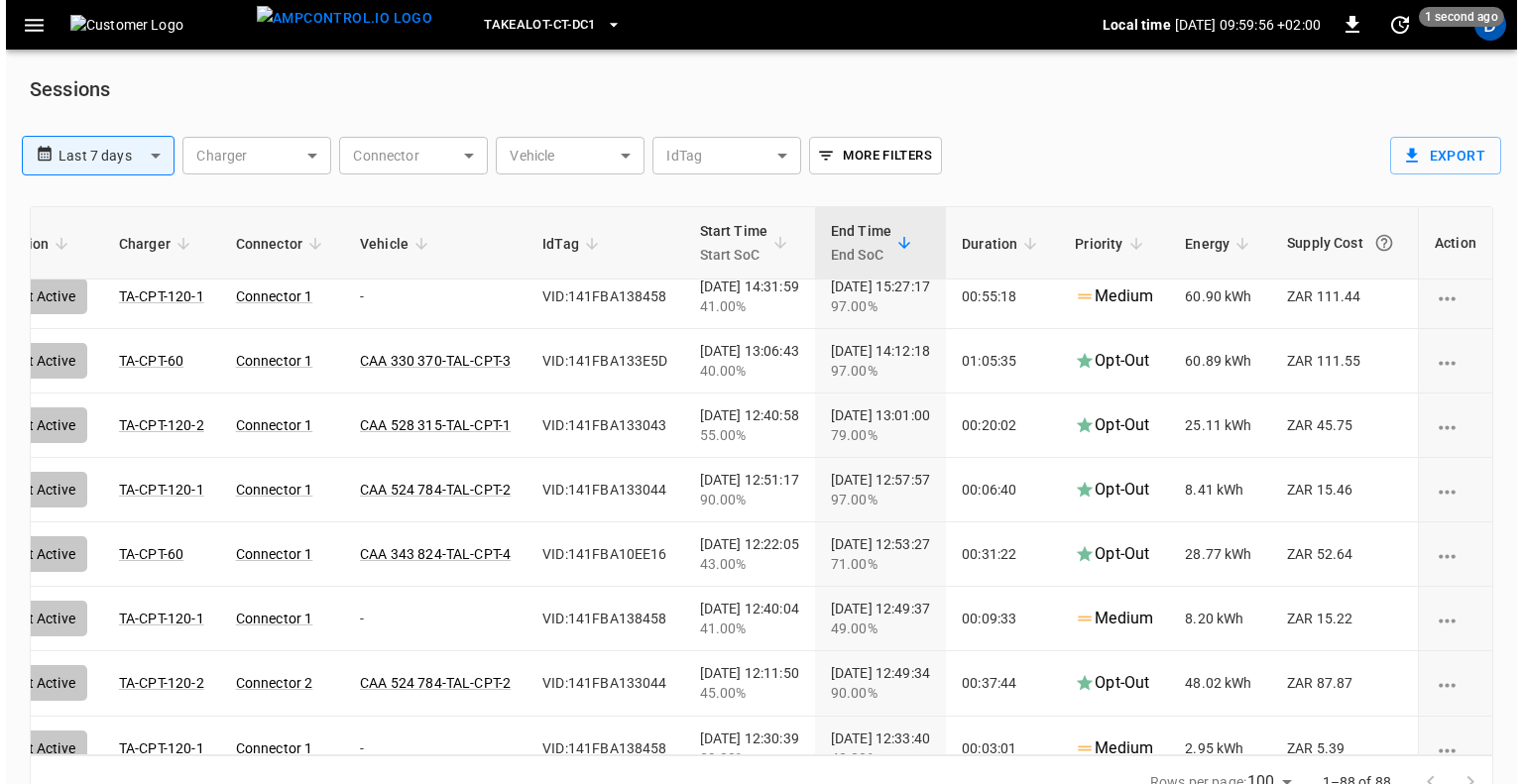 scroll, scrollTop: 595, scrollLeft: 198, axis: both 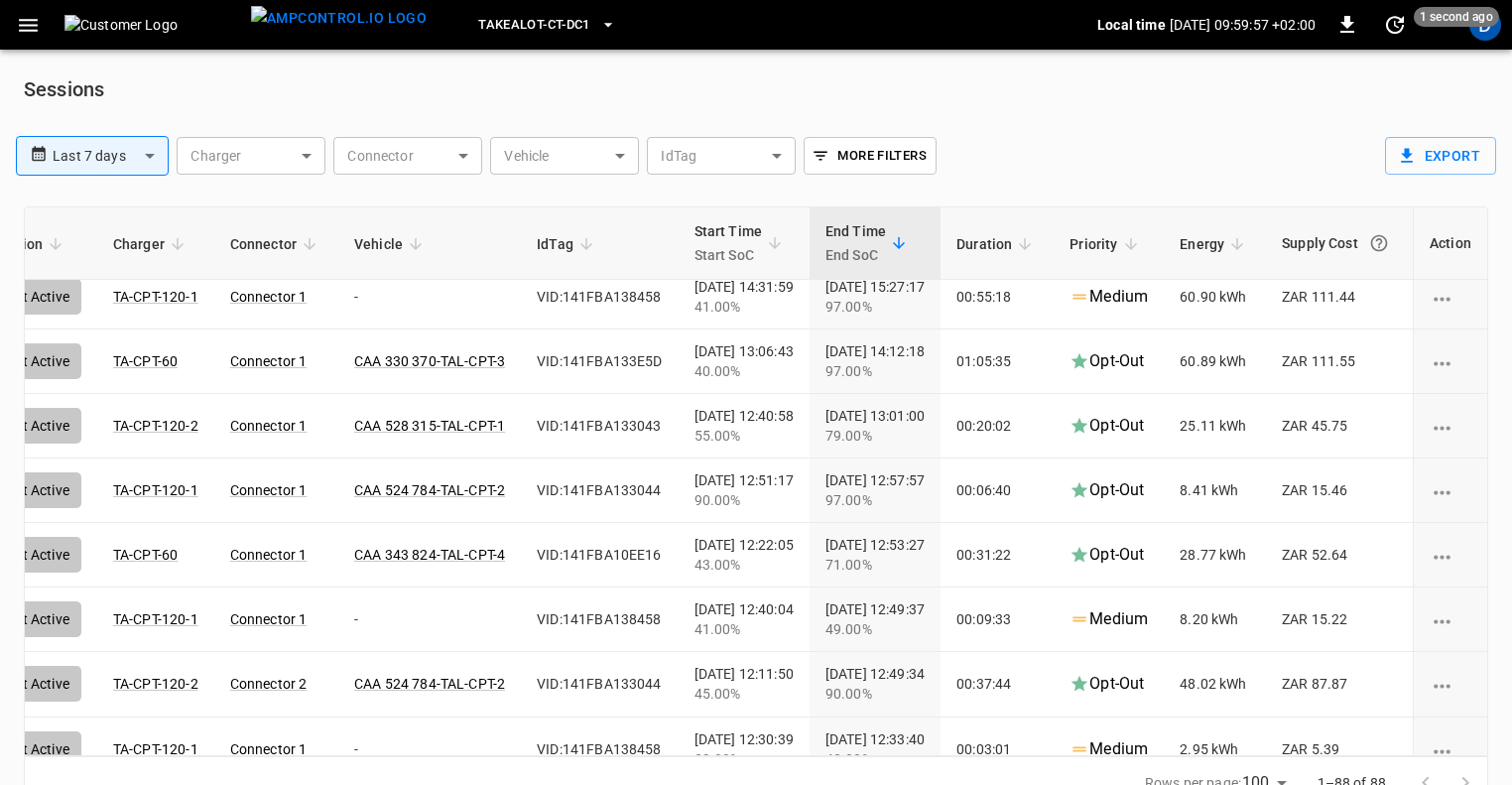 click on "**********" at bounding box center (756, 417) 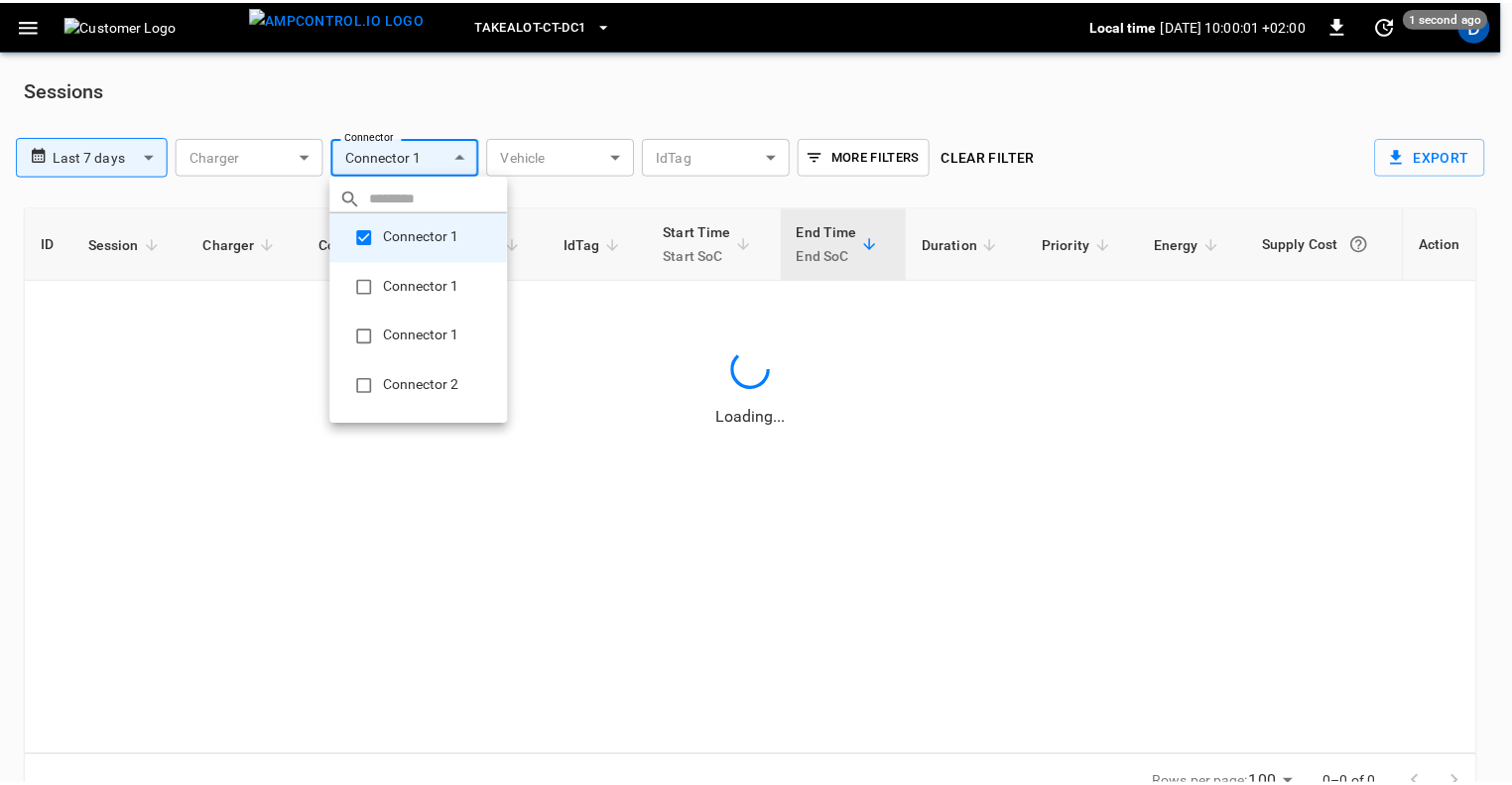 scroll, scrollTop: 0, scrollLeft: 0, axis: both 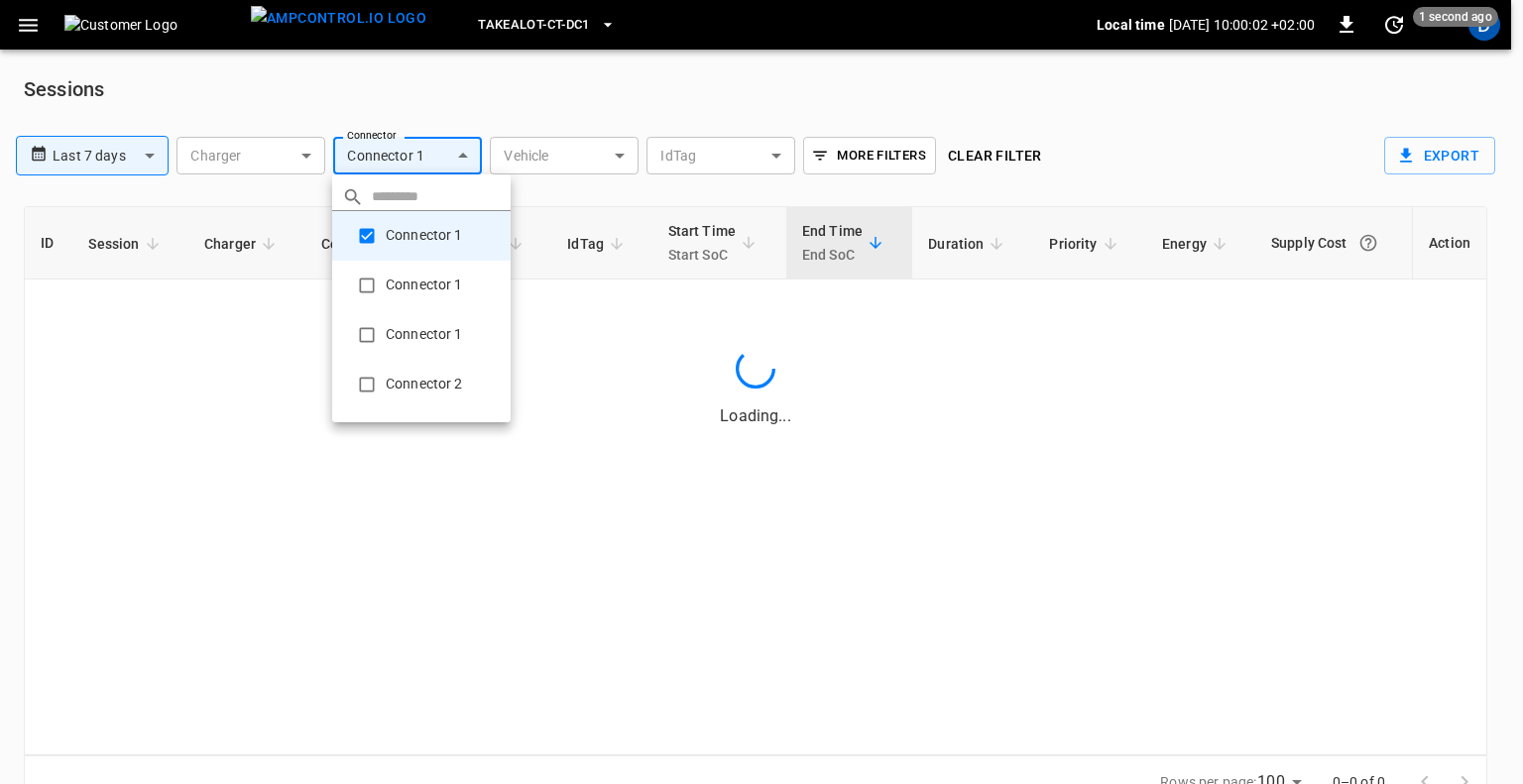 click on "Connector 1" at bounding box center [421, 285] 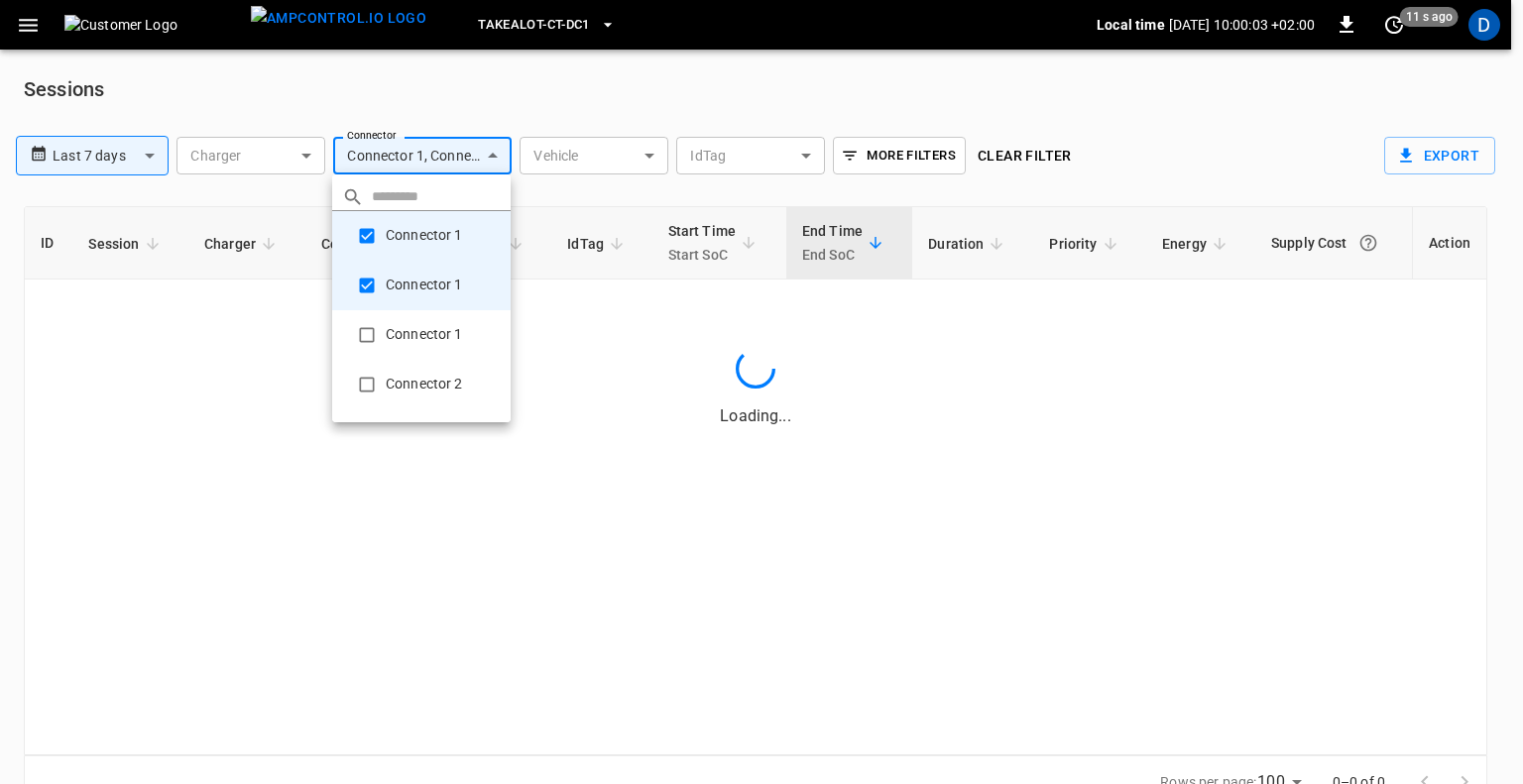 click on "Connector 1" at bounding box center [421, 335] 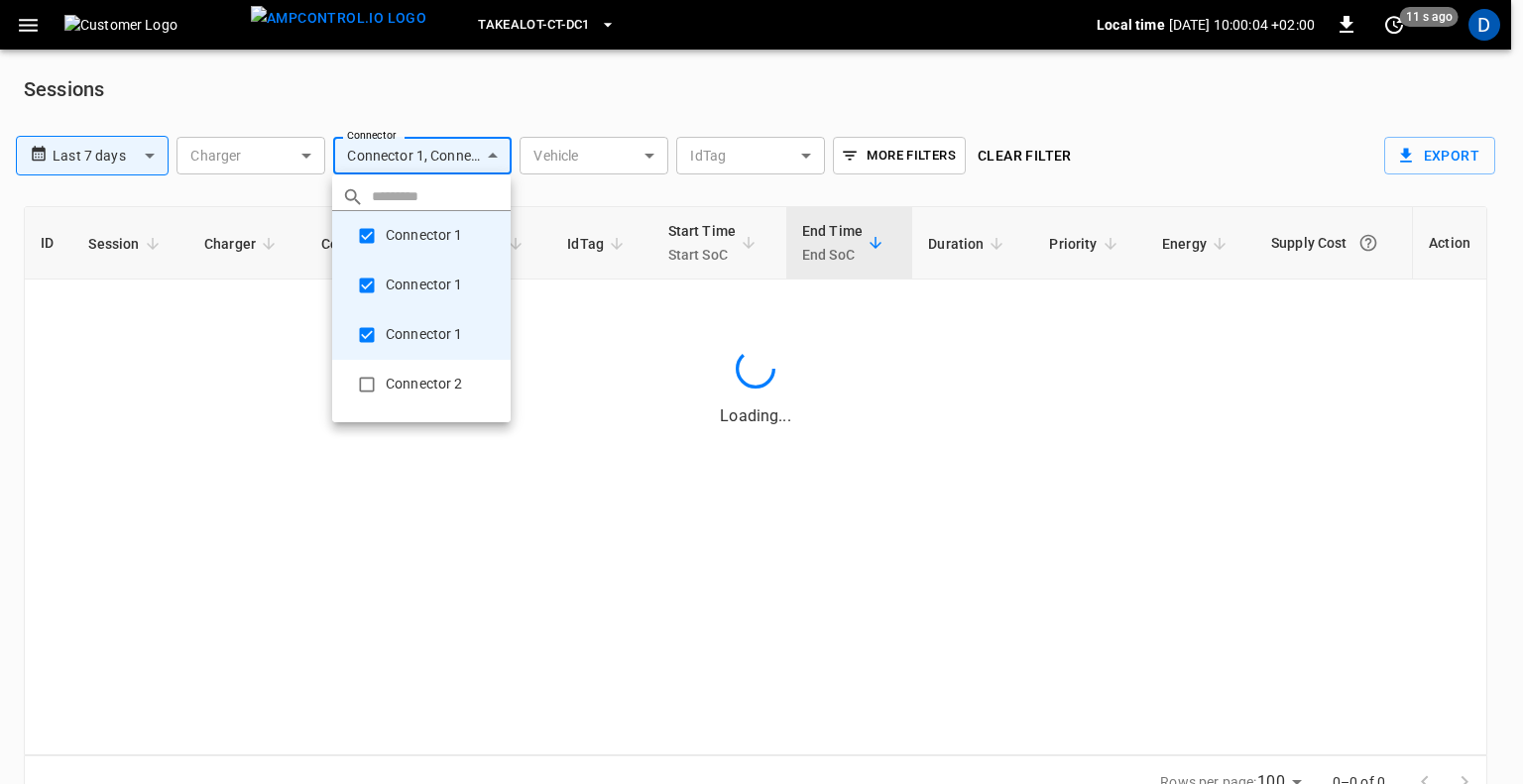 click on "Connector 2" at bounding box center (421, 385) 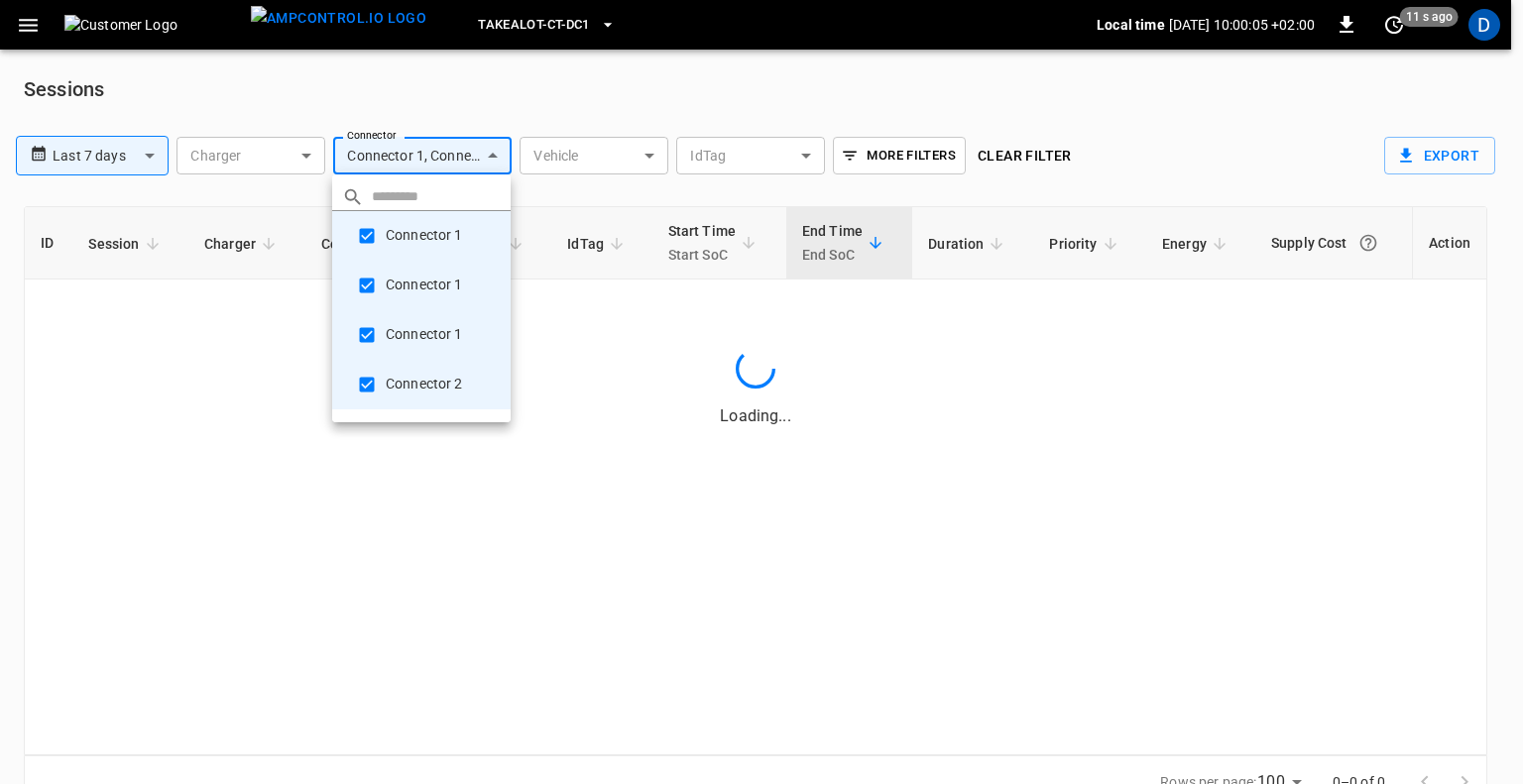 click at bounding box center [762, 392] 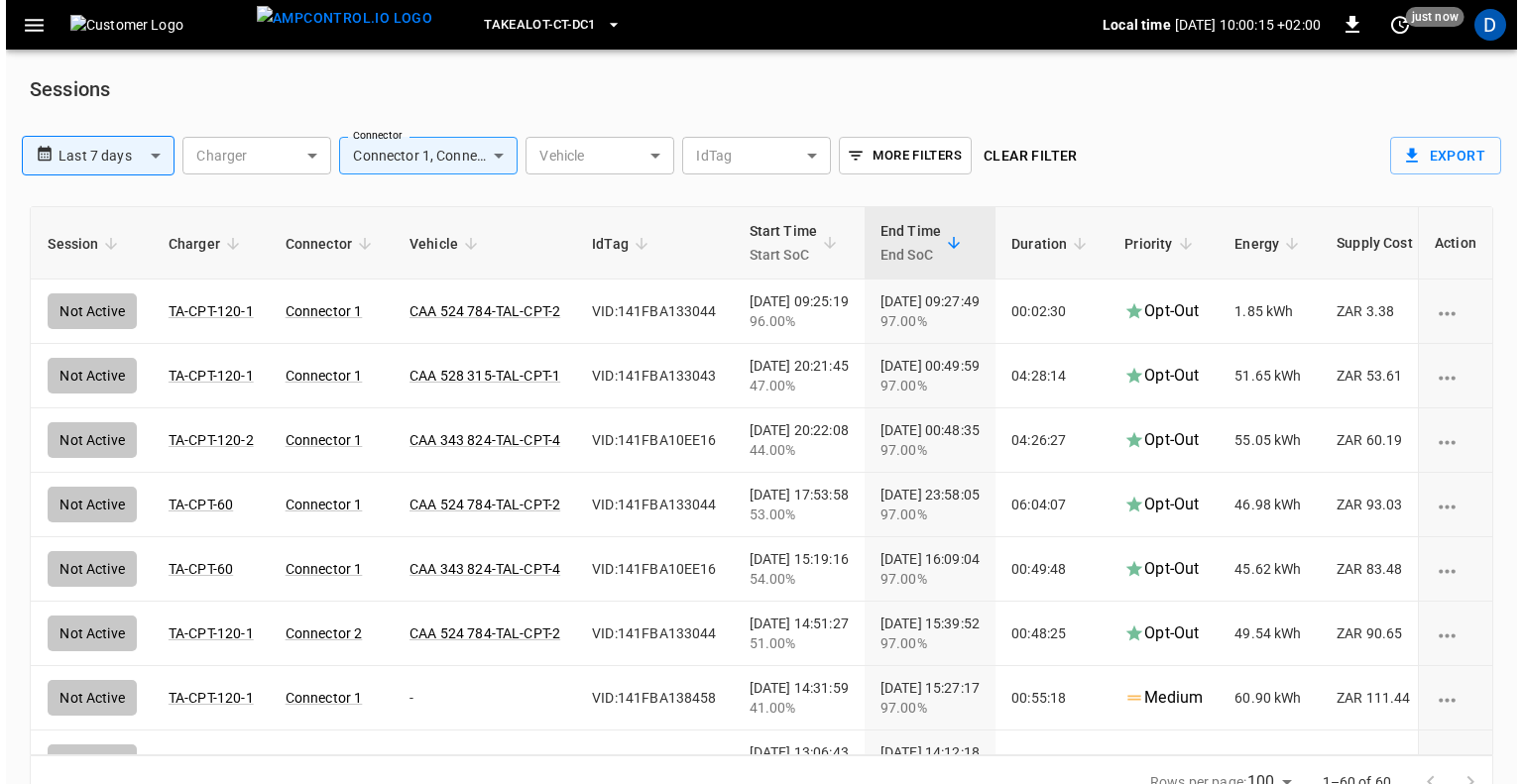 scroll, scrollTop: 0, scrollLeft: 210, axis: horizontal 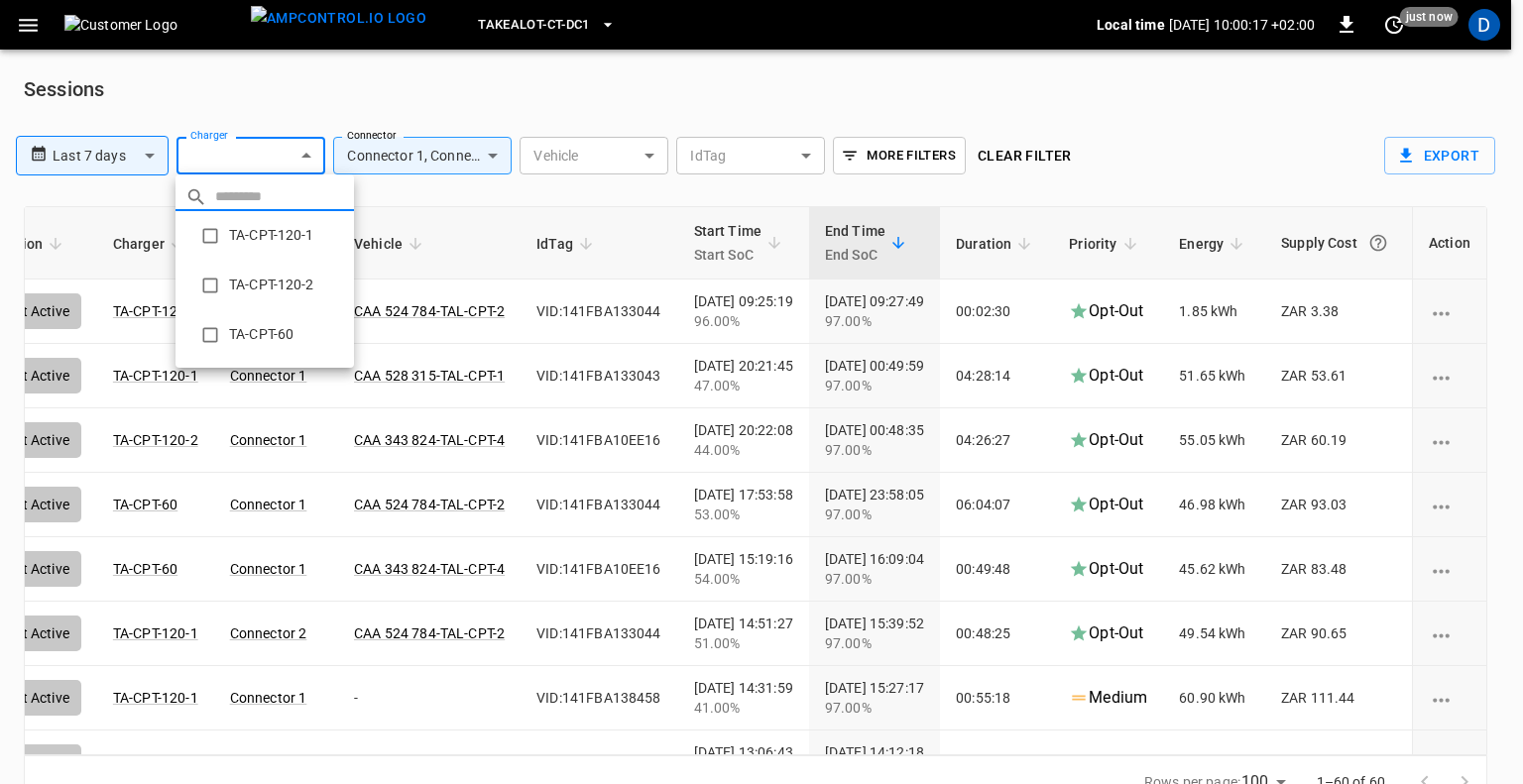 click on "**********" at bounding box center (762, 416) 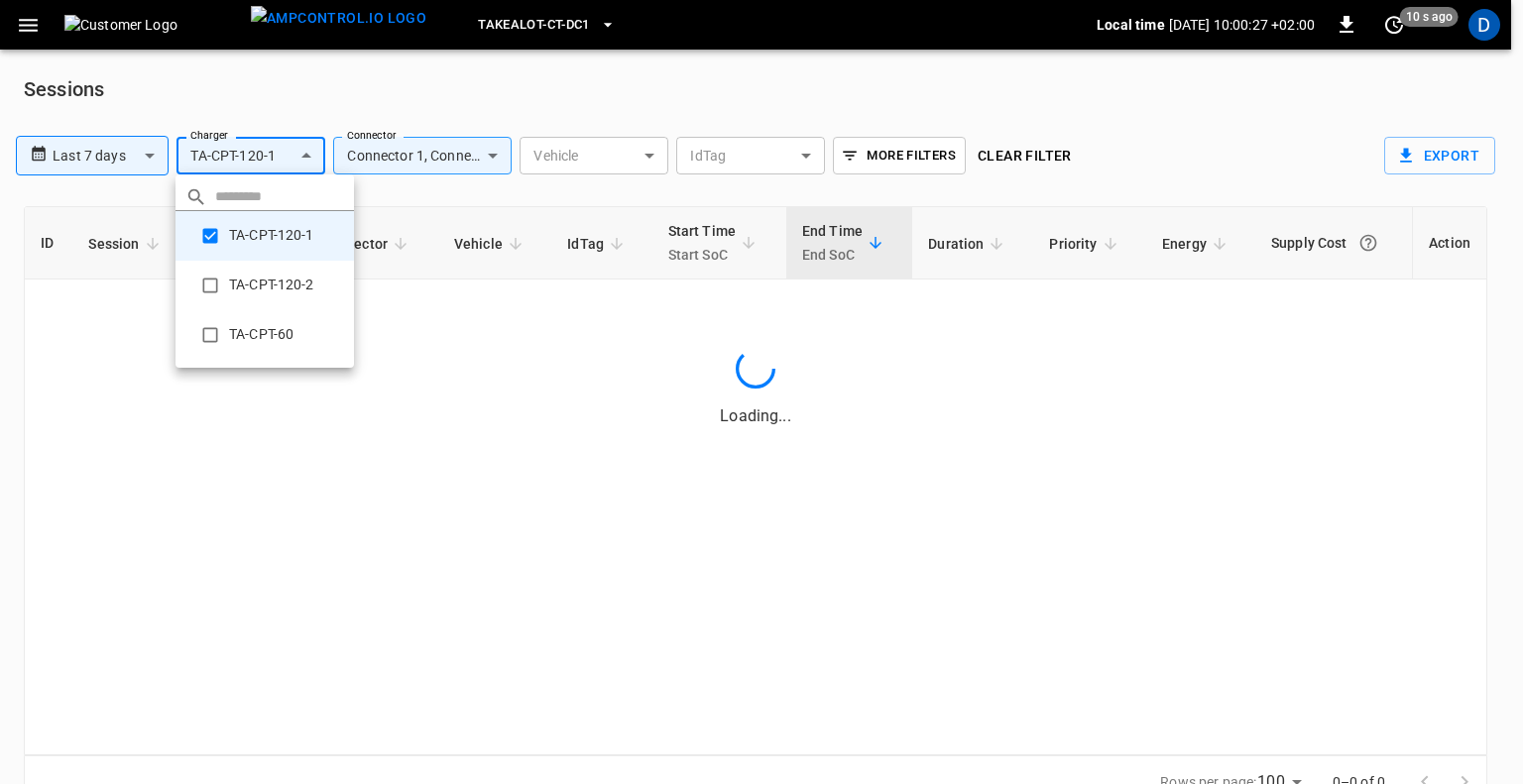 scroll, scrollTop: 0, scrollLeft: 0, axis: both 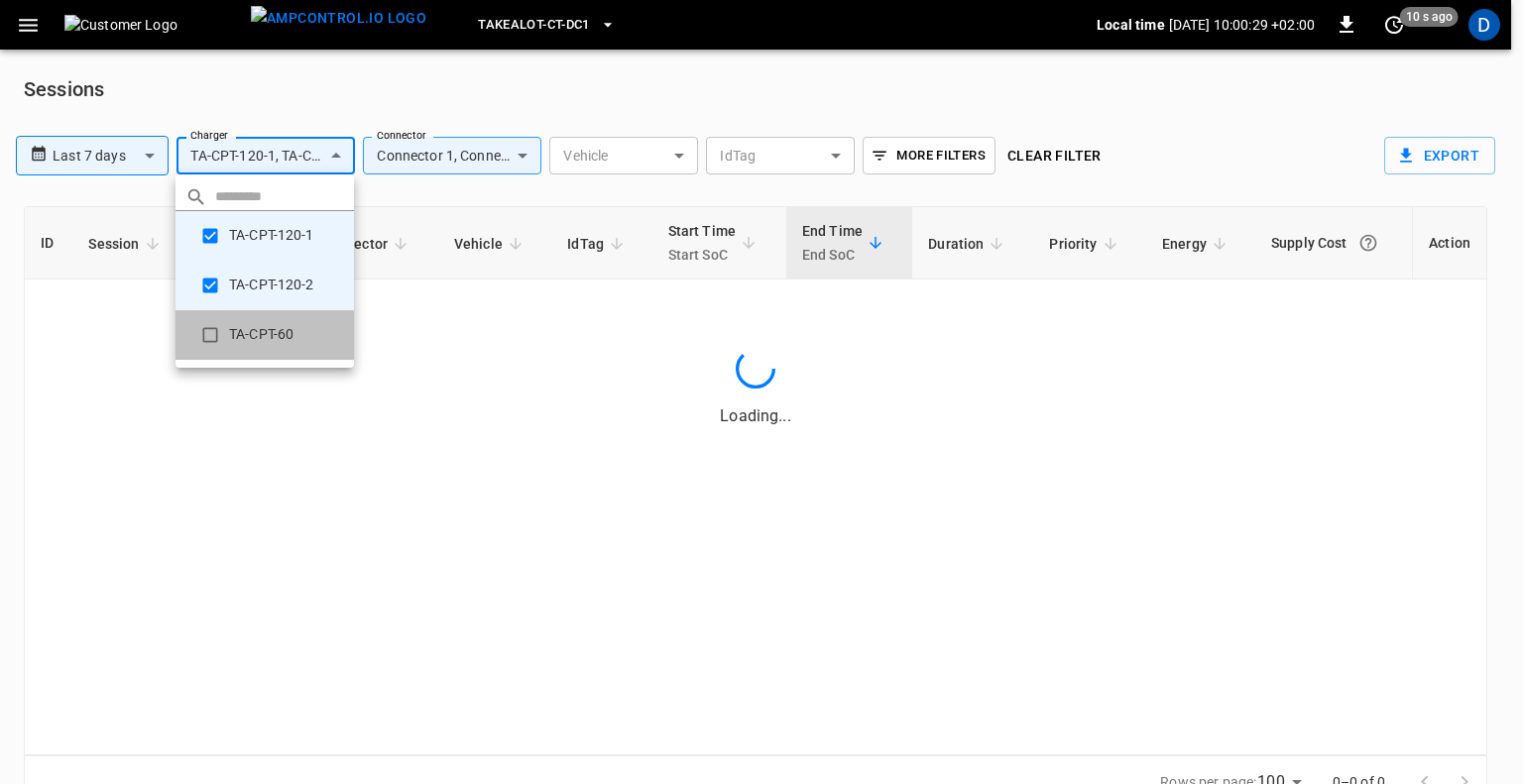 click on "TA-CPT-60" at bounding box center [265, 335] 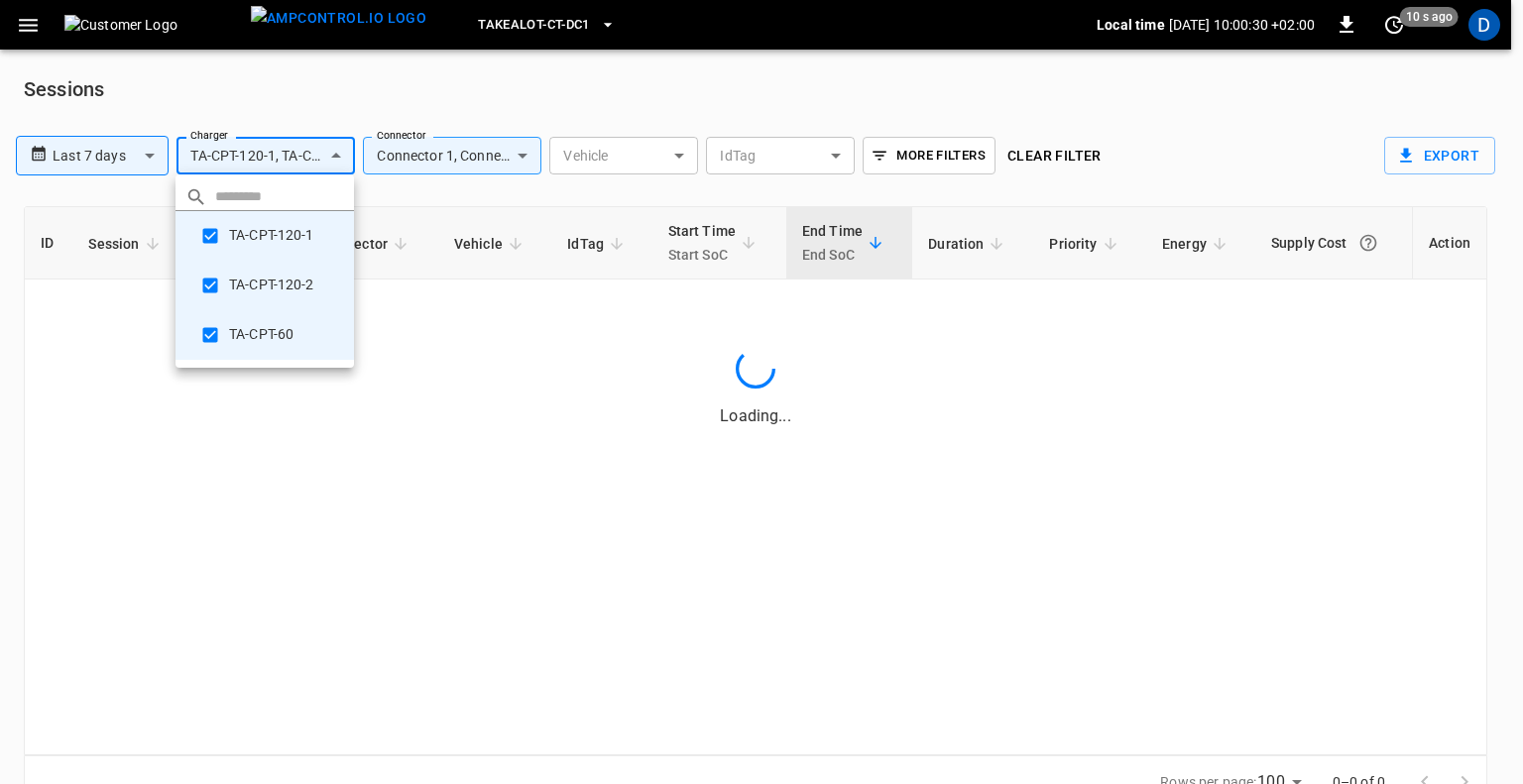 click at bounding box center [762, 392] 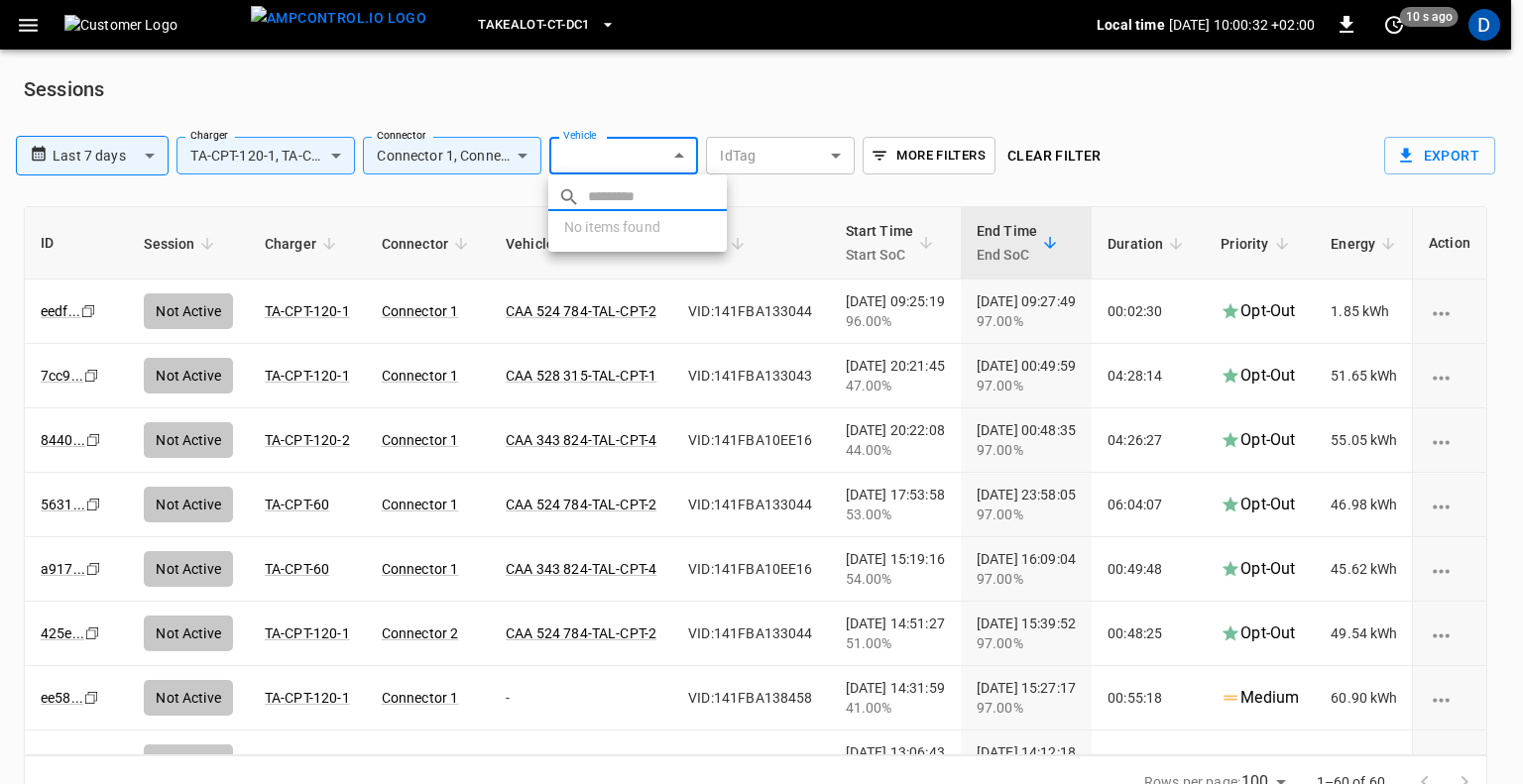 click on "**********" at bounding box center (762, 416) 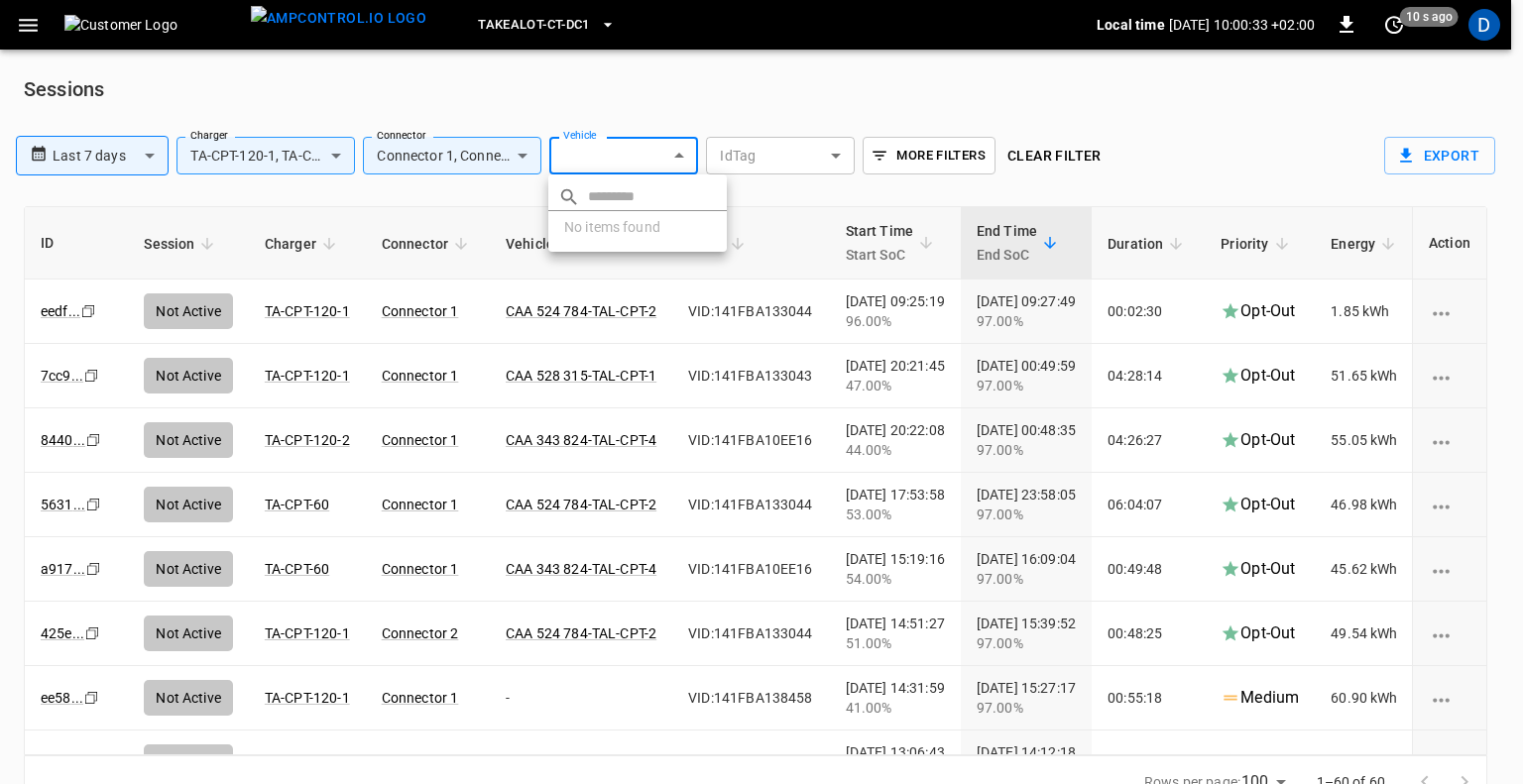 click at bounding box center [762, 392] 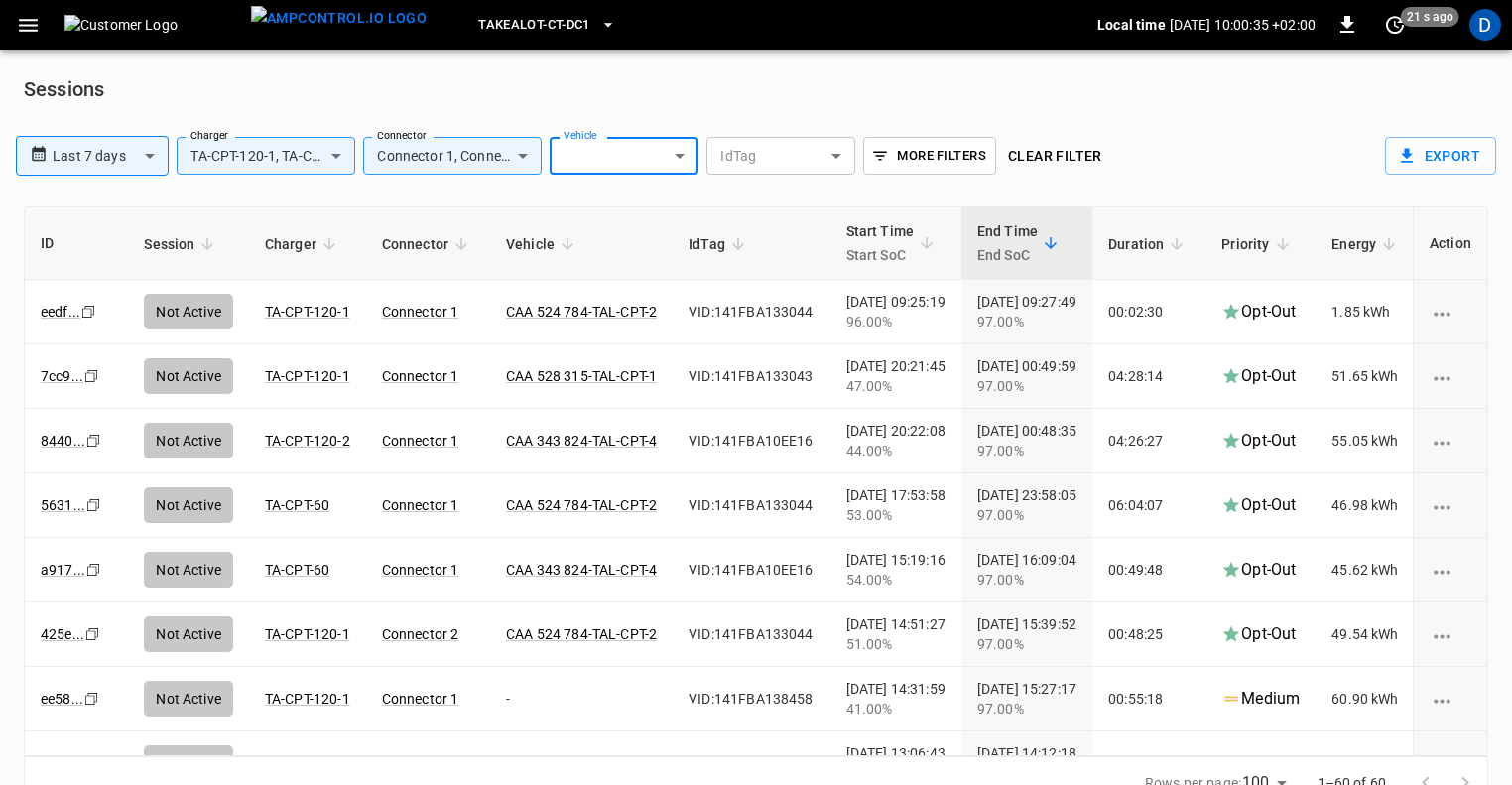 click 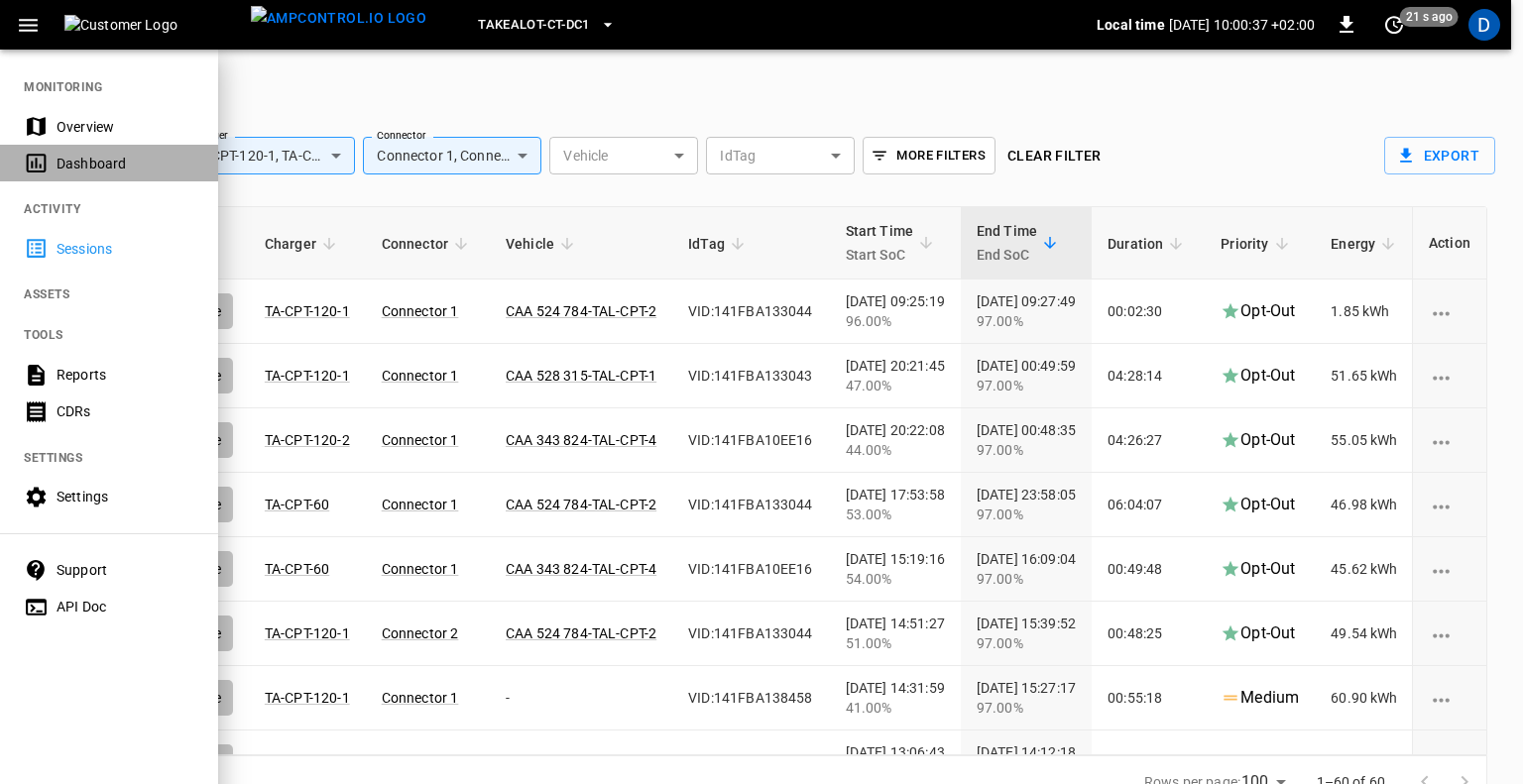click on "Dashboard" at bounding box center (125, 164) 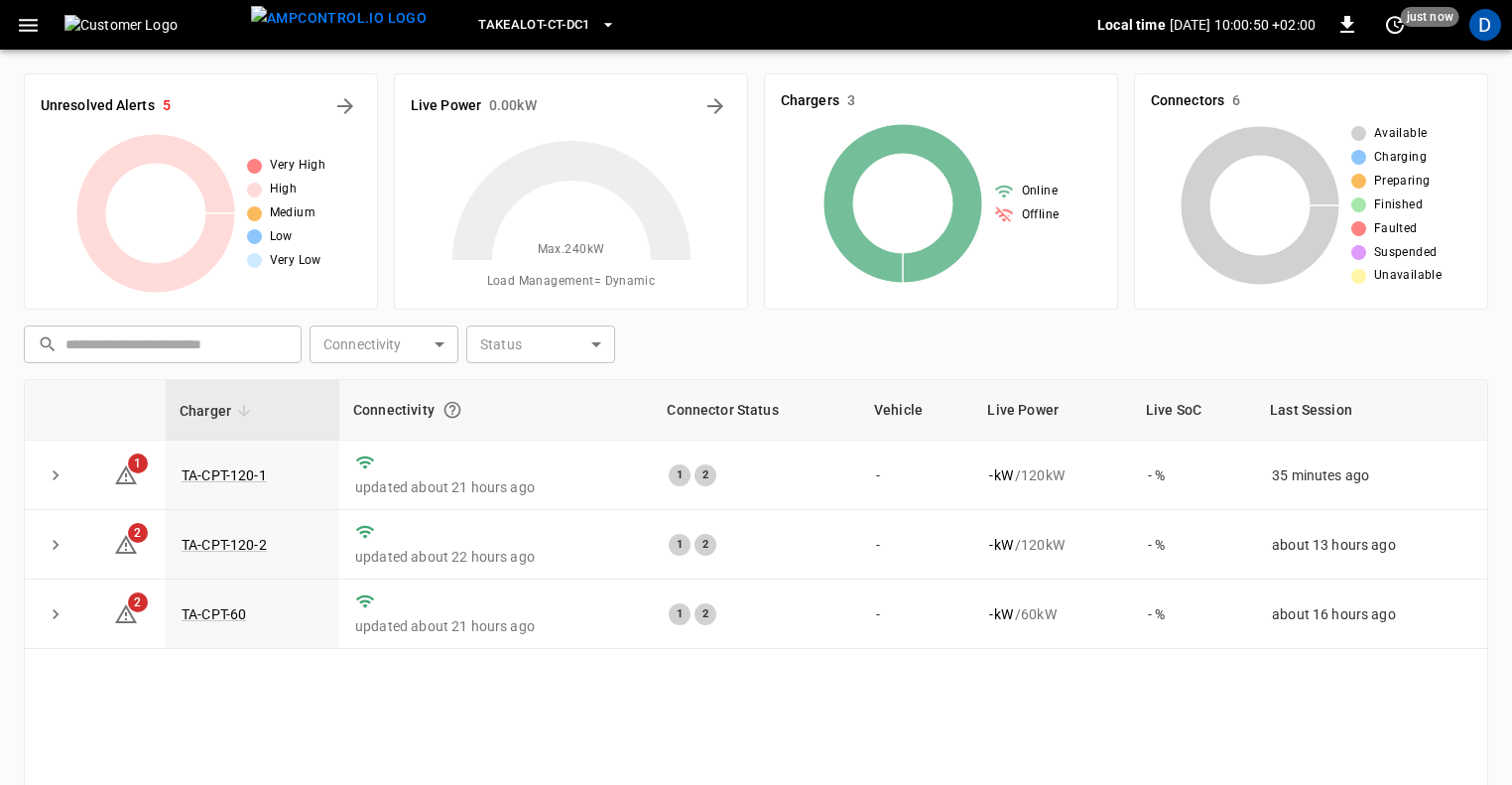 click on "Takealot-CT-DC1" at bounding box center [547, 25] 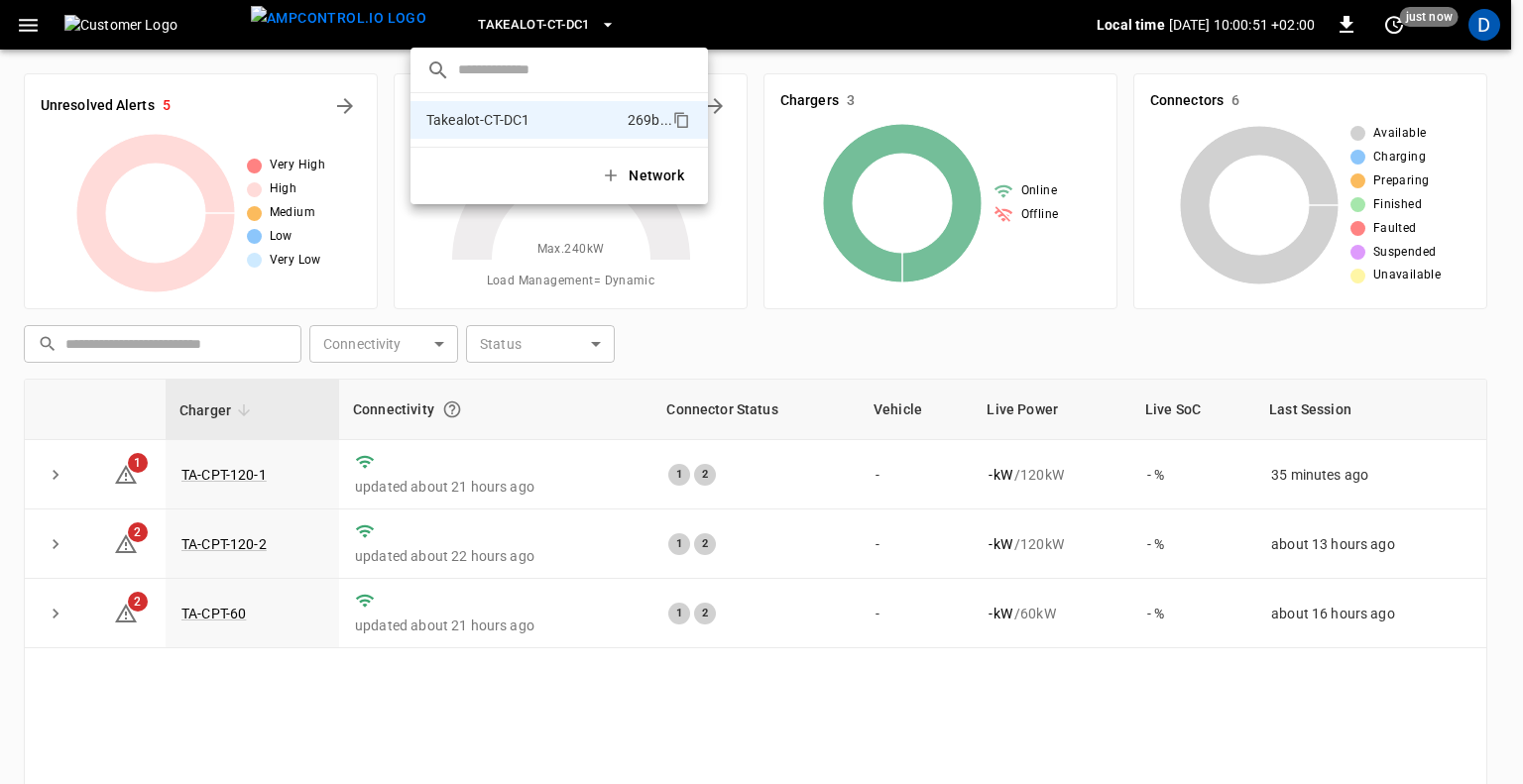 click at bounding box center [762, 392] 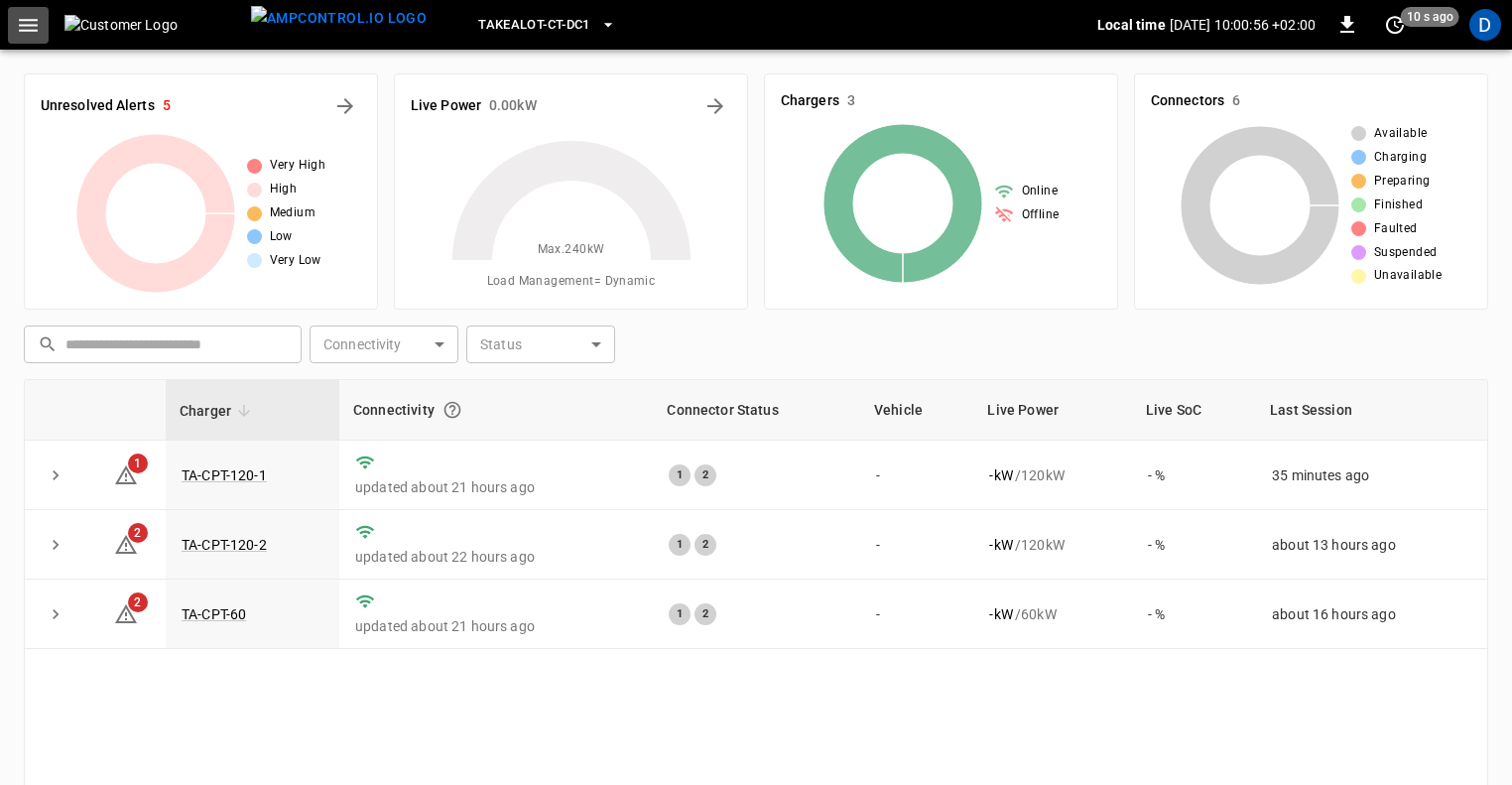 click 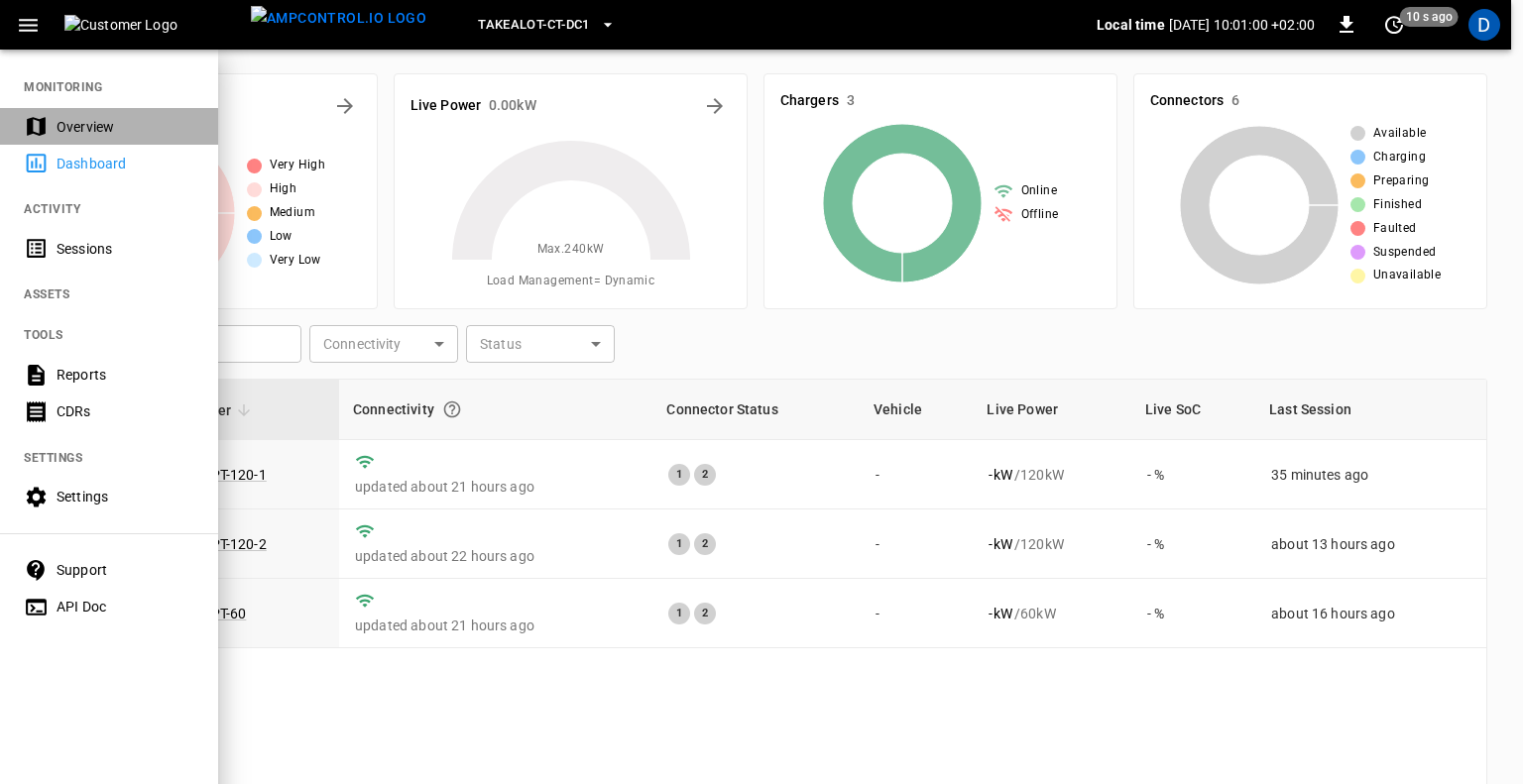 click on "Overview" at bounding box center [125, 127] 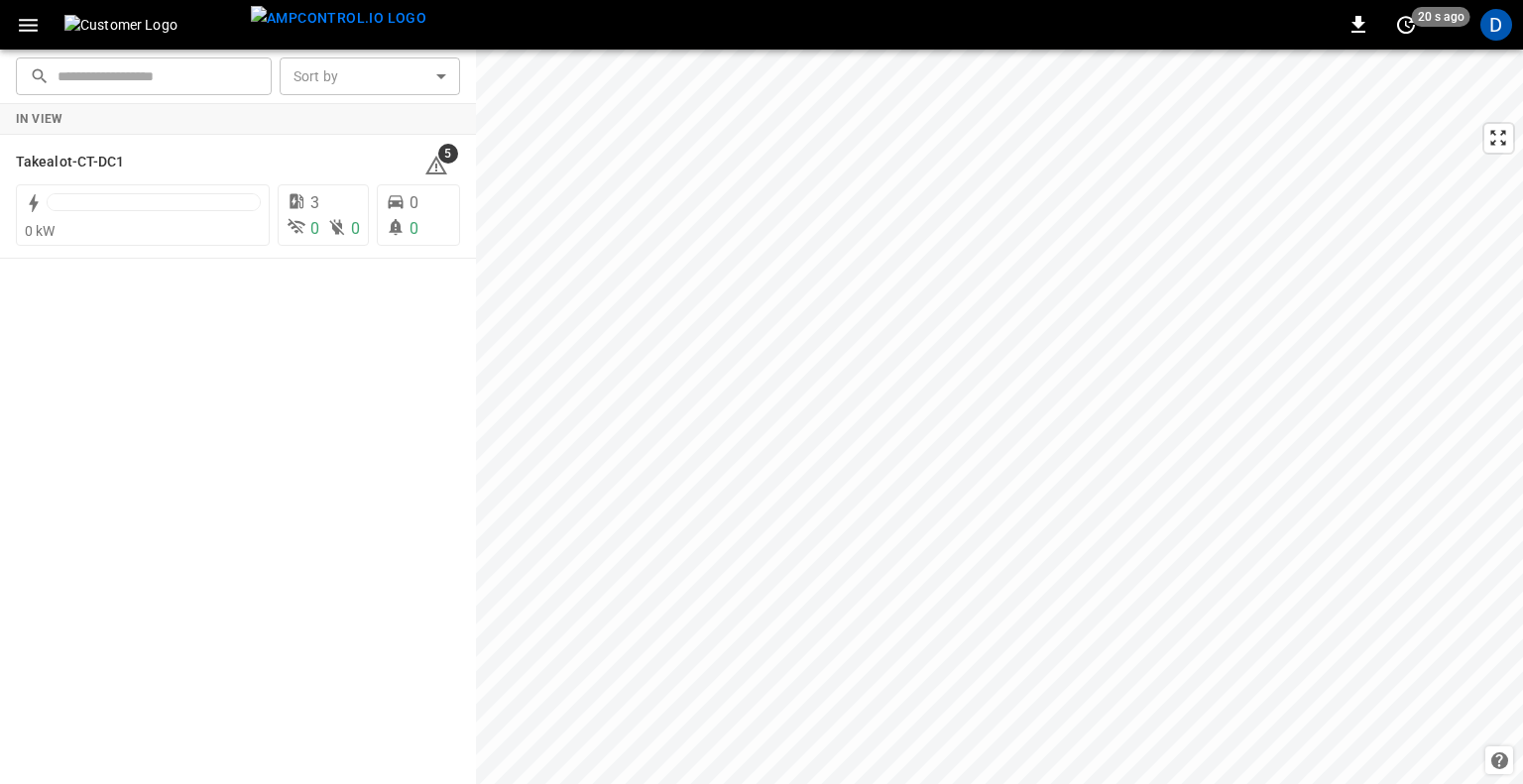 click 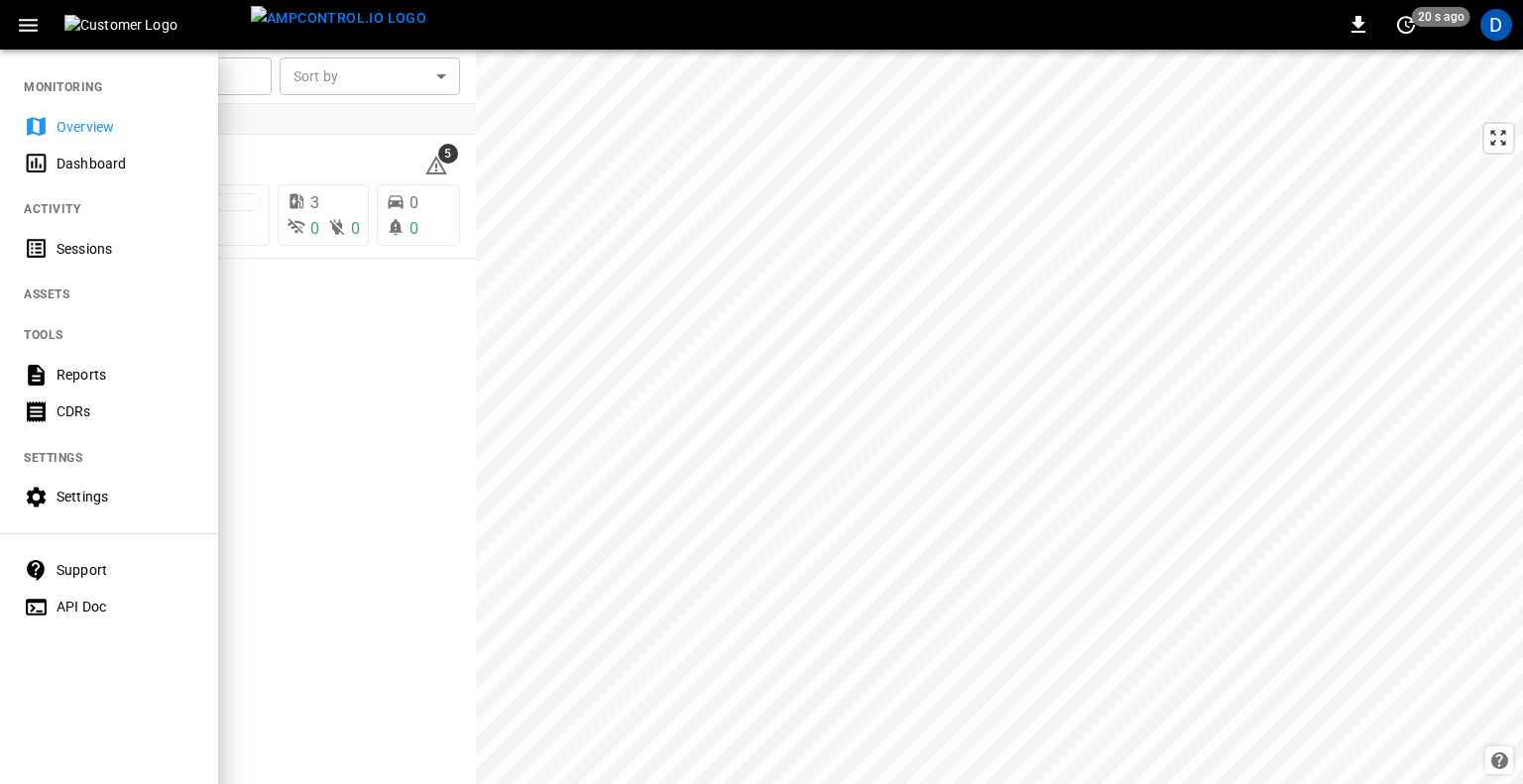 click on "CDRs" at bounding box center [109, 411] 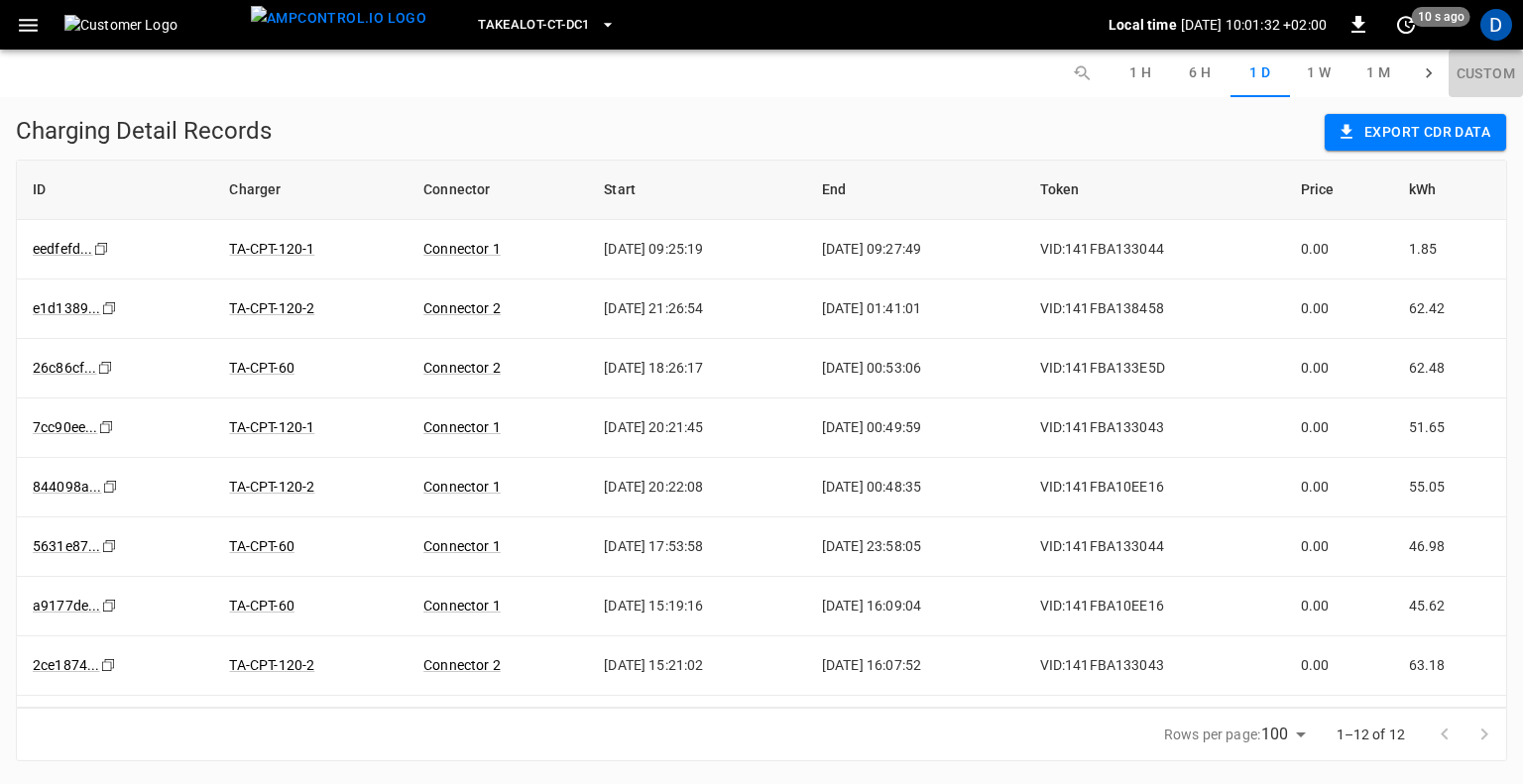 click on "Custom" at bounding box center (1485, 73) 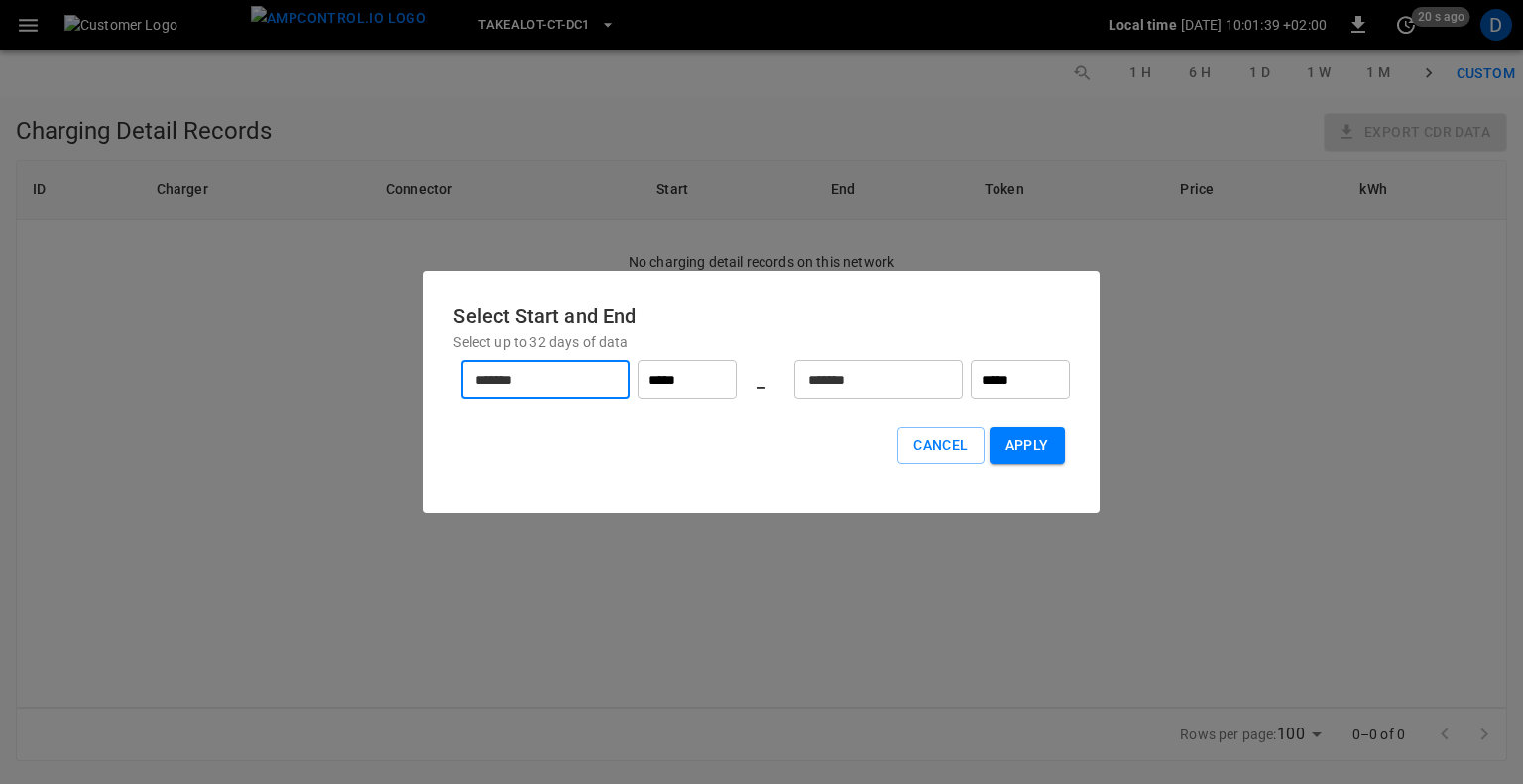 click on "*******" at bounding box center [534, 380] 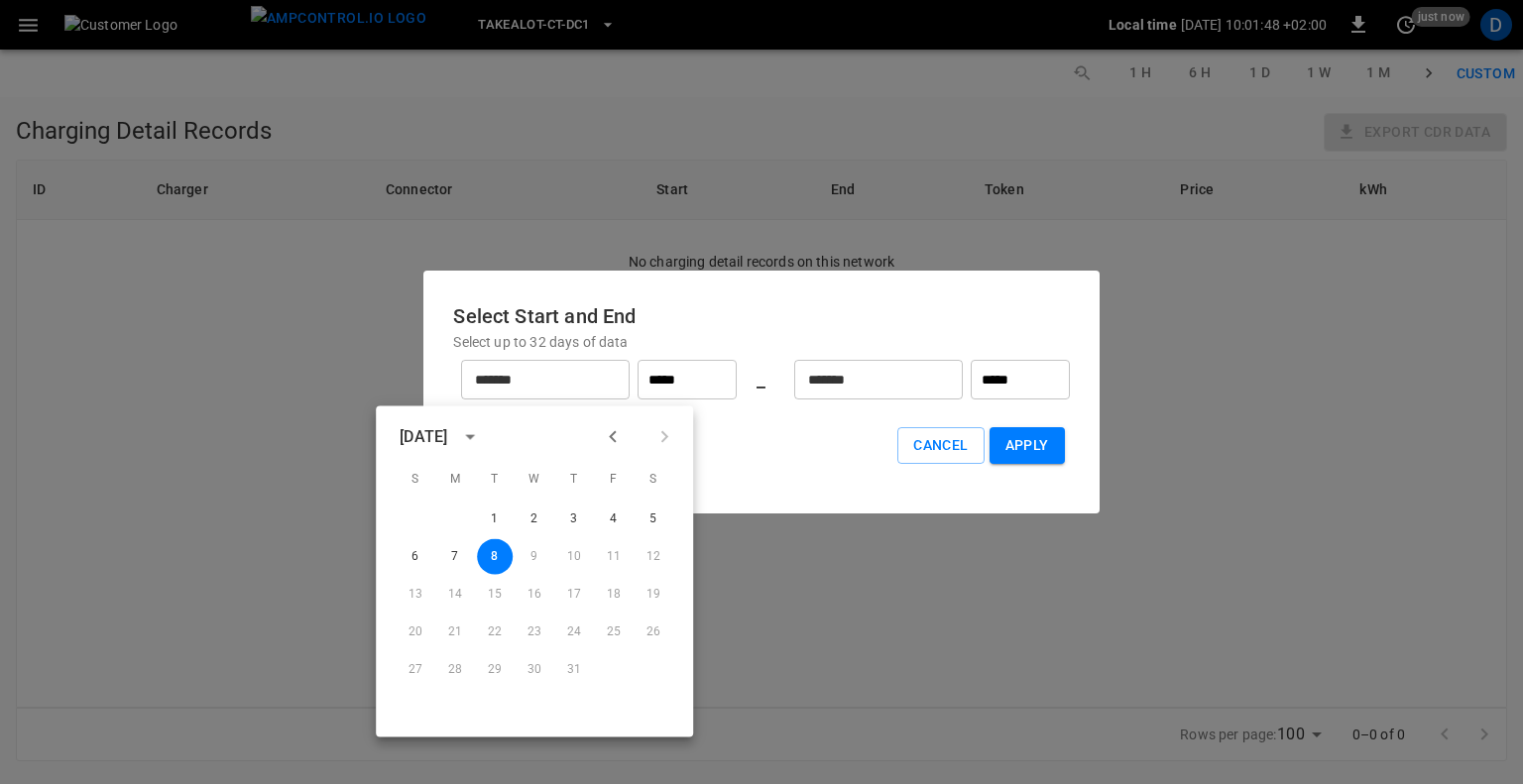 click at bounding box center (613, 437) 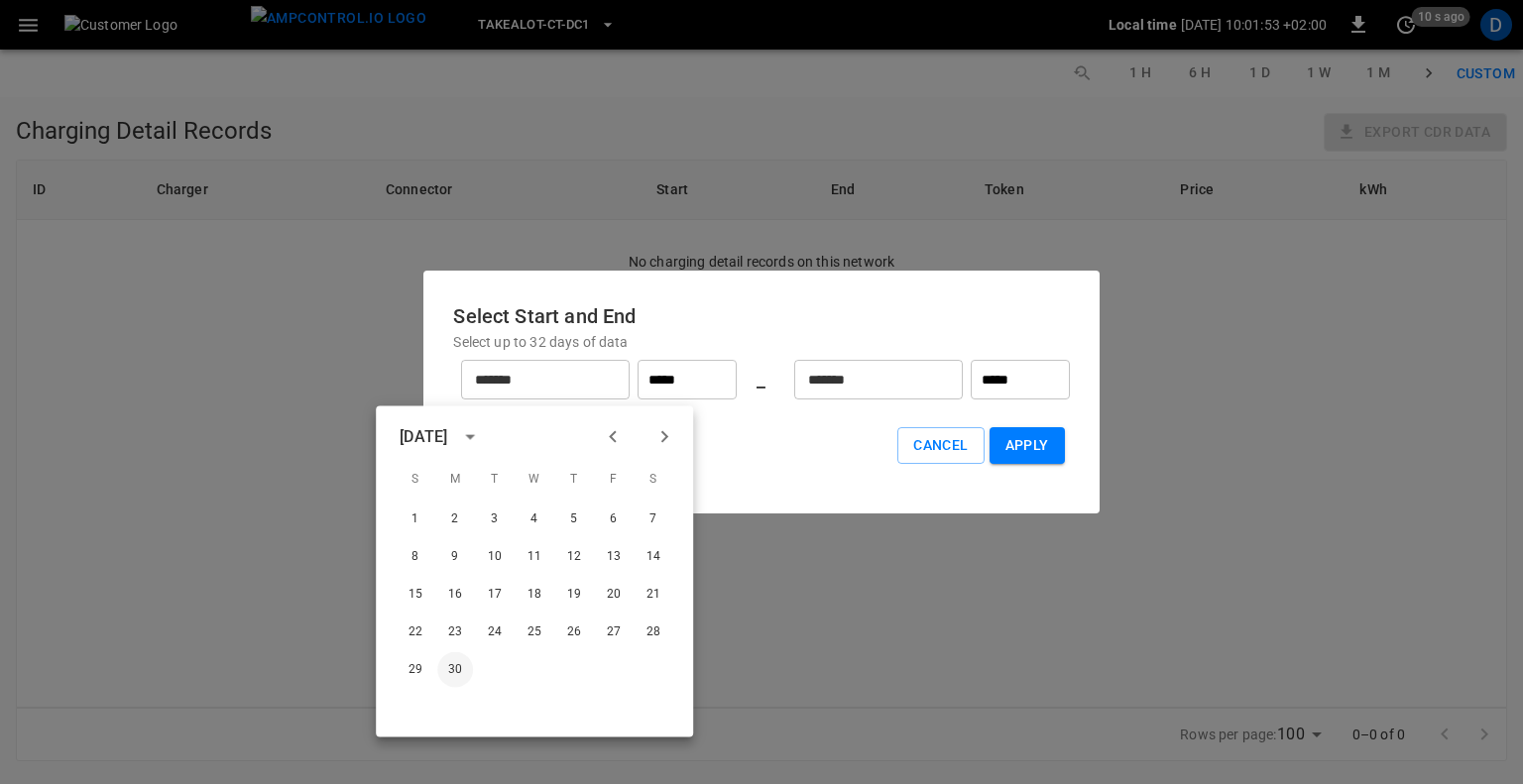 click on "30" at bounding box center [455, 670] 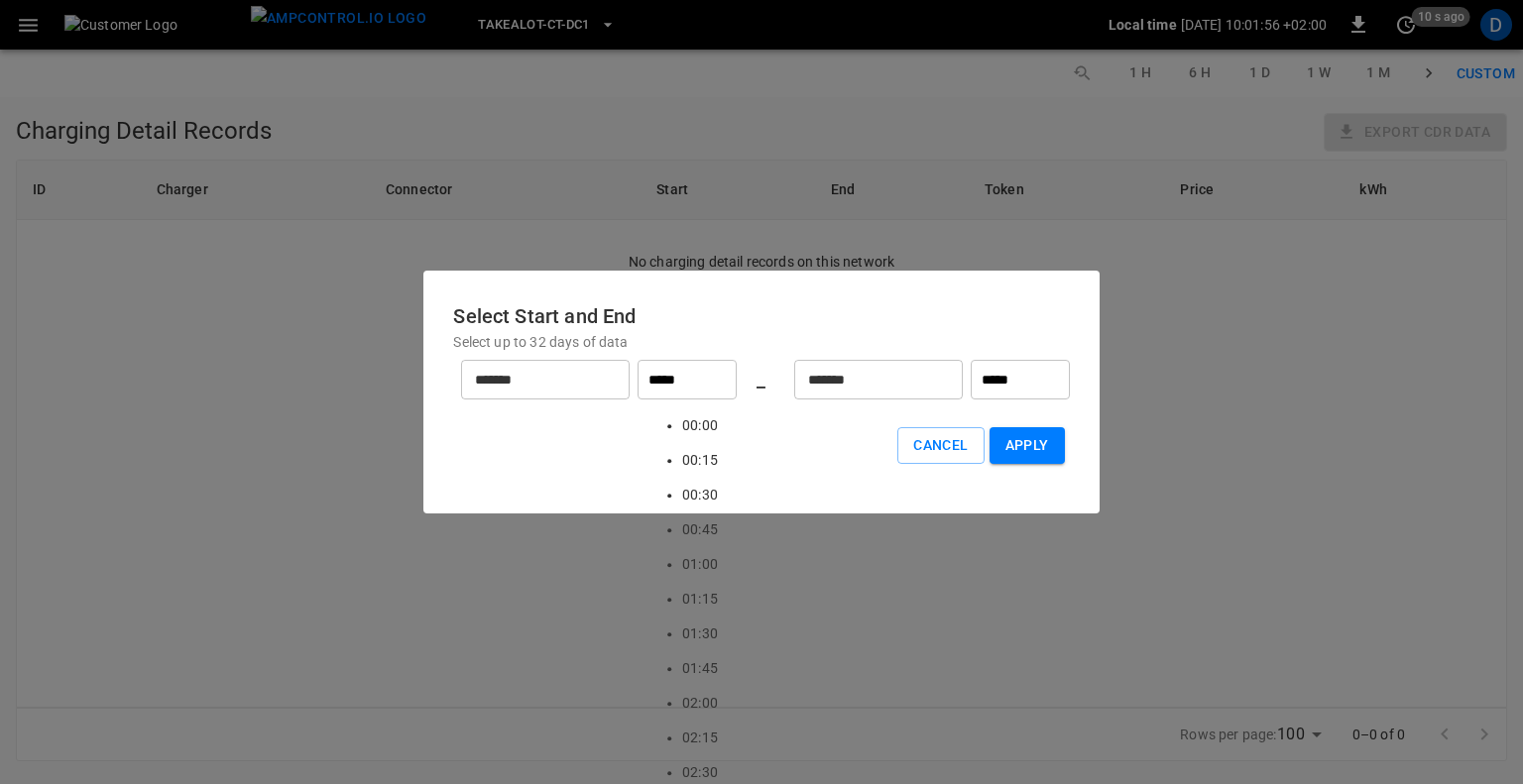 click on "*****" at bounding box center (687, 380) 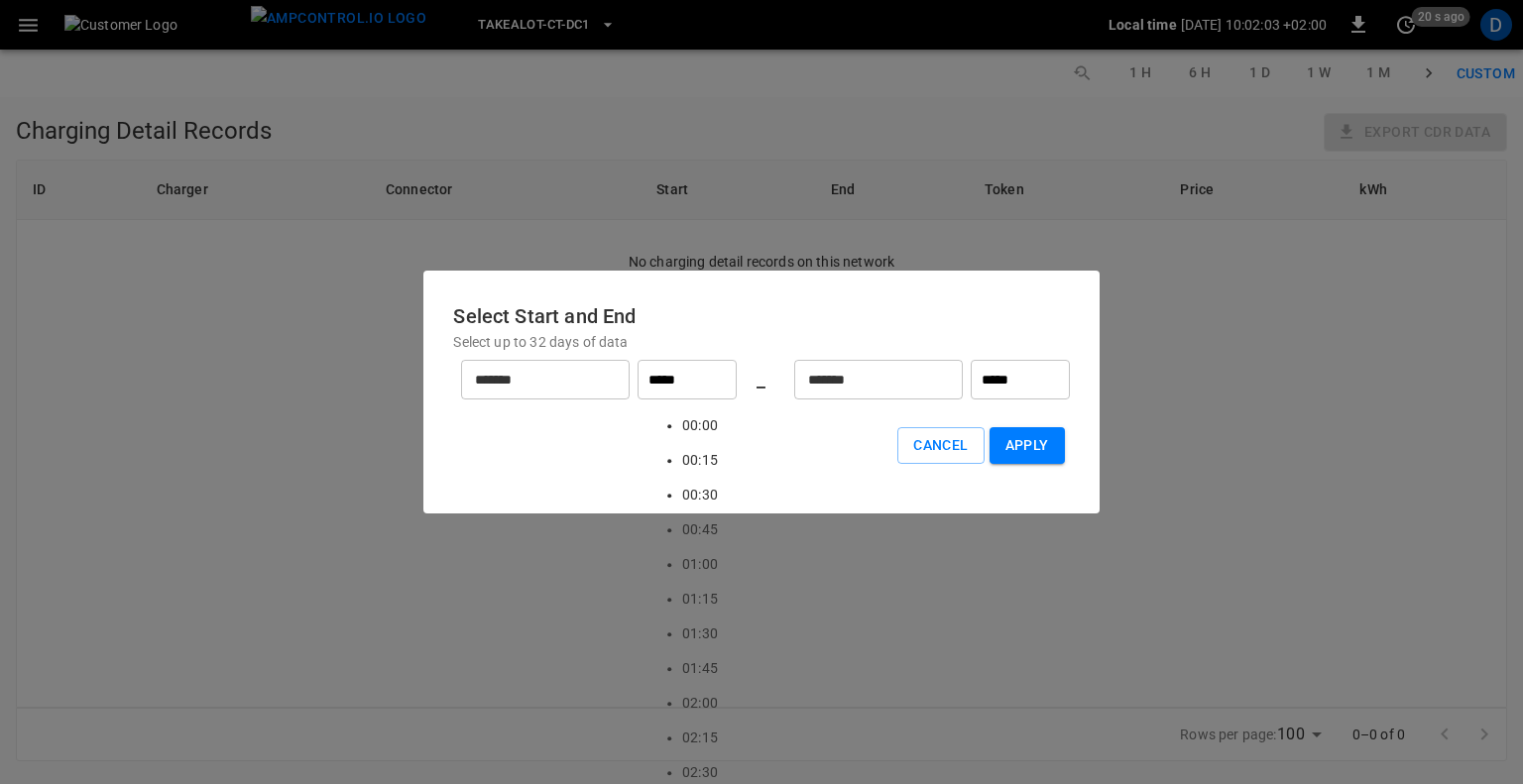 scroll, scrollTop: 774, scrollLeft: 0, axis: vertical 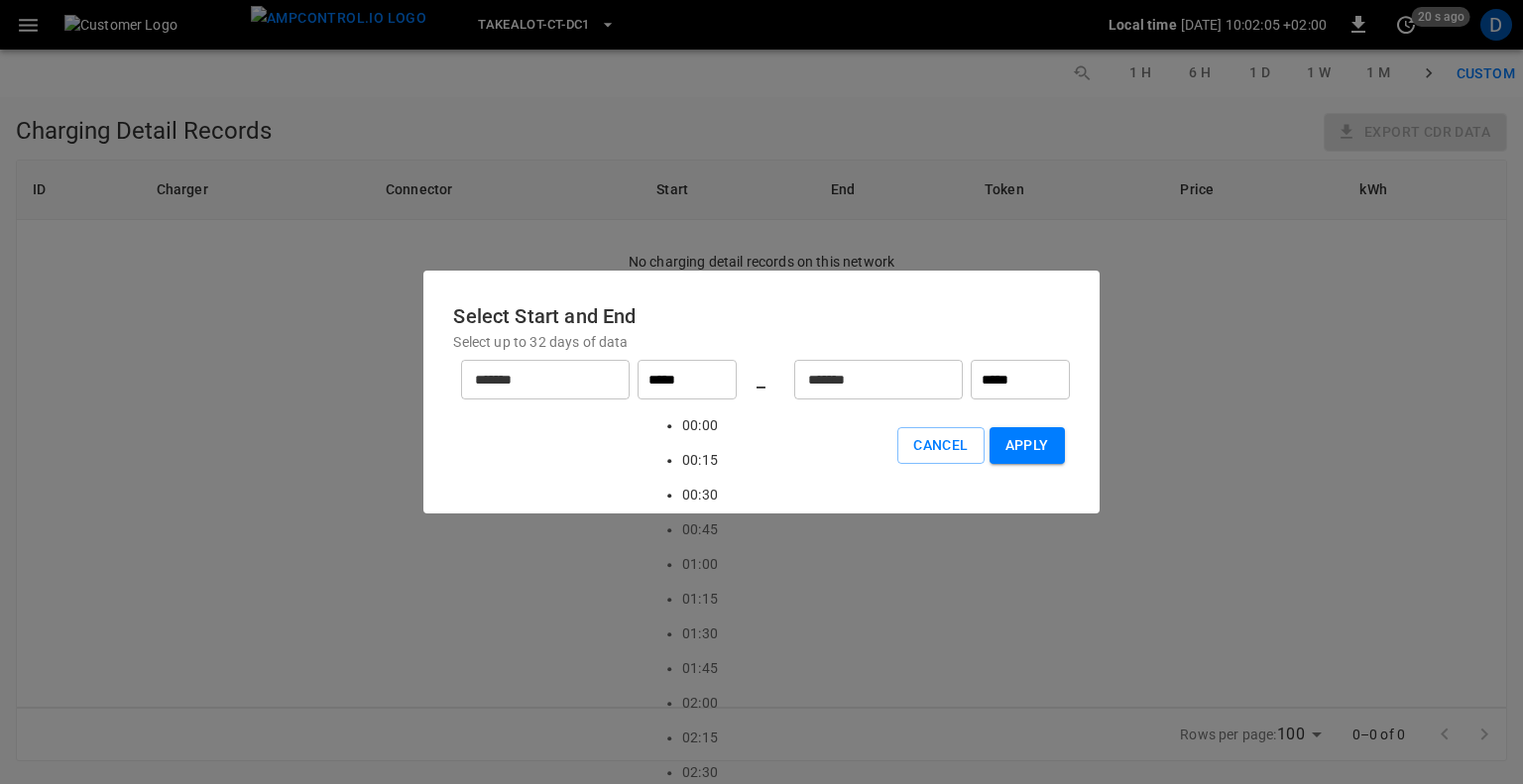 click on "06:00" at bounding box center (700, 1258) 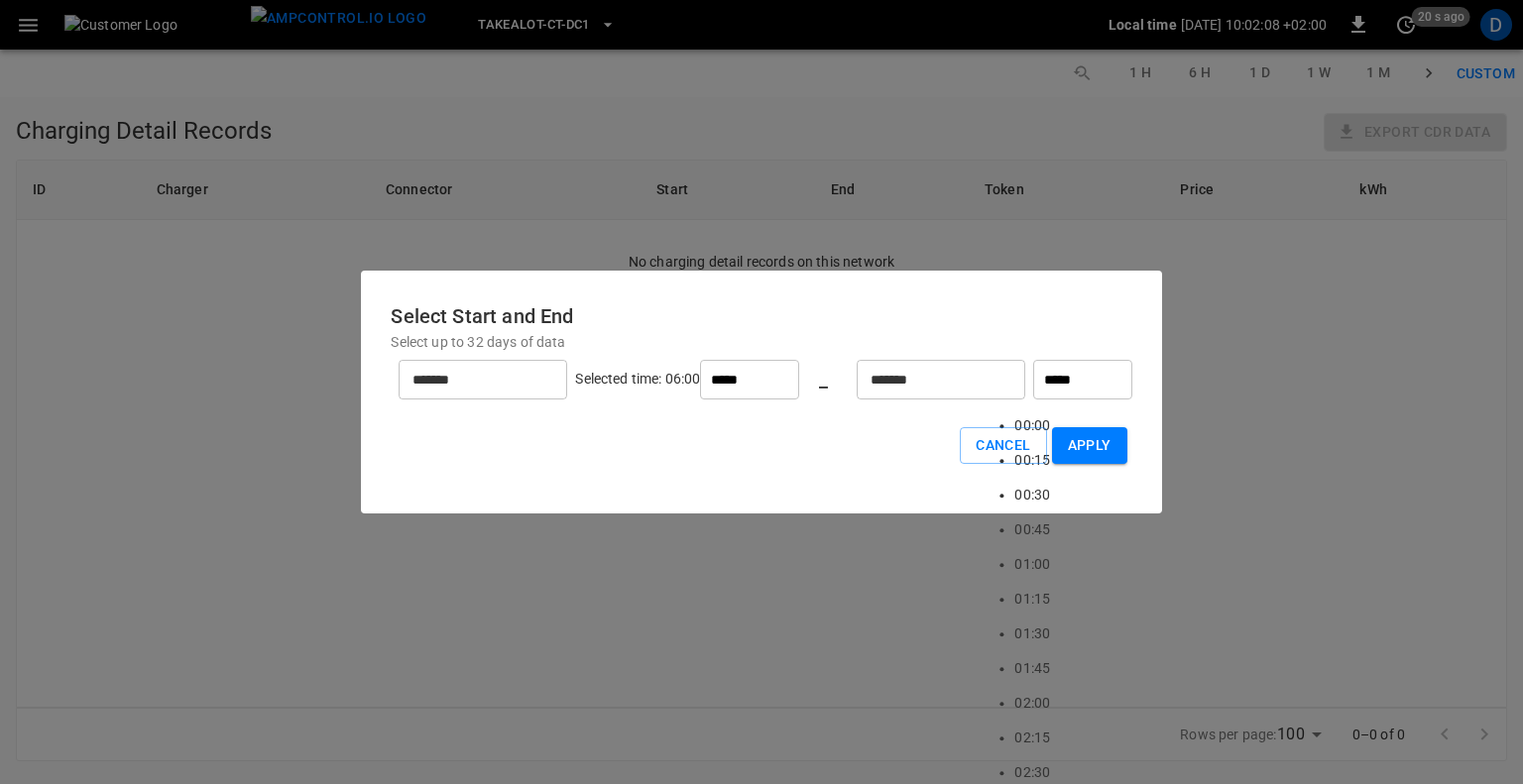 click on "*****" at bounding box center [1083, 380] 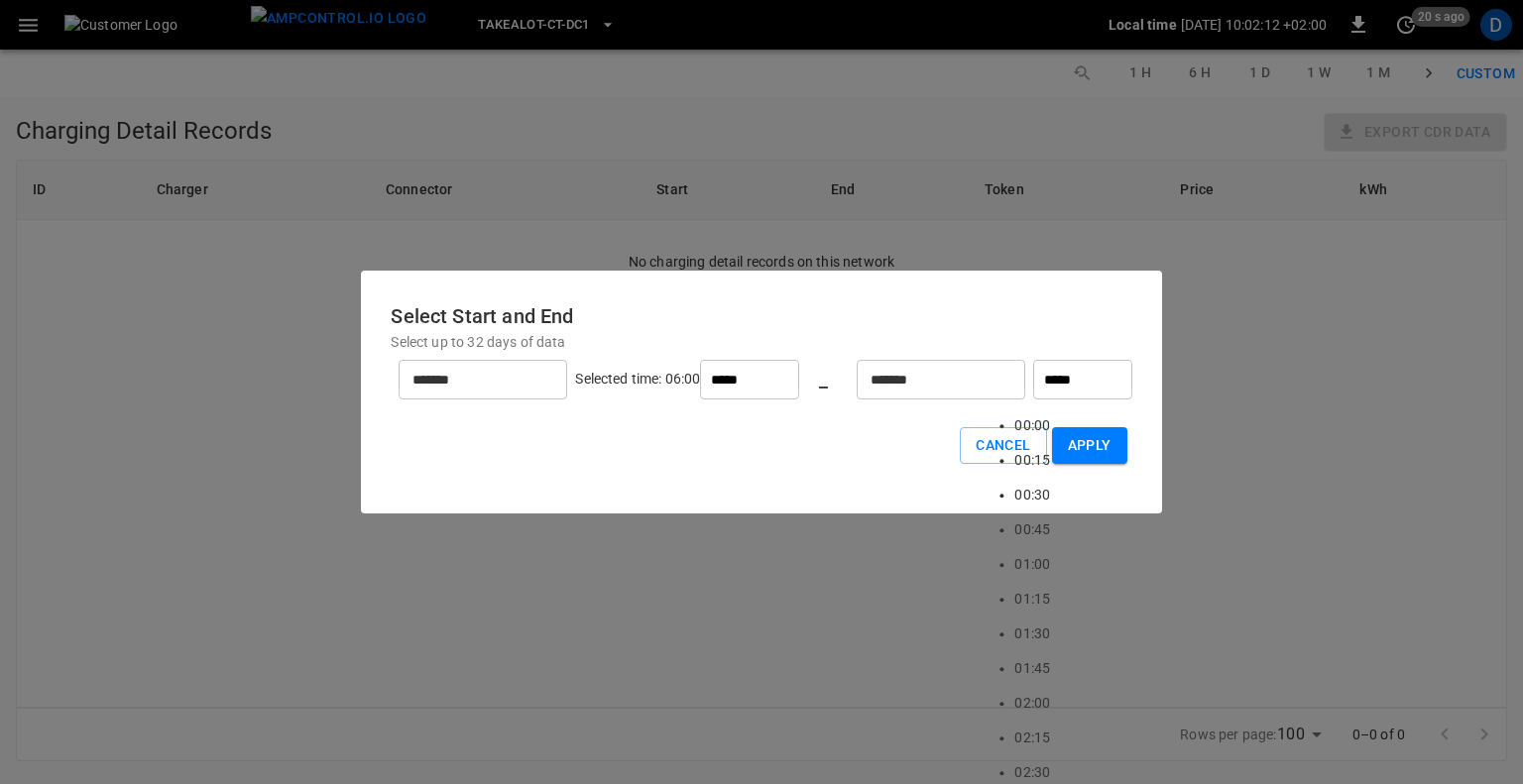 scroll, scrollTop: 1419, scrollLeft: 0, axis: vertical 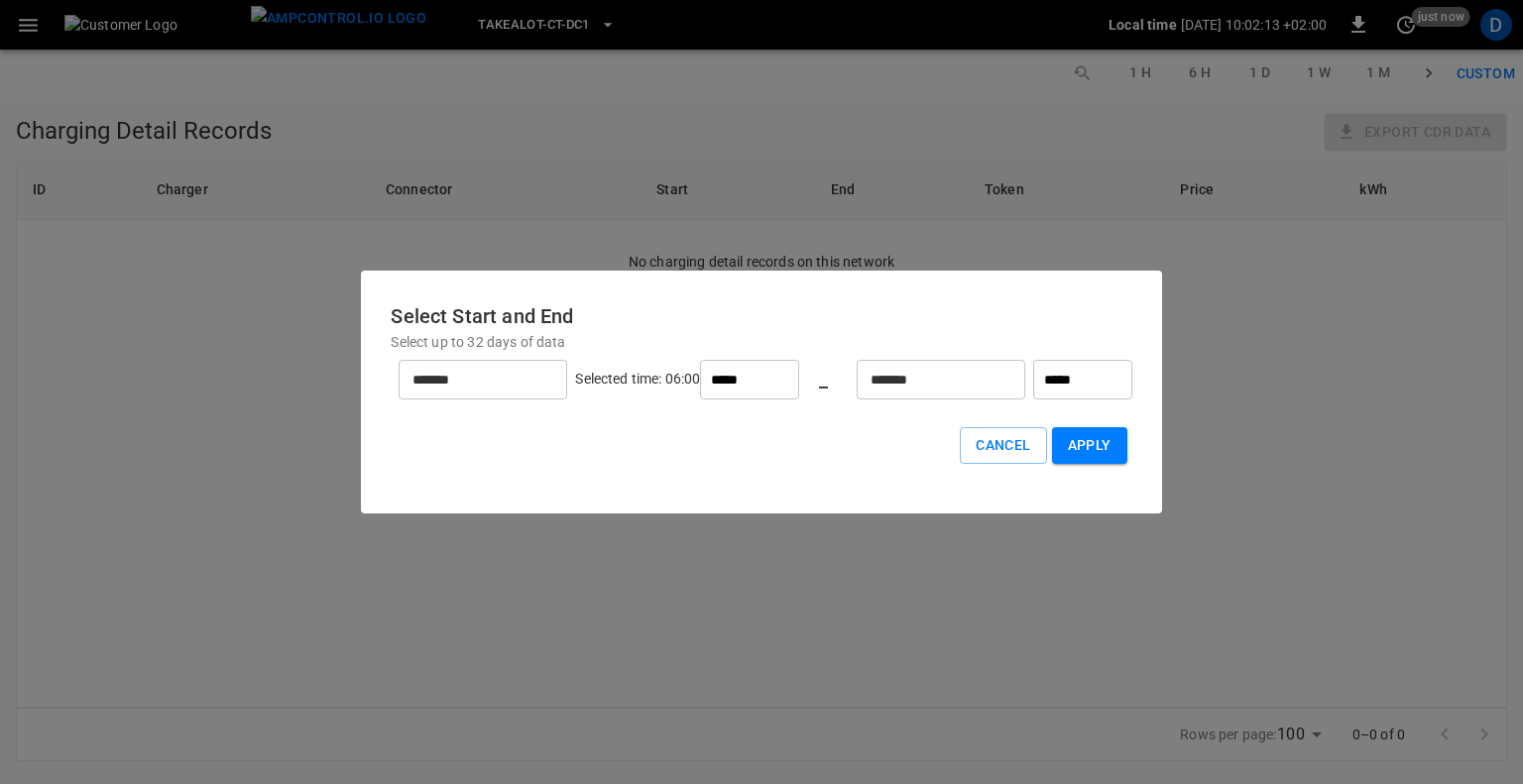 click on "Cancel Apply" at bounding box center [761, 445] 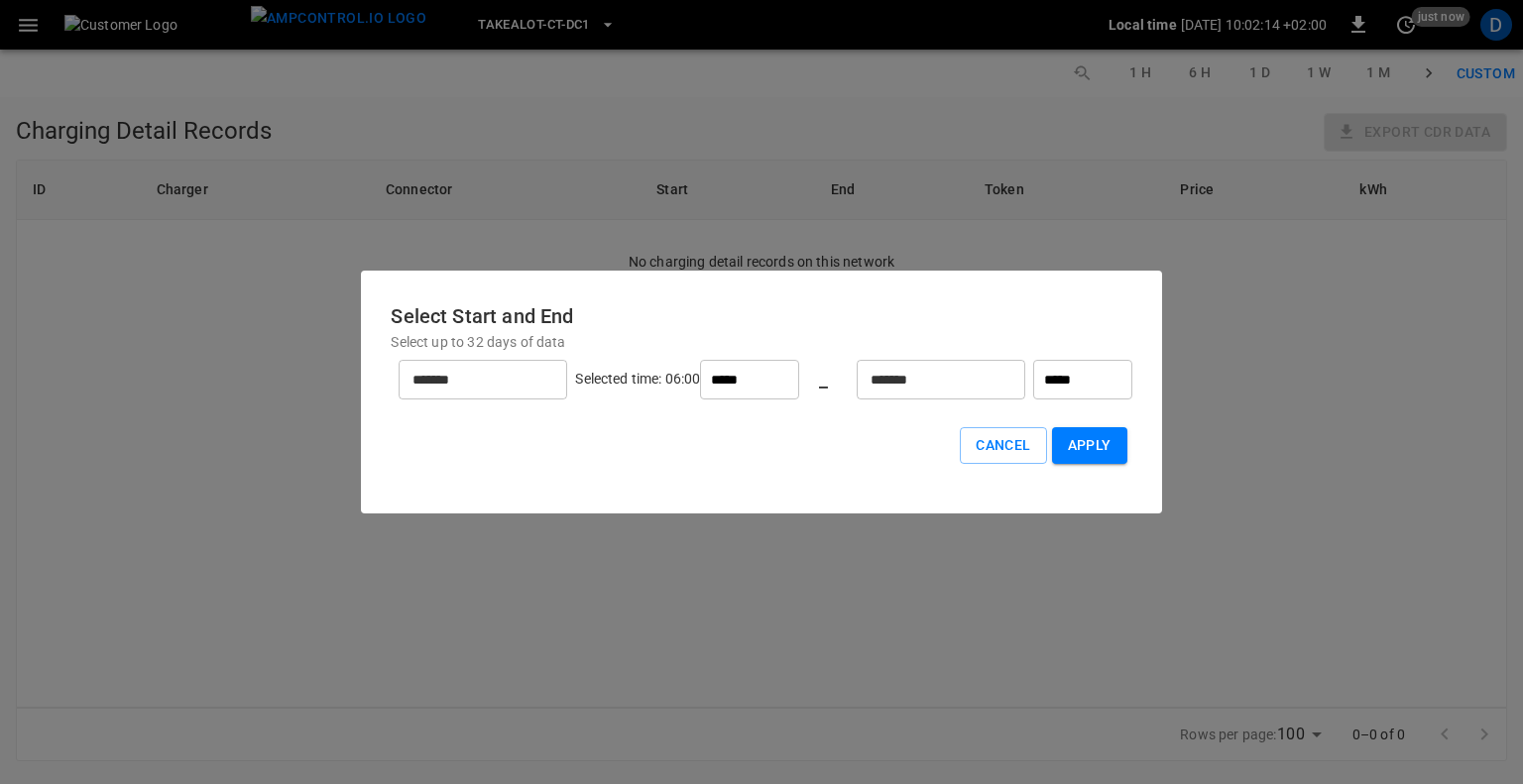 click on "Apply" at bounding box center (1090, 445) 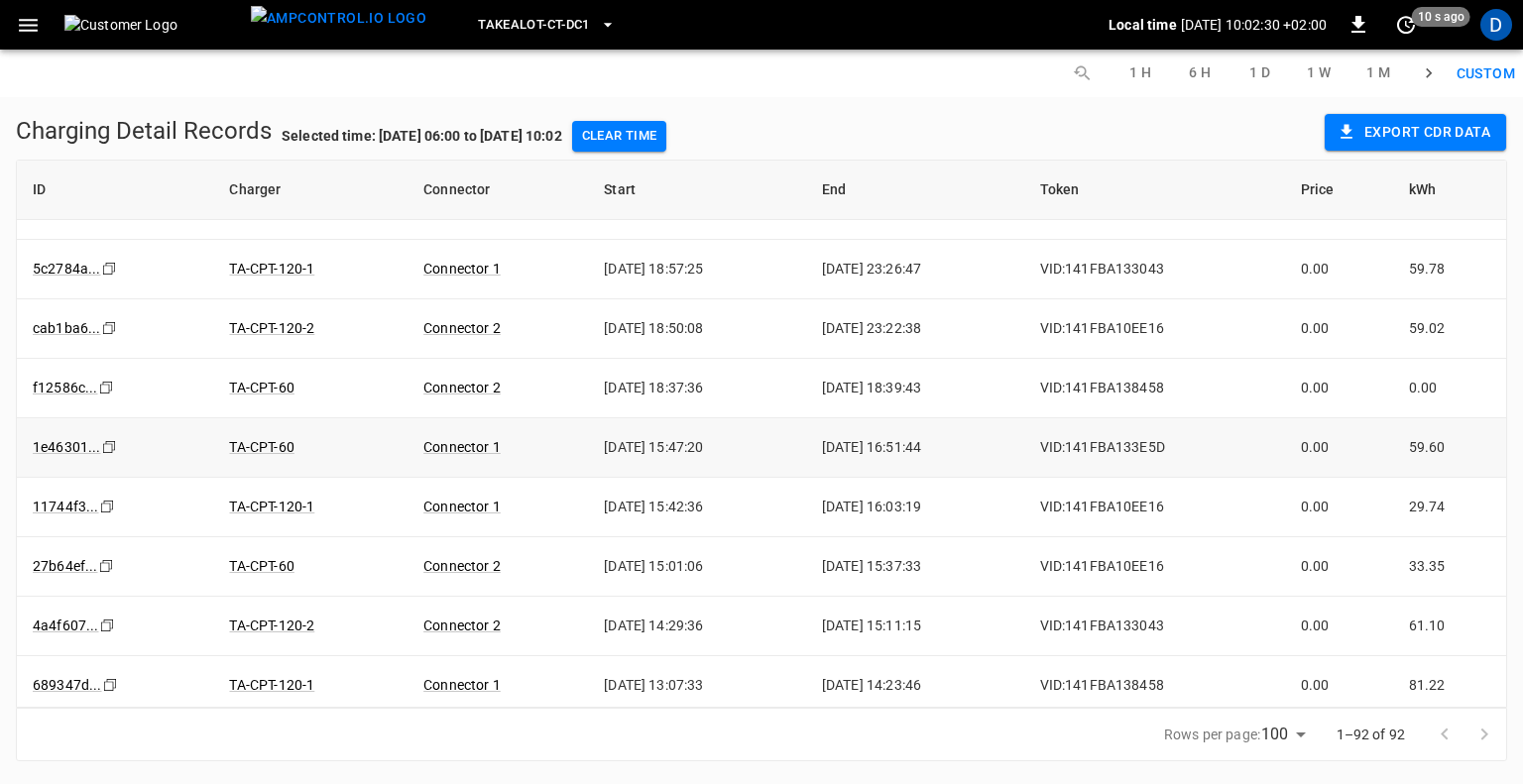 scroll, scrollTop: 1883, scrollLeft: 0, axis: vertical 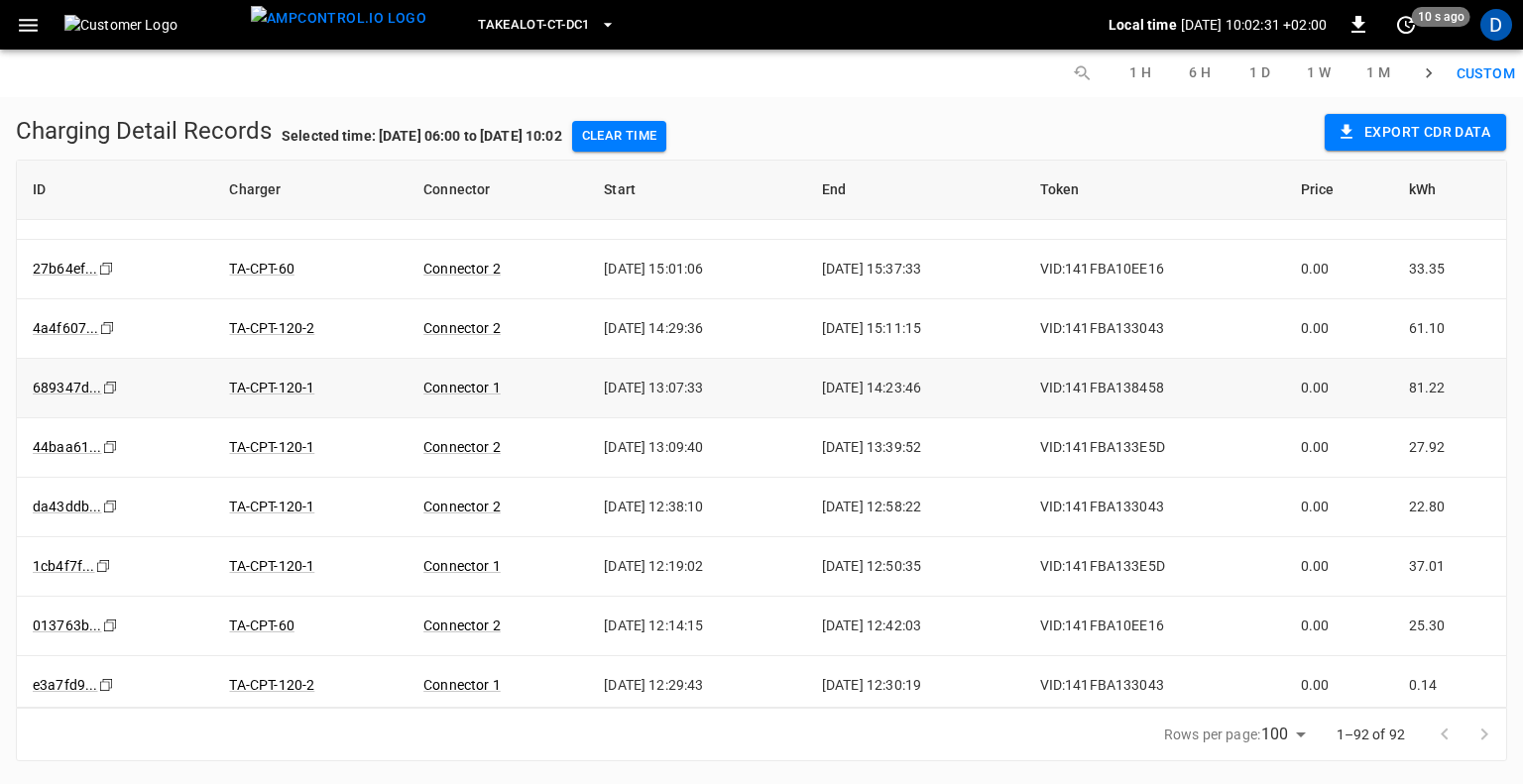 click on "81.22" at bounding box center (1450, 389) 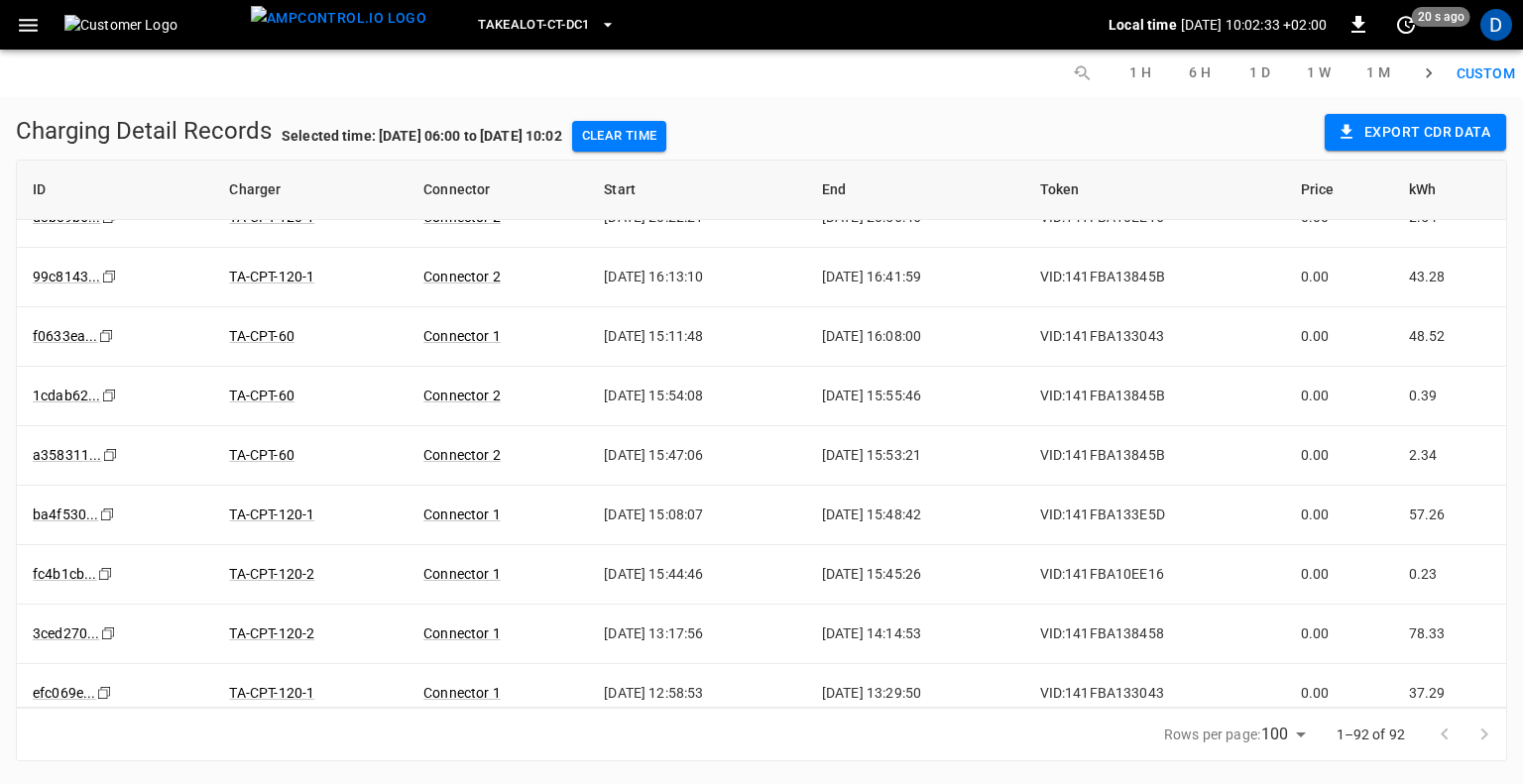 scroll, scrollTop: 2775, scrollLeft: 0, axis: vertical 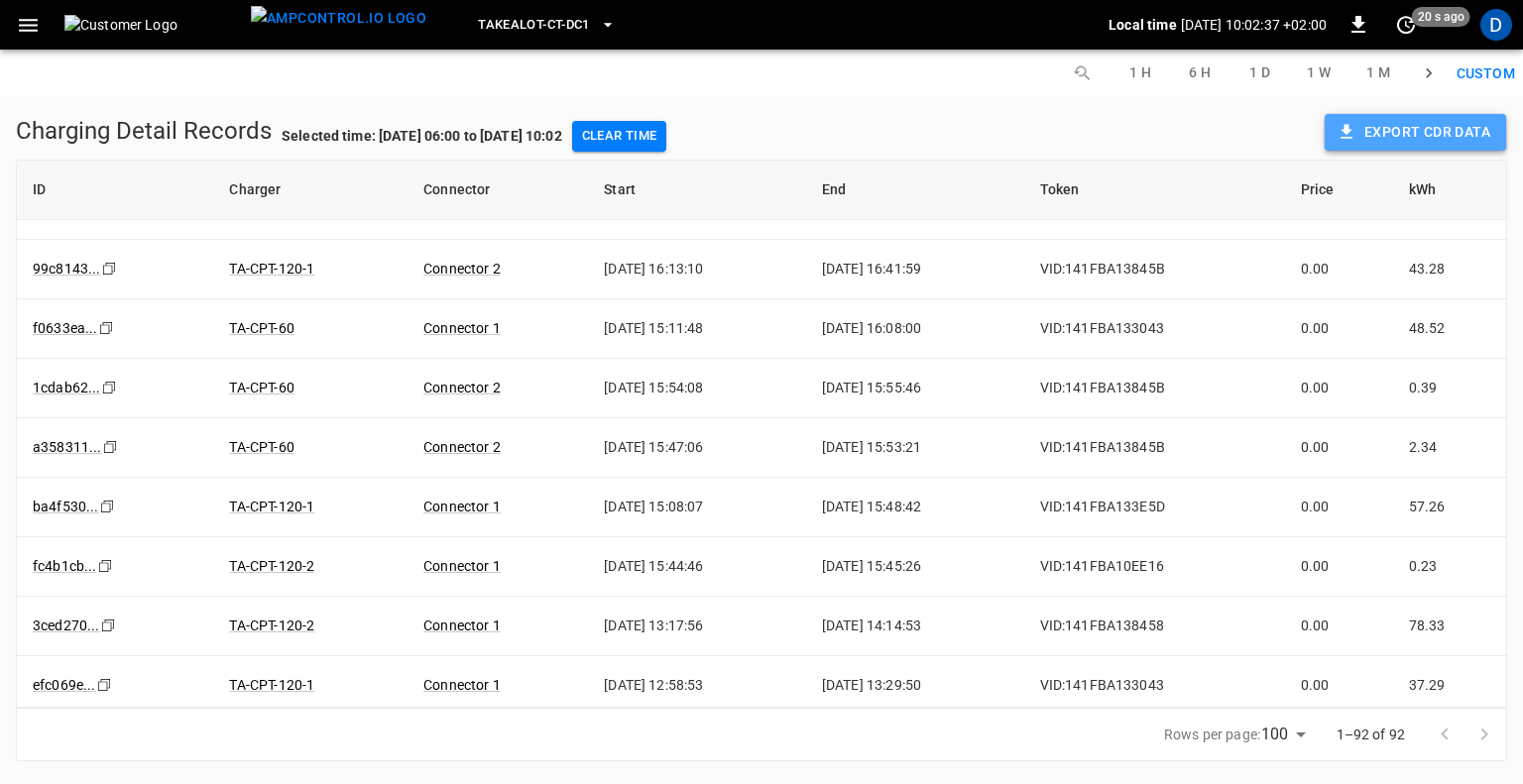 click on "Export CDR data" at bounding box center [1415, 132] 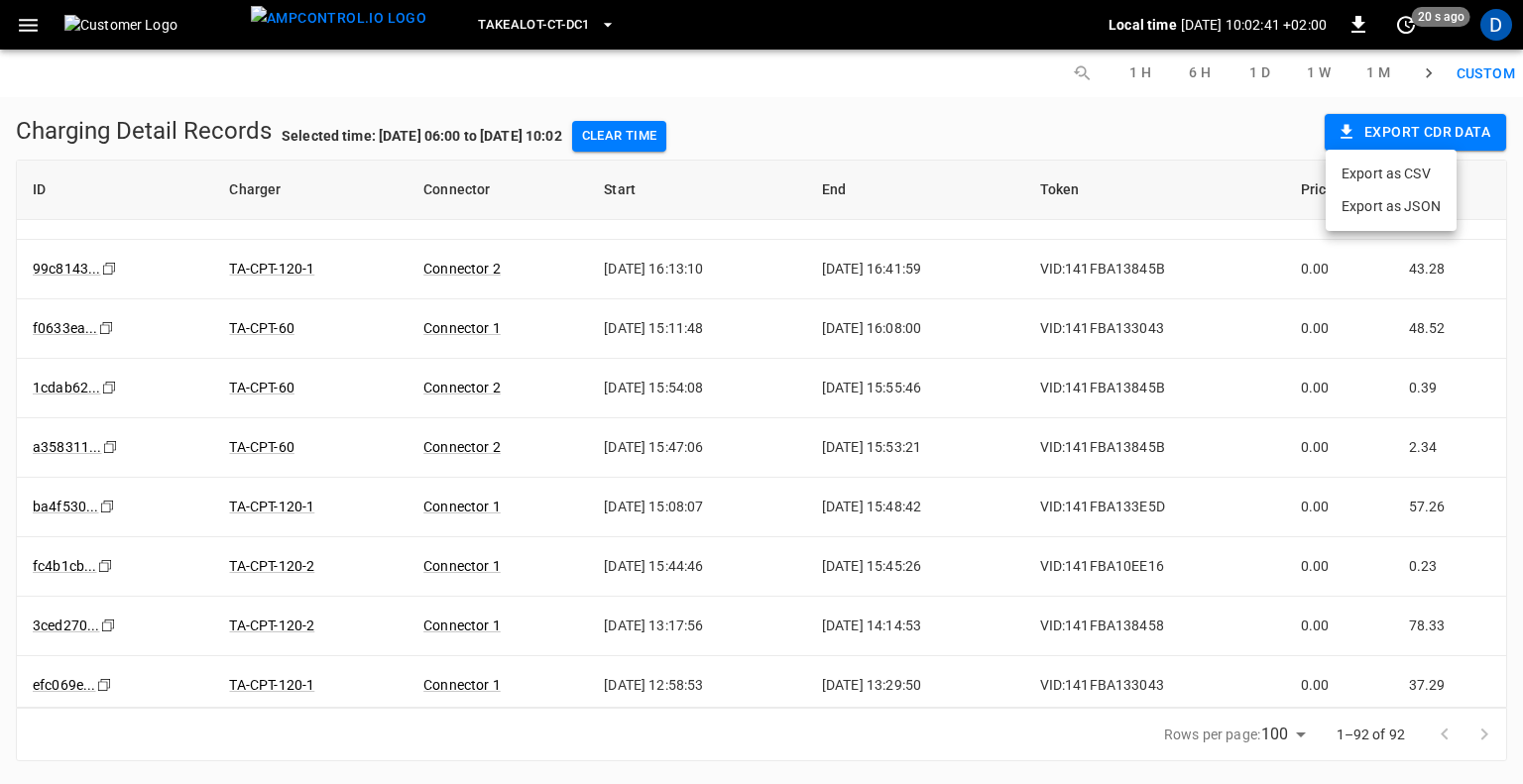 click on "Export as JSON" at bounding box center (1391, 206) 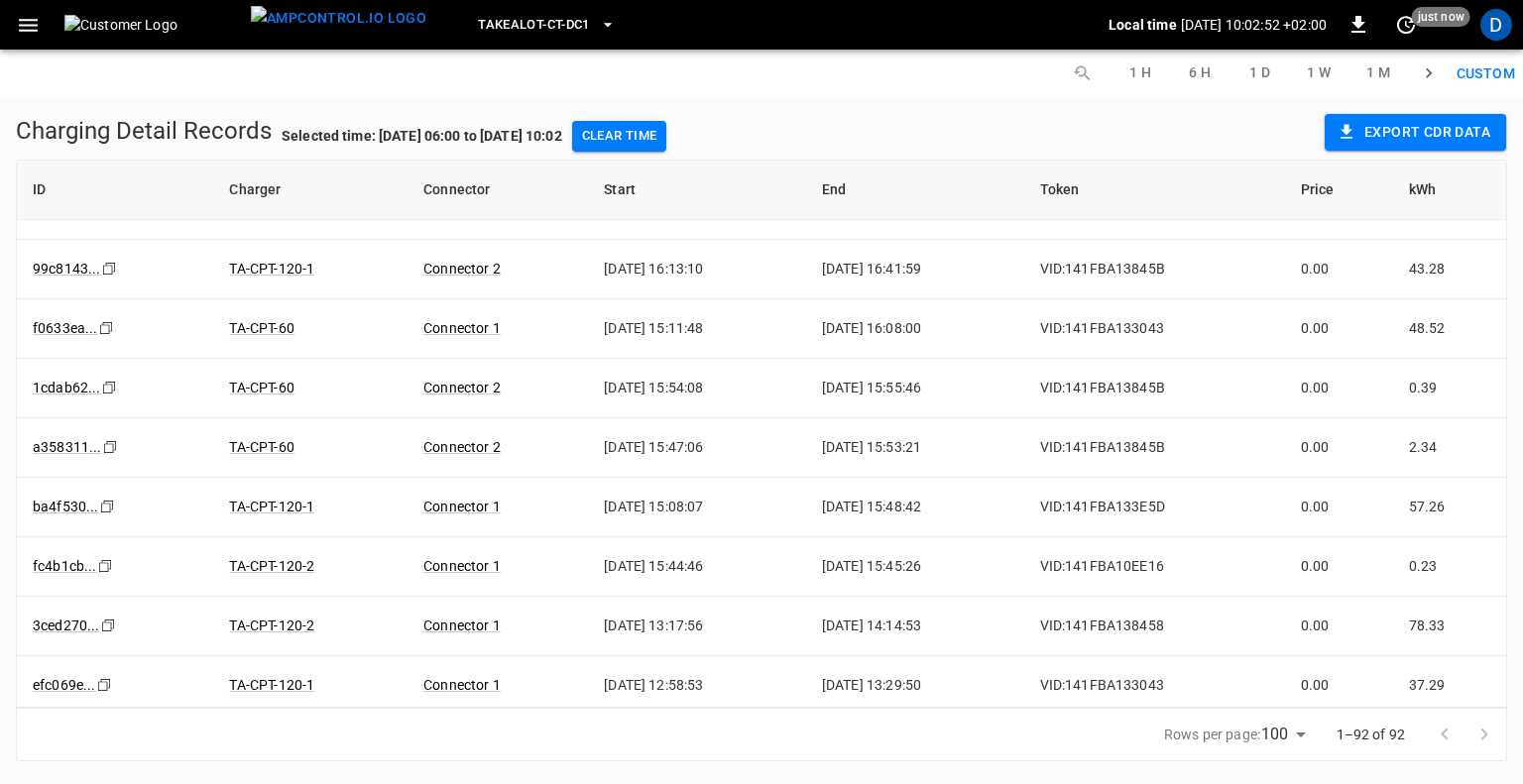 click on "1 H 6 H 1 D 1 W 1 M custom Custom" at bounding box center [762, 73] 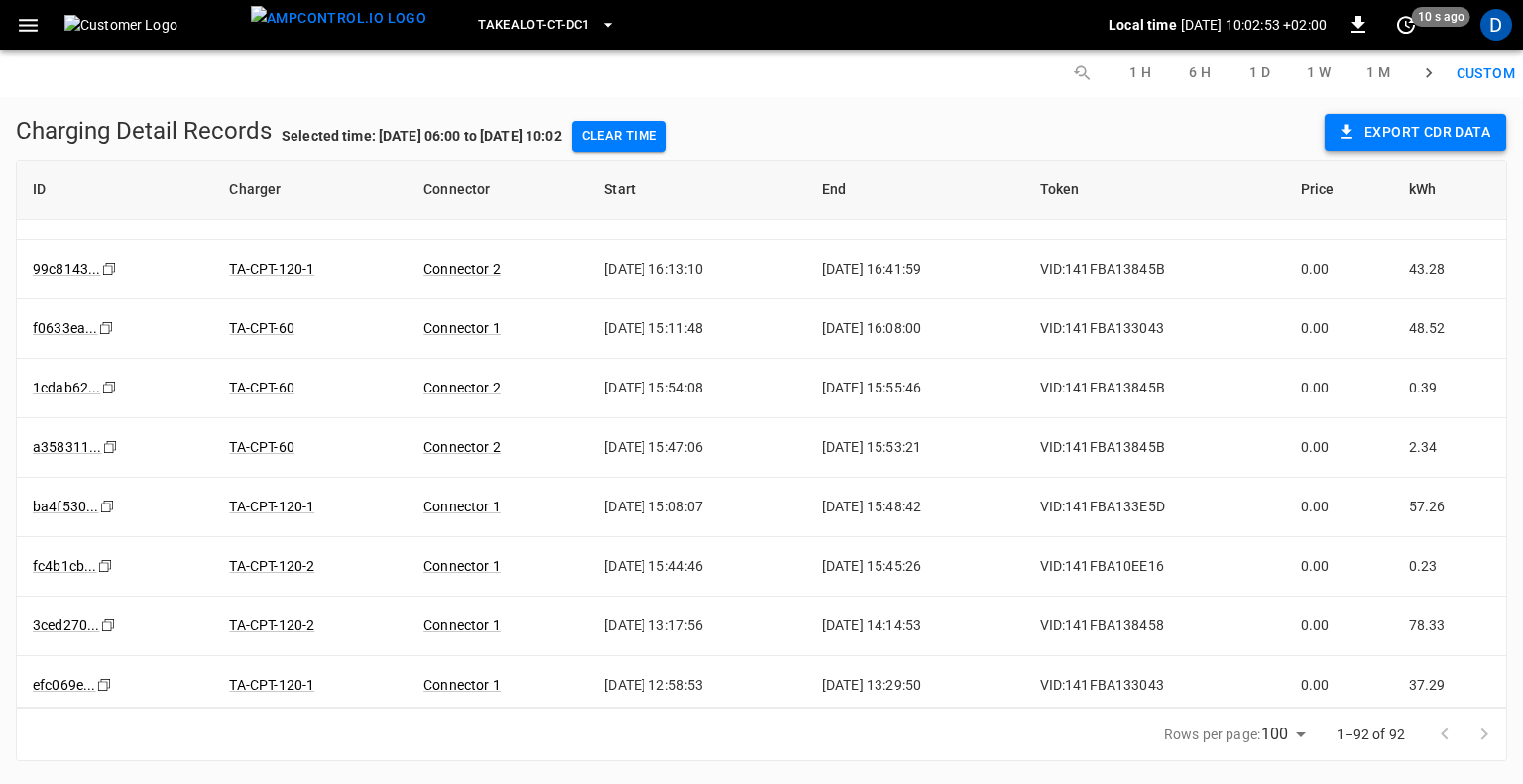 click on "Export CDR data" at bounding box center (1415, 132) 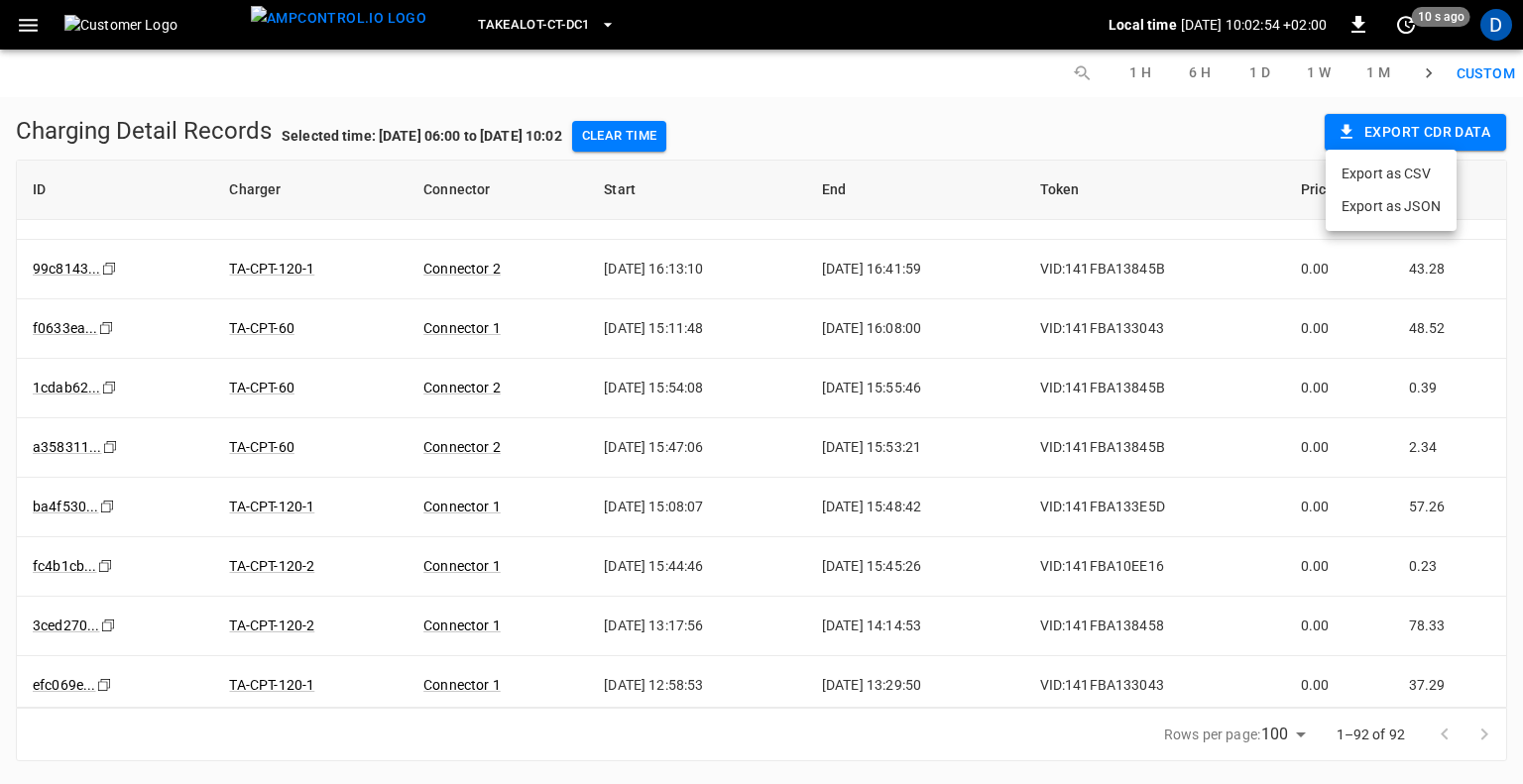 click on "Export as CSV" at bounding box center [1391, 173] 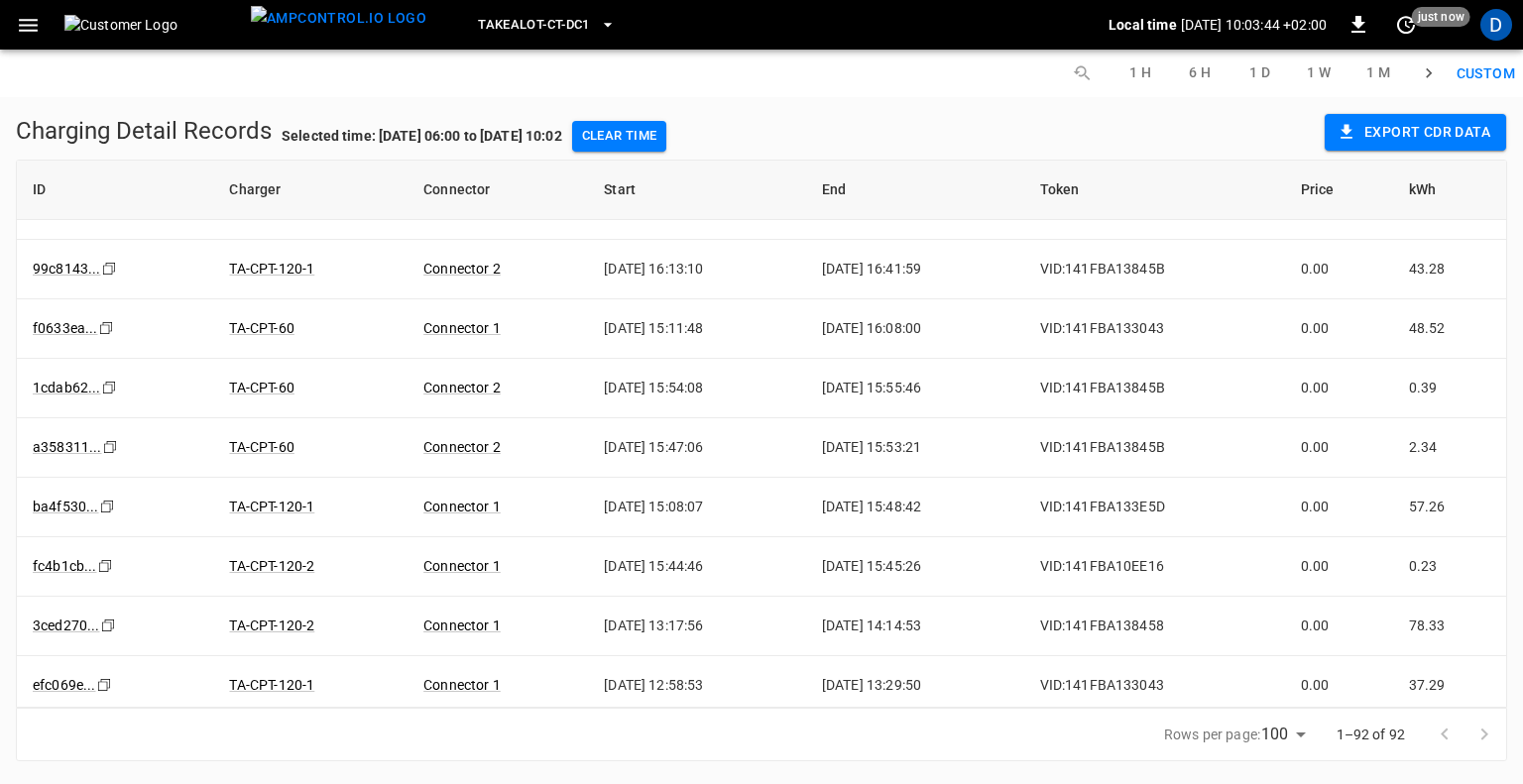 click at bounding box center (1464, 734) 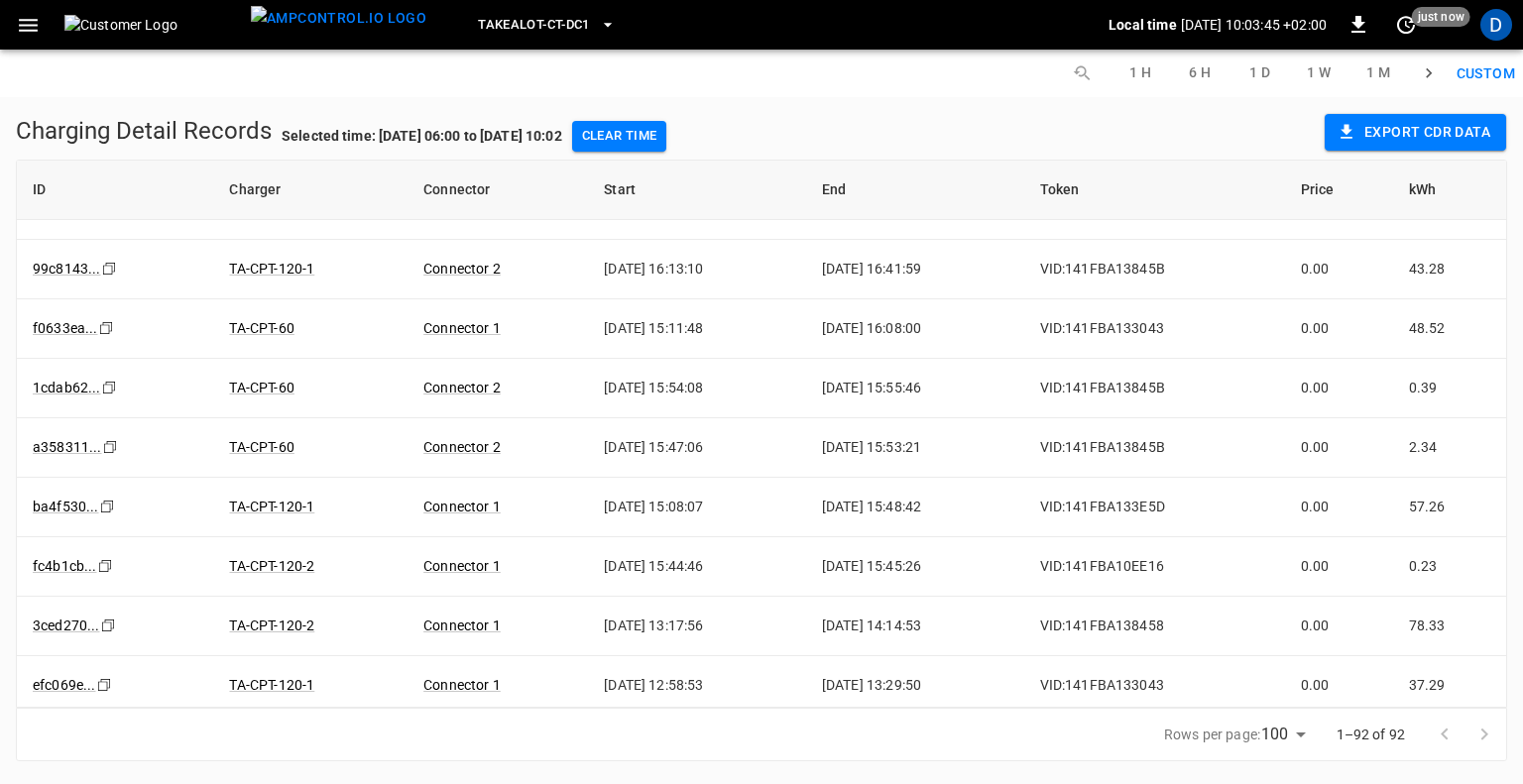 click at bounding box center (1464, 734) 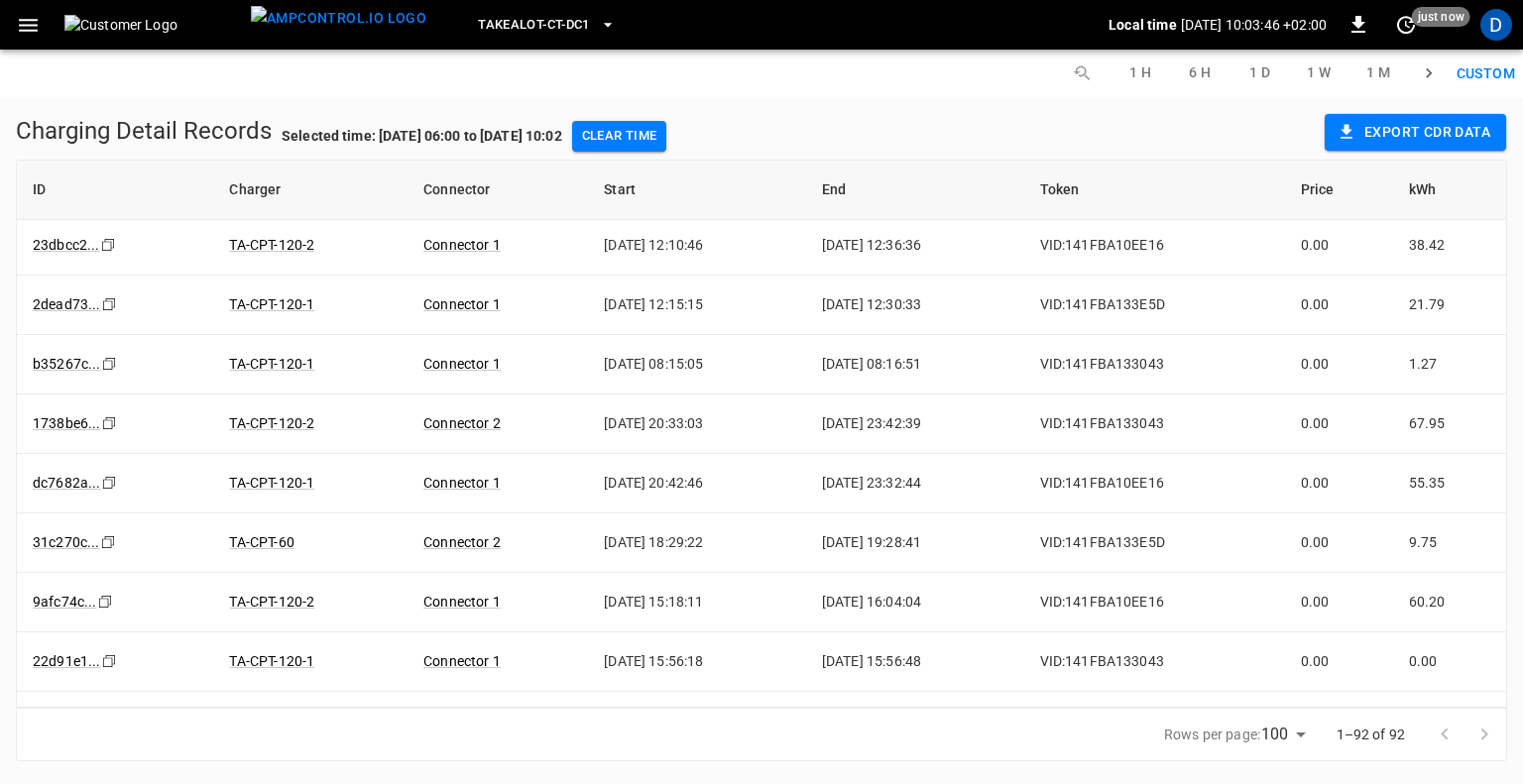 scroll, scrollTop: 4984, scrollLeft: 0, axis: vertical 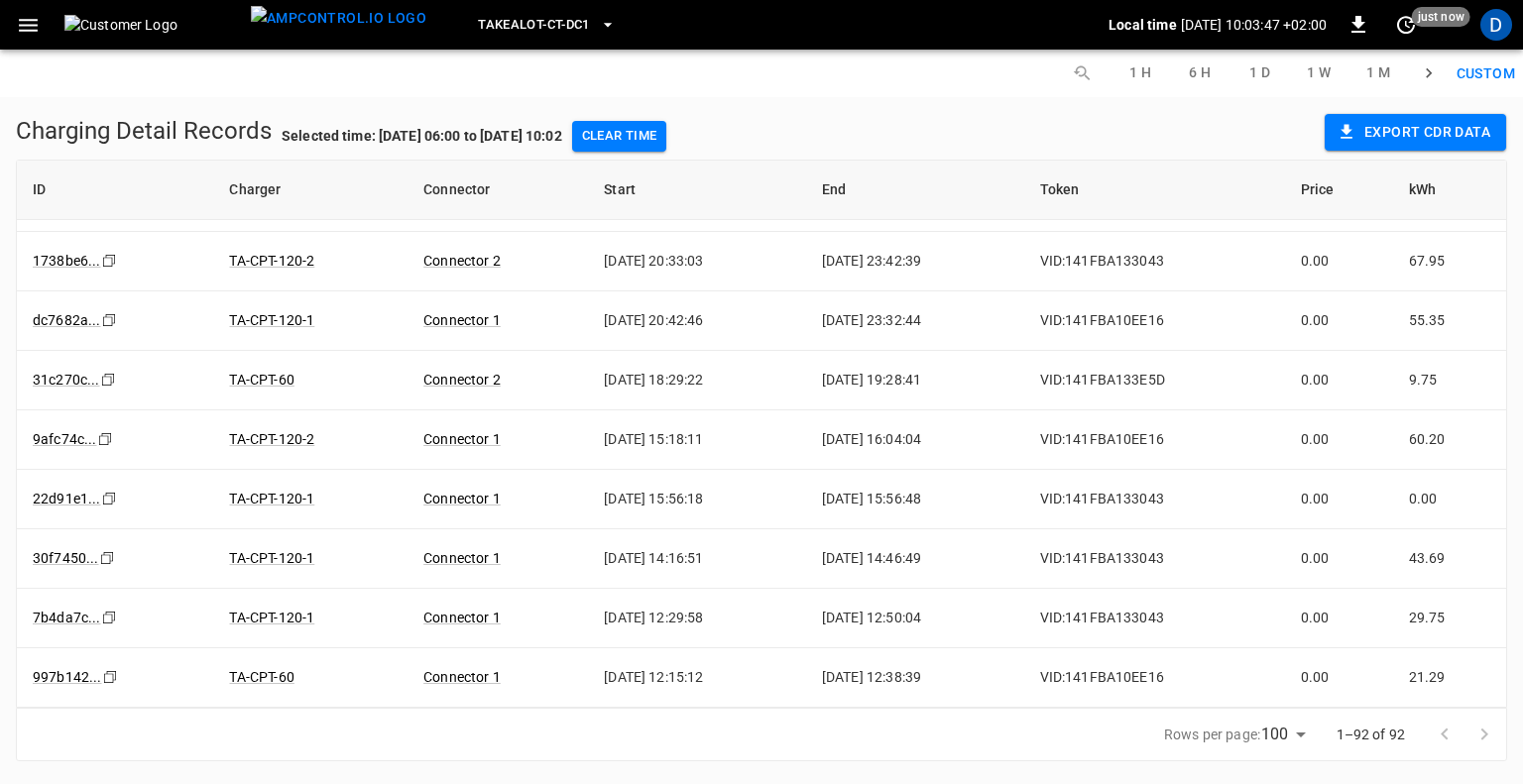 click on "Takealot-CT-DC1 Local time [DATE] 10:03:47 +02:00 0 just now D 1 H 6 H 1 D 1 W 1 M custom Custom Charging Detail Records Selected time: [DATE] 06:00 to [DATE] 10:02 Clear time Export CDR data   ID Charger Connector Start End Token Price kWh eedfefd ... Copy TA-CPT-120-1 Connector 1 [DATE] 09:25:19 [DATE] 09:27:49 VID:141FBA133044 0.00 1.85 e1d1389 ... Copy TA-CPT-120-2 Connector 2 [DATE] 21:26:54 [DATE] 01:41:01 VID:141FBA138458 0.00 62.42 26c86cf ... Copy TA-CPT-60 Connector 2 [DATE] 18:26:17 [DATE] 00:53:06 VID:141FBA133E5D 0.00 62.48 7cc90ee ... Copy TA-CPT-120-1 Connector 1 [DATE] 20:21:45 [DATE] 00:49:59 VID:141FBA133043 0.00 51.65 844098a ... Copy TA-CPT-120-2 Connector 1 [DATE] 20:22:08 [DATE] 00:48:35 VID:141FBA10EE16 0.00 55.05 5631e87 ... Copy TA-CPT-60 Connector 1 [DATE] 17:53:58 [DATE] 23:58:05 VID:141FBA133044 0.00 46.98 a9177de ... Copy TA-CPT-60 Connector 1 [DATE] 15:19:16 [DATE] 16:09:04 VID:141FBA10EE16 0.00 45.62 2ce1874 ..." at bounding box center (762, 381) 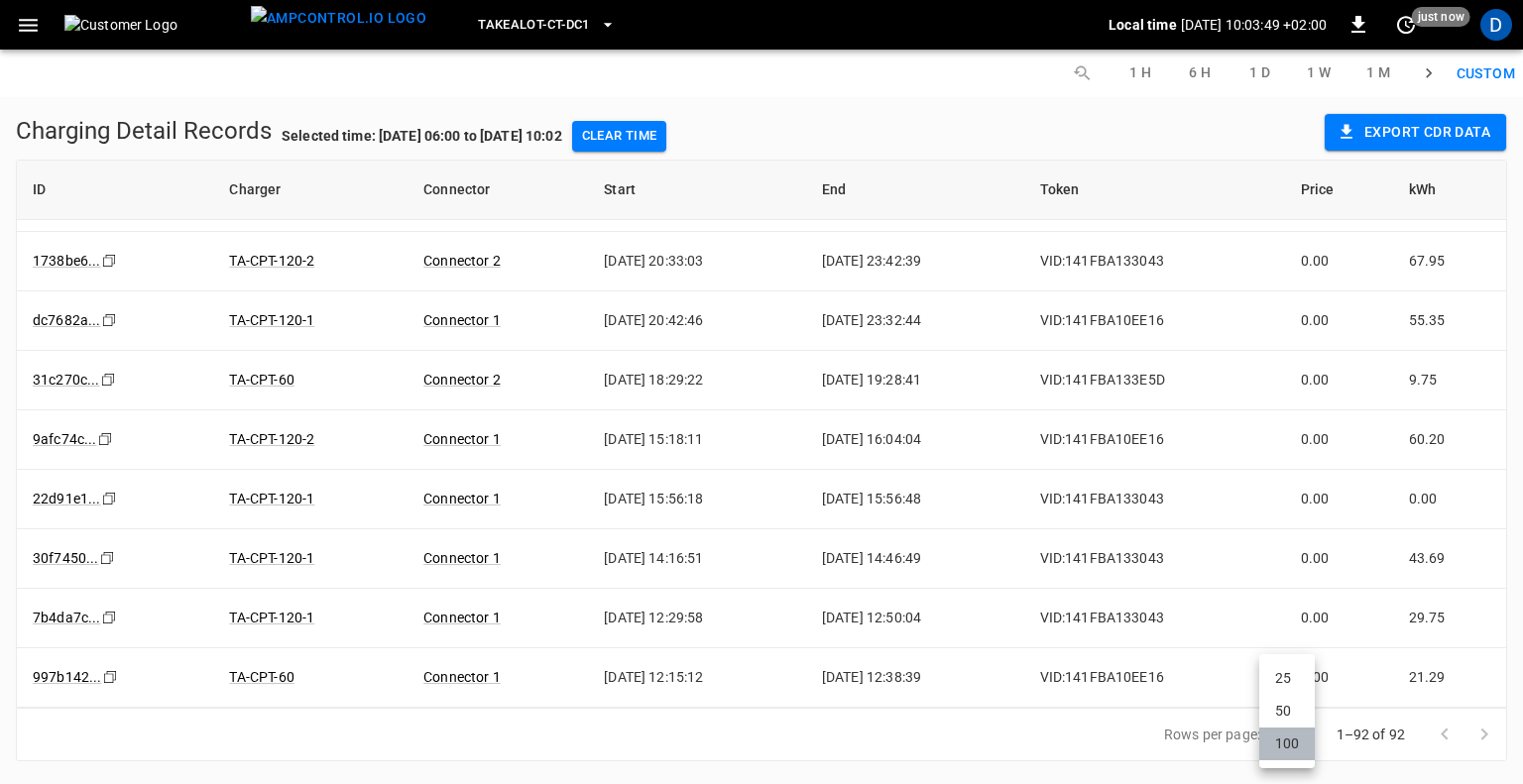 click on "100" at bounding box center [1287, 743] 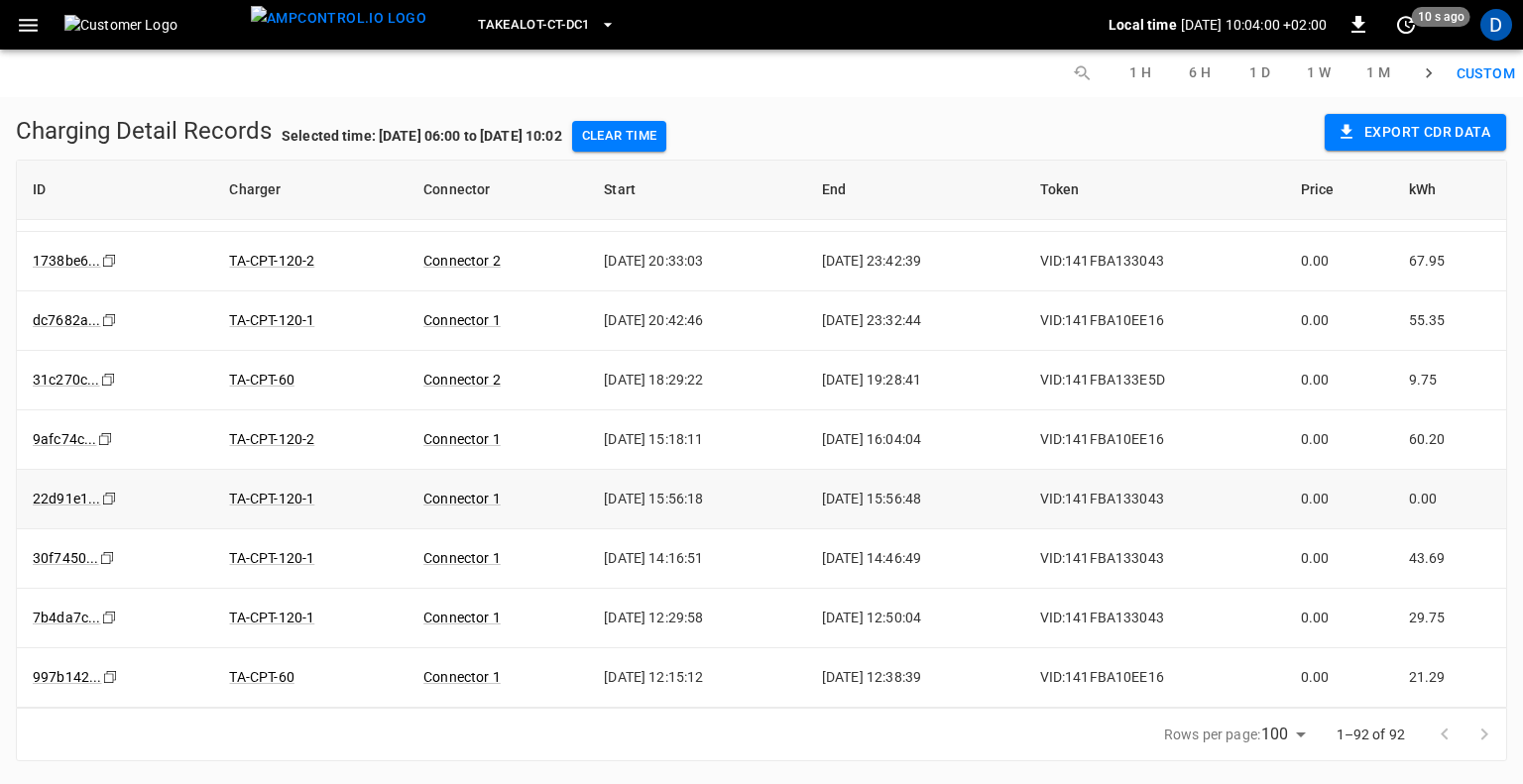 click on "0.00" at bounding box center [1450, 500] 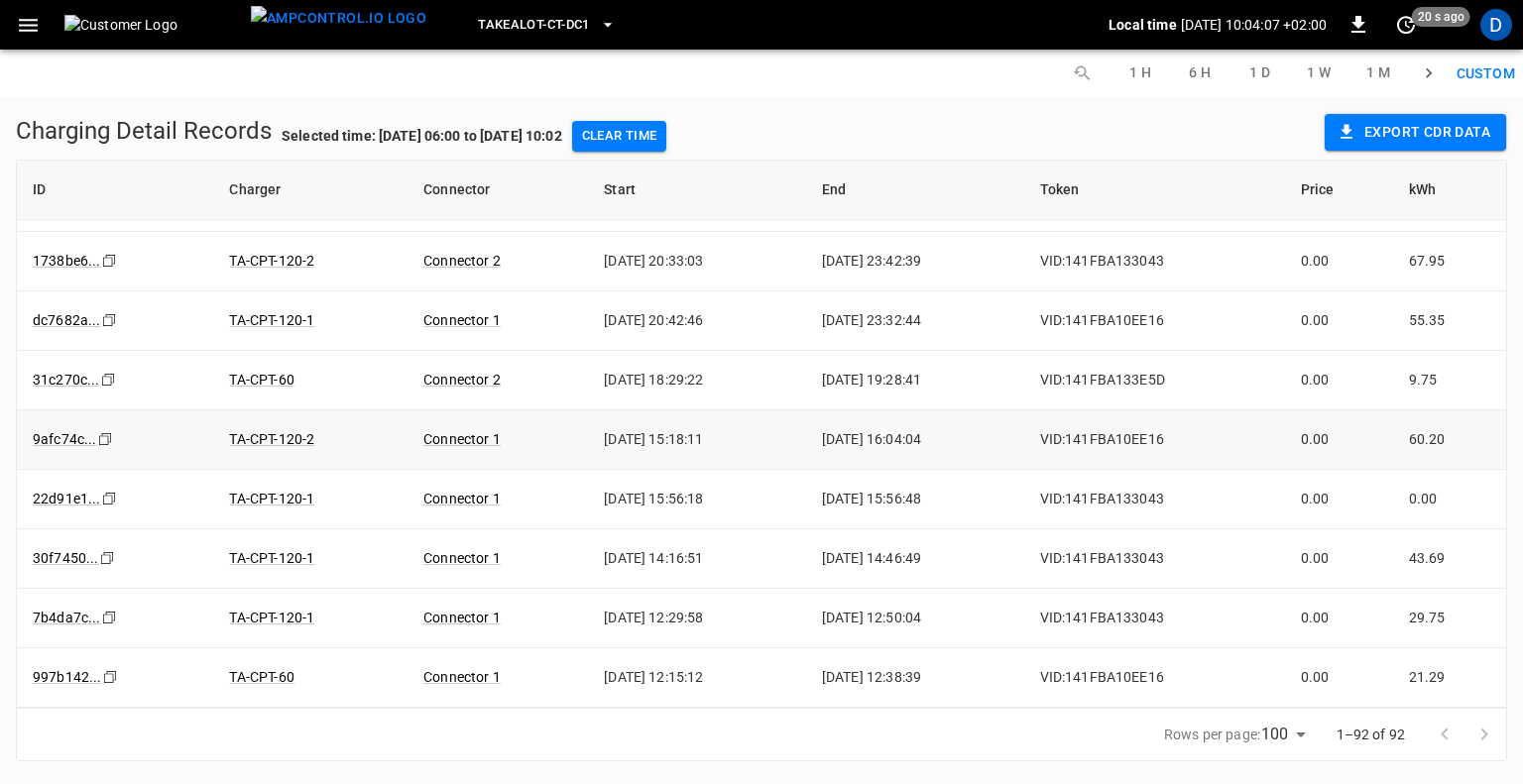 click on "0.00" at bounding box center [1339, 440] 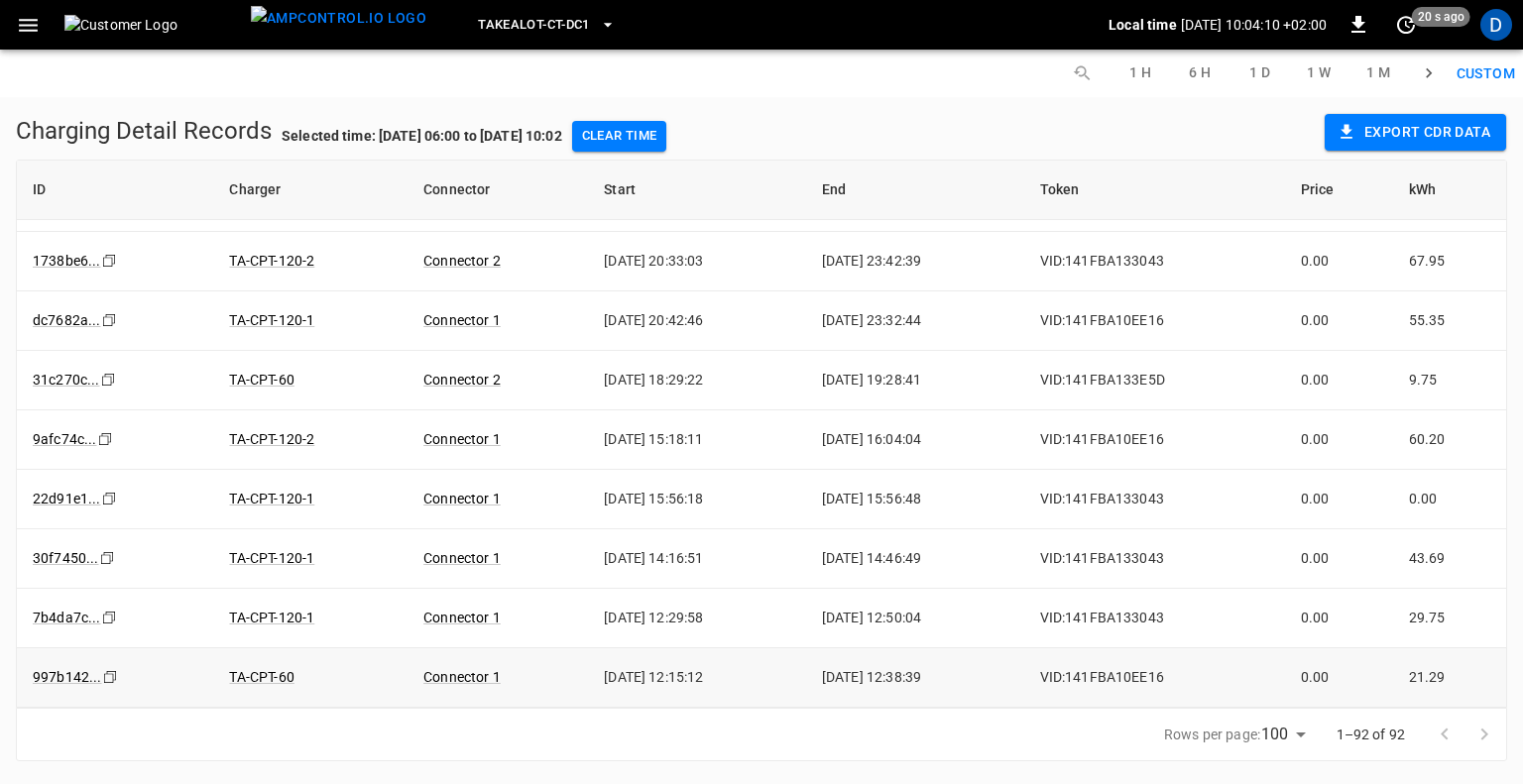 click on "Copy" 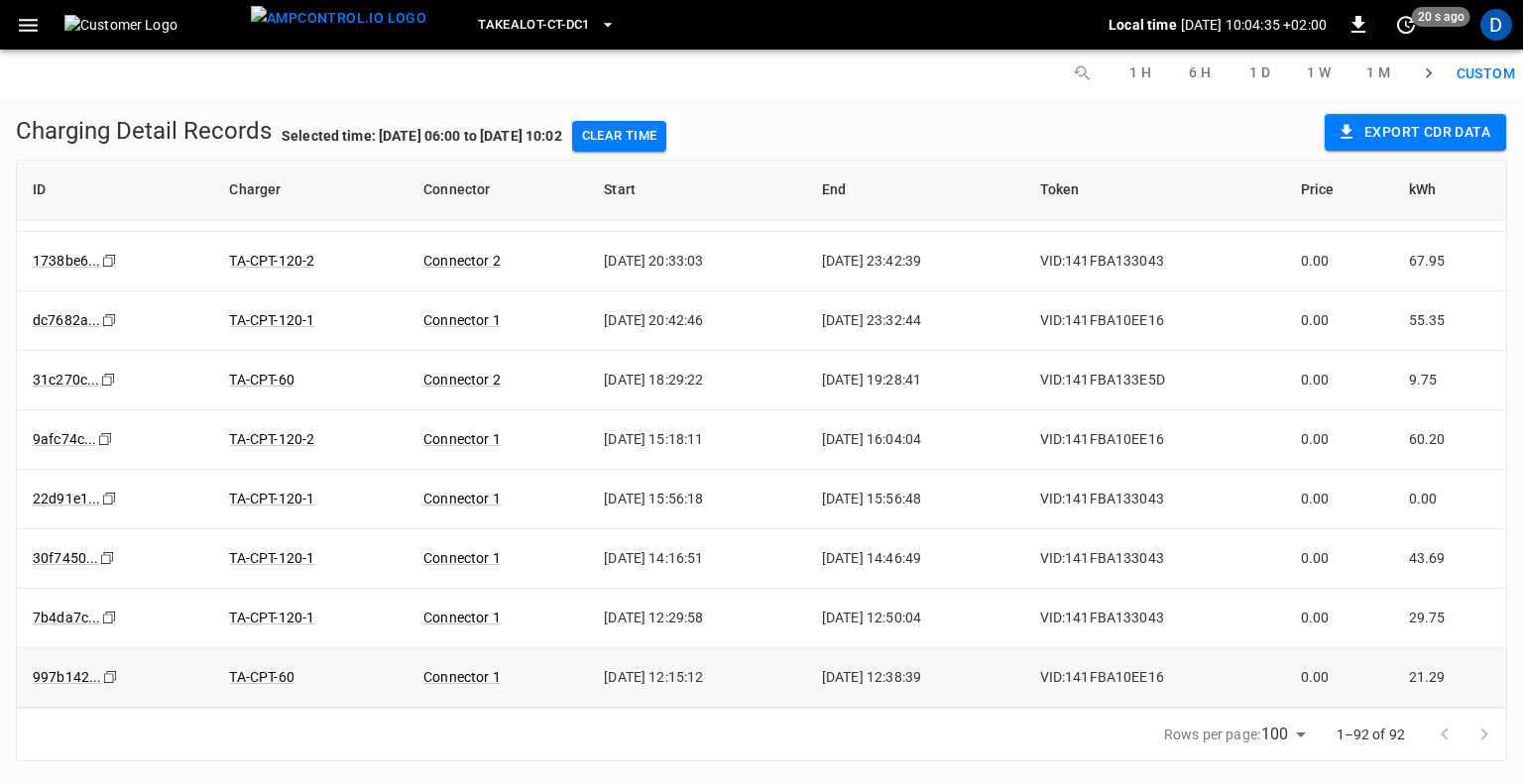click on "VID:141FBA10EE16" at bounding box center [1154, 678] 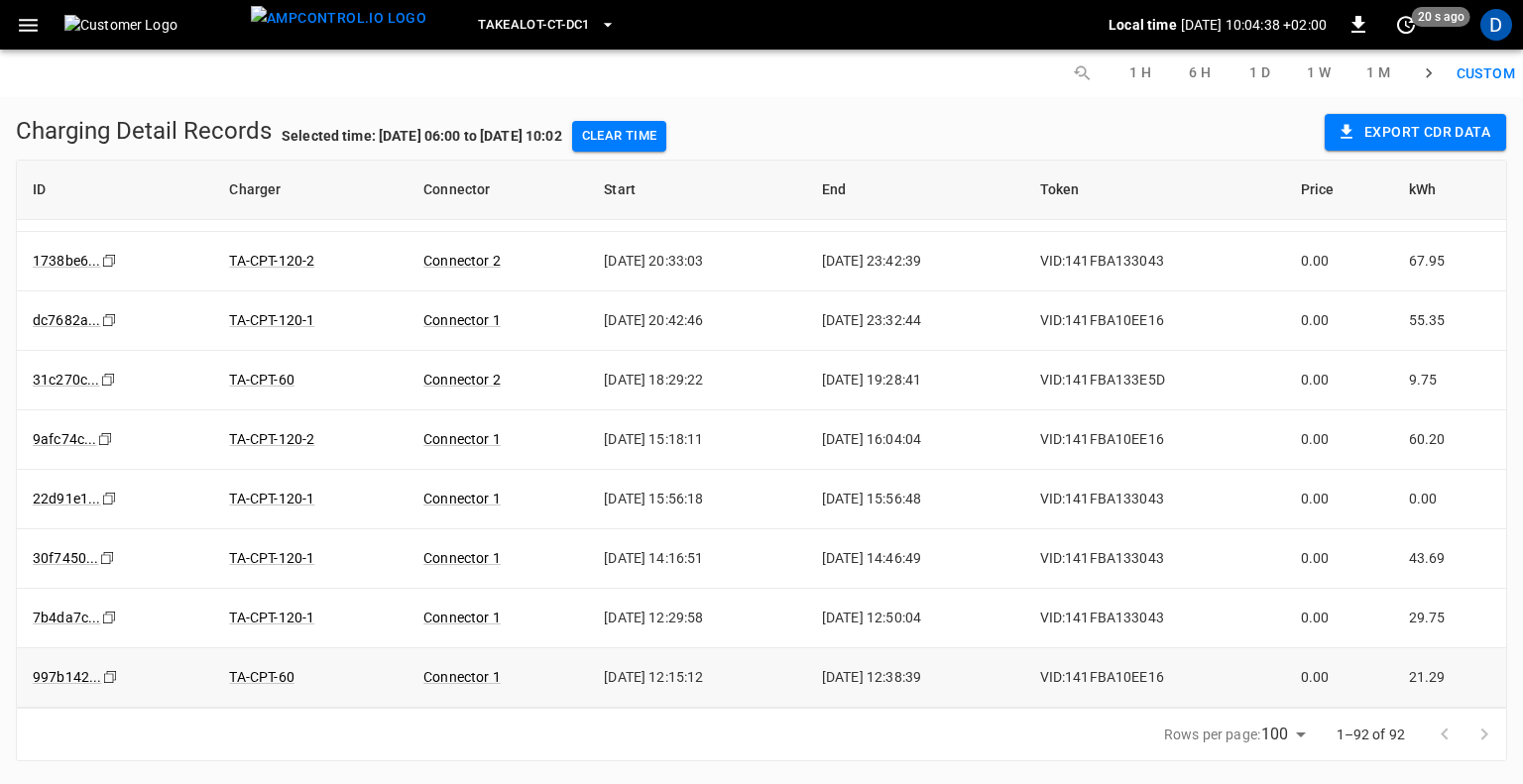 click on "VID:141FBA10EE16" at bounding box center [1154, 678] 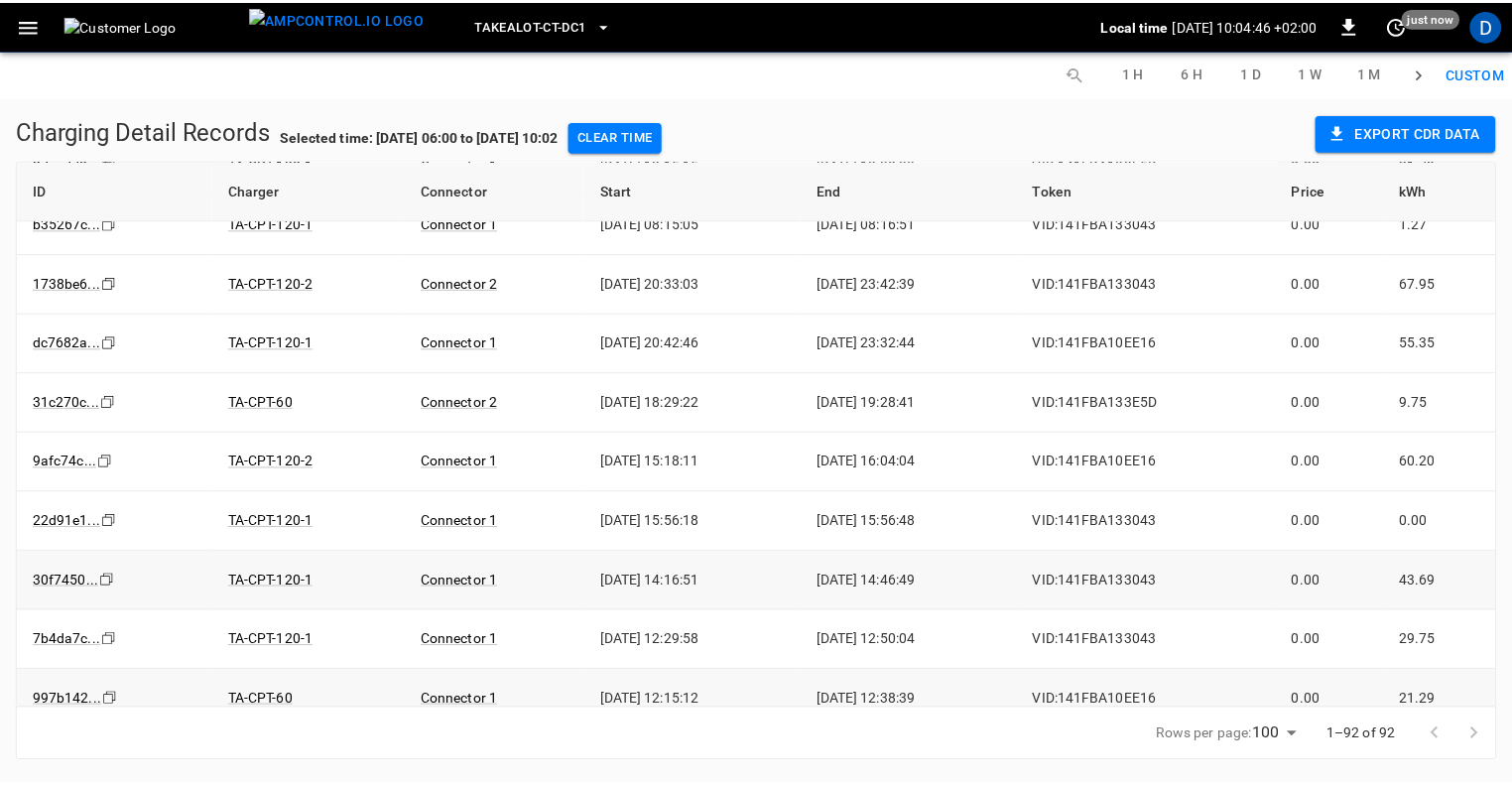 scroll, scrollTop: 4990, scrollLeft: 0, axis: vertical 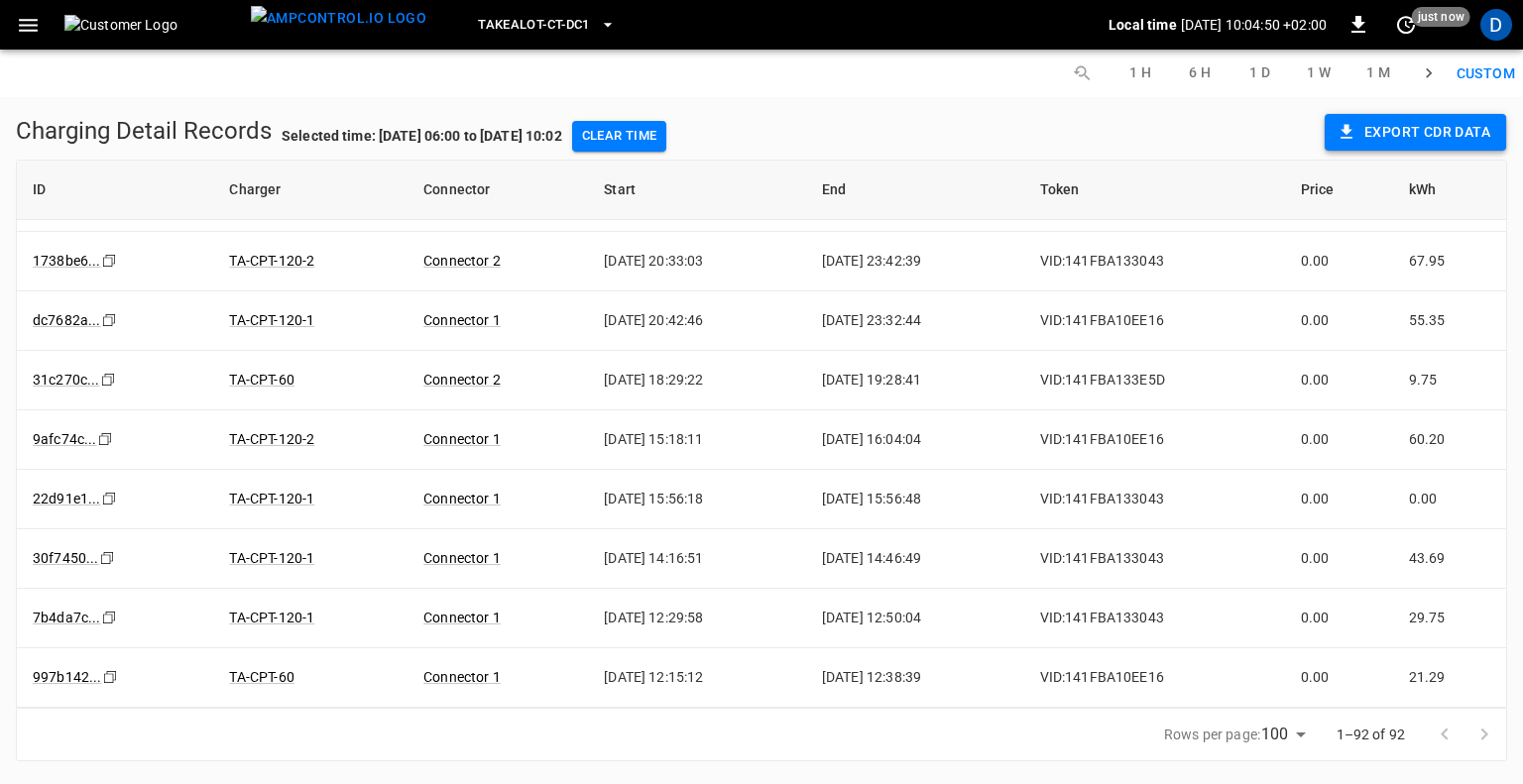 click on "Export CDR data" at bounding box center (1415, 132) 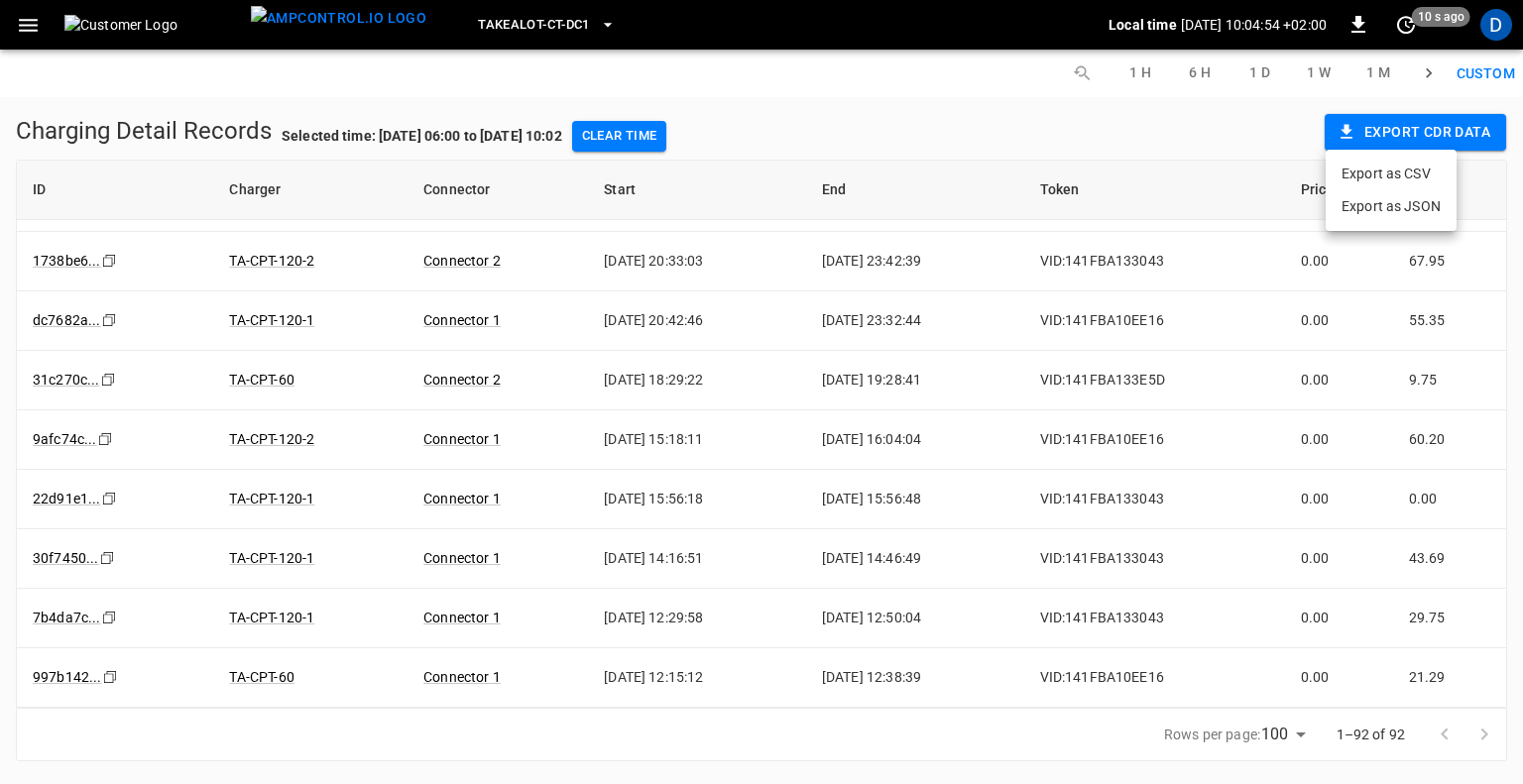 drag, startPoint x: 1416, startPoint y: 133, endPoint x: 1443, endPoint y: 128, distance: 27.45906 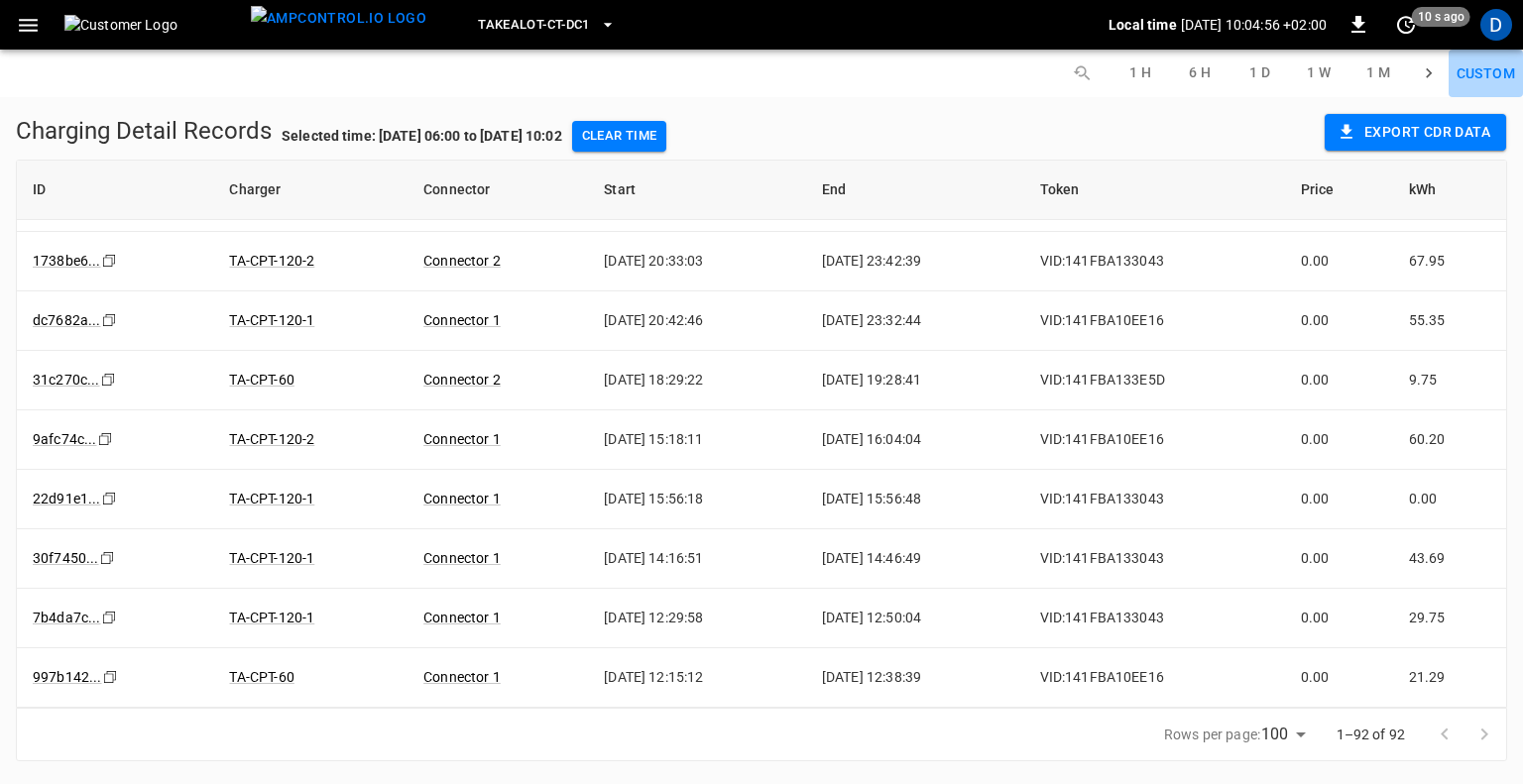 click on "Custom" at bounding box center [1485, 73] 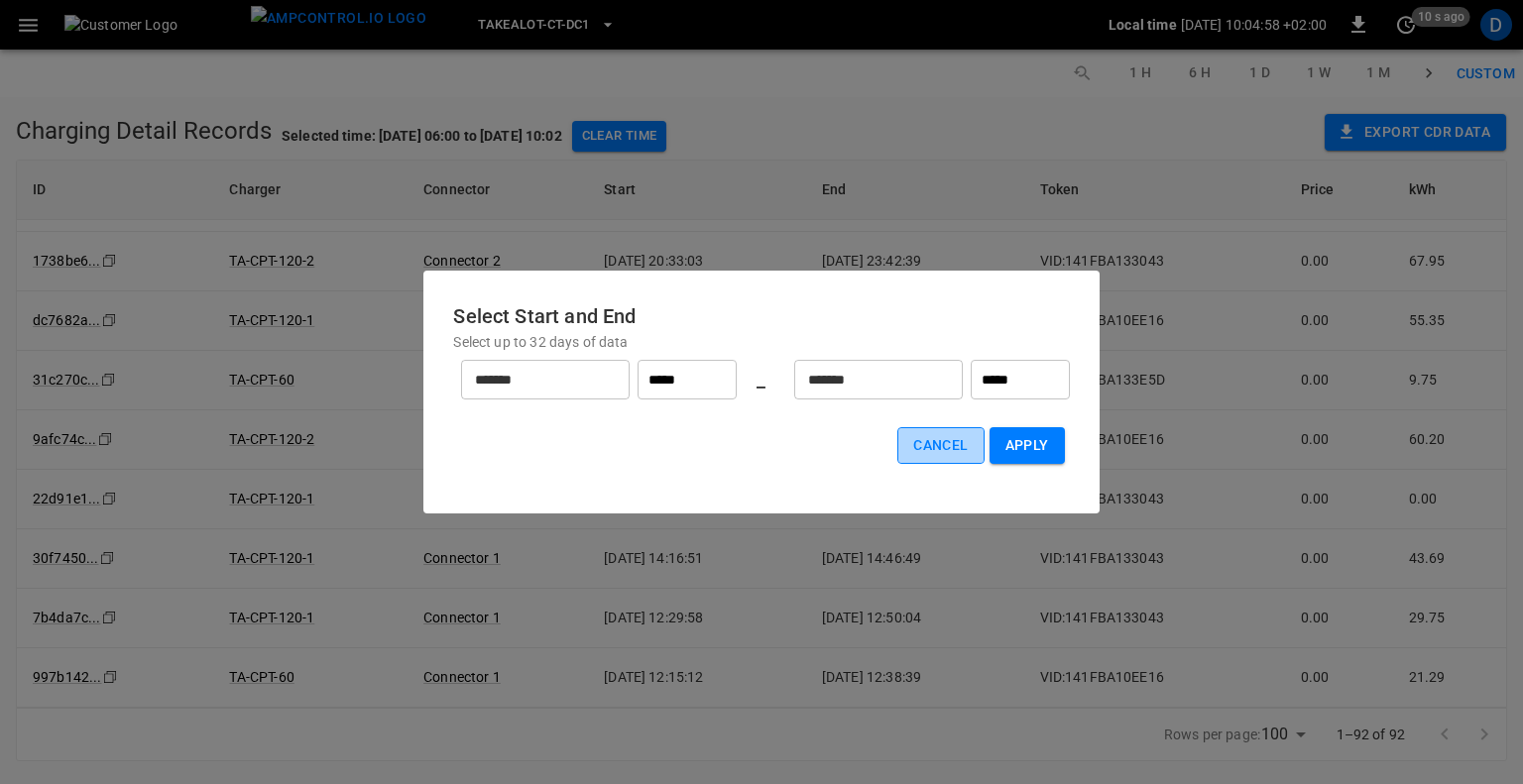 click on "Cancel" at bounding box center (940, 445) 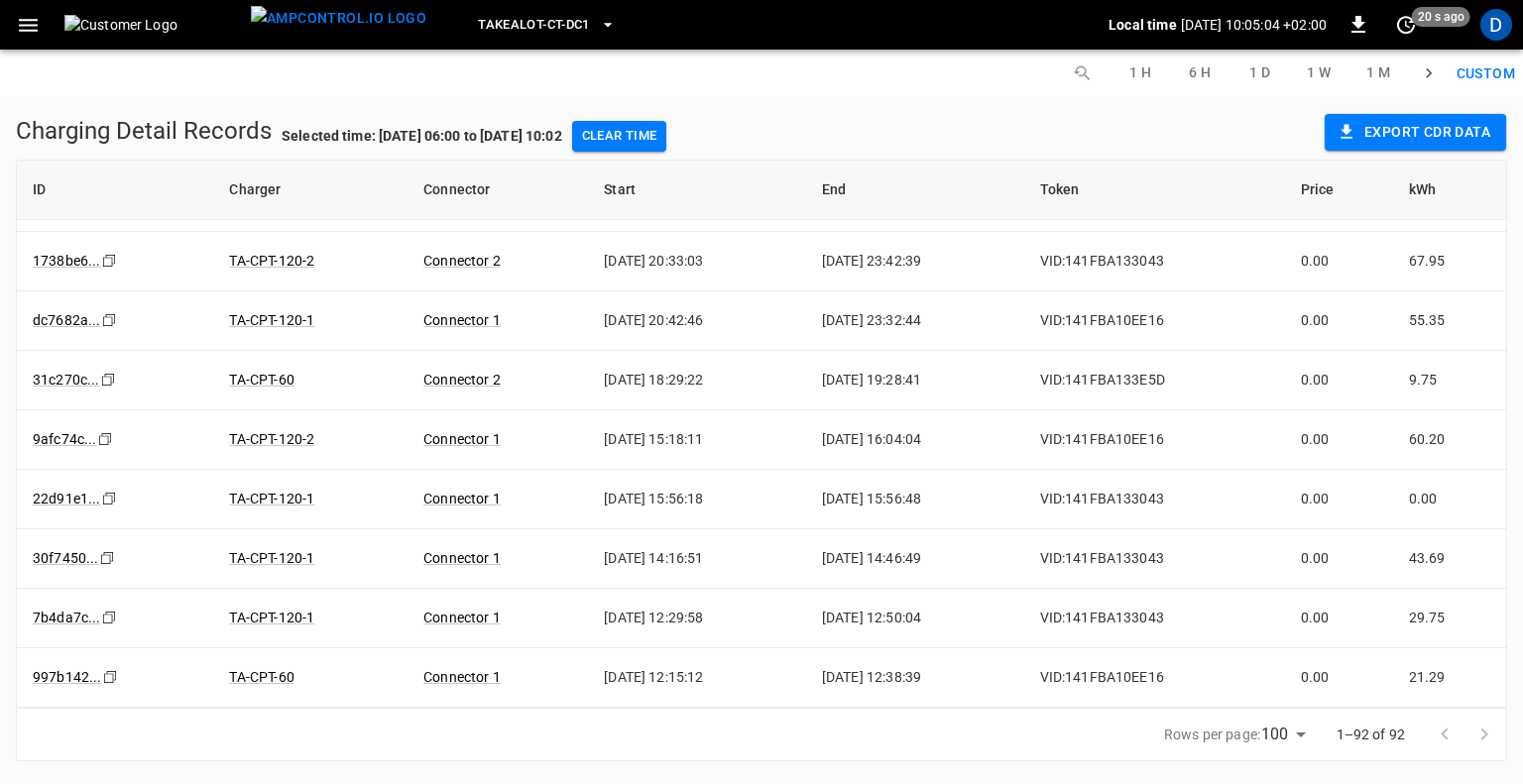 click 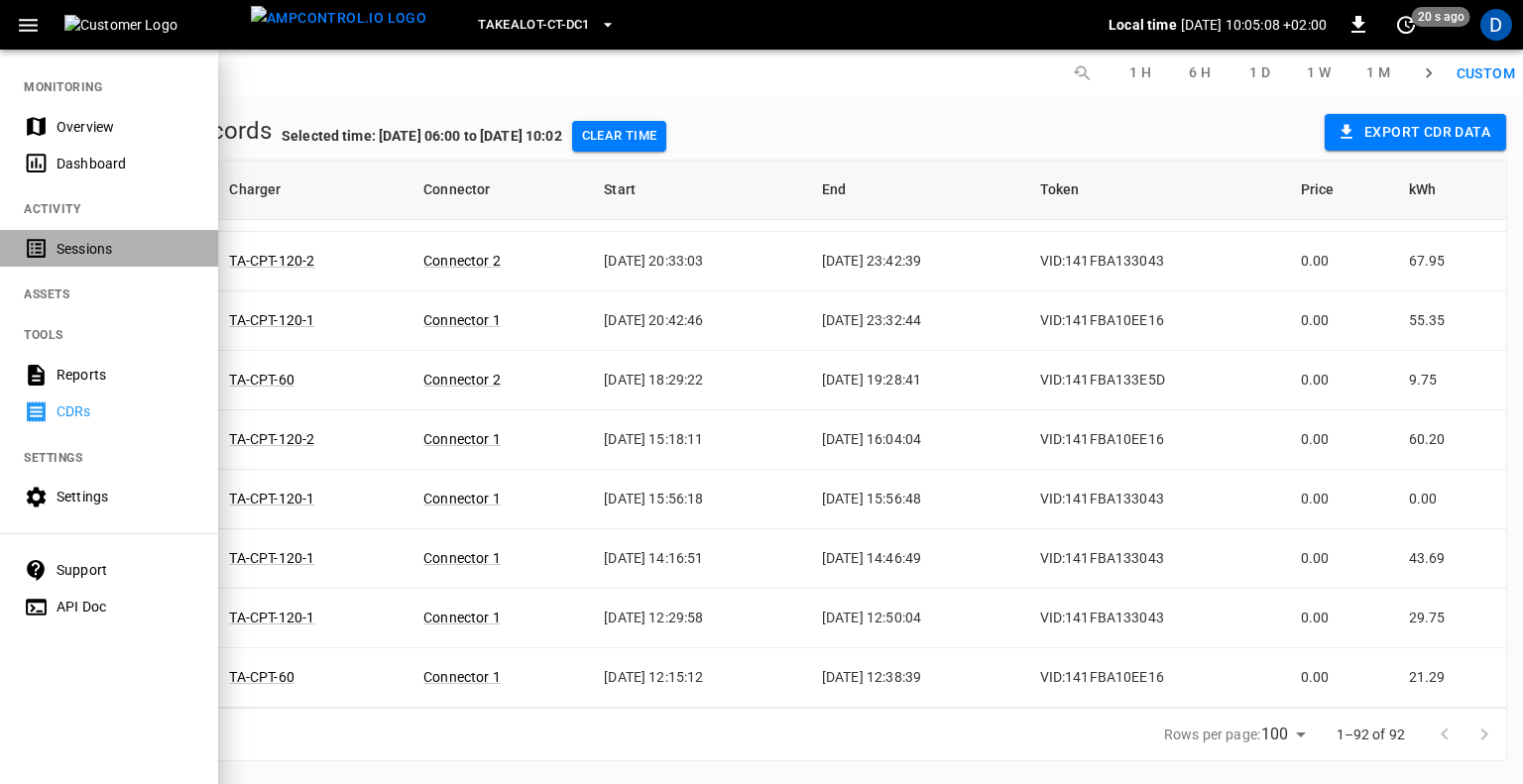 click on "Sessions" at bounding box center [125, 249] 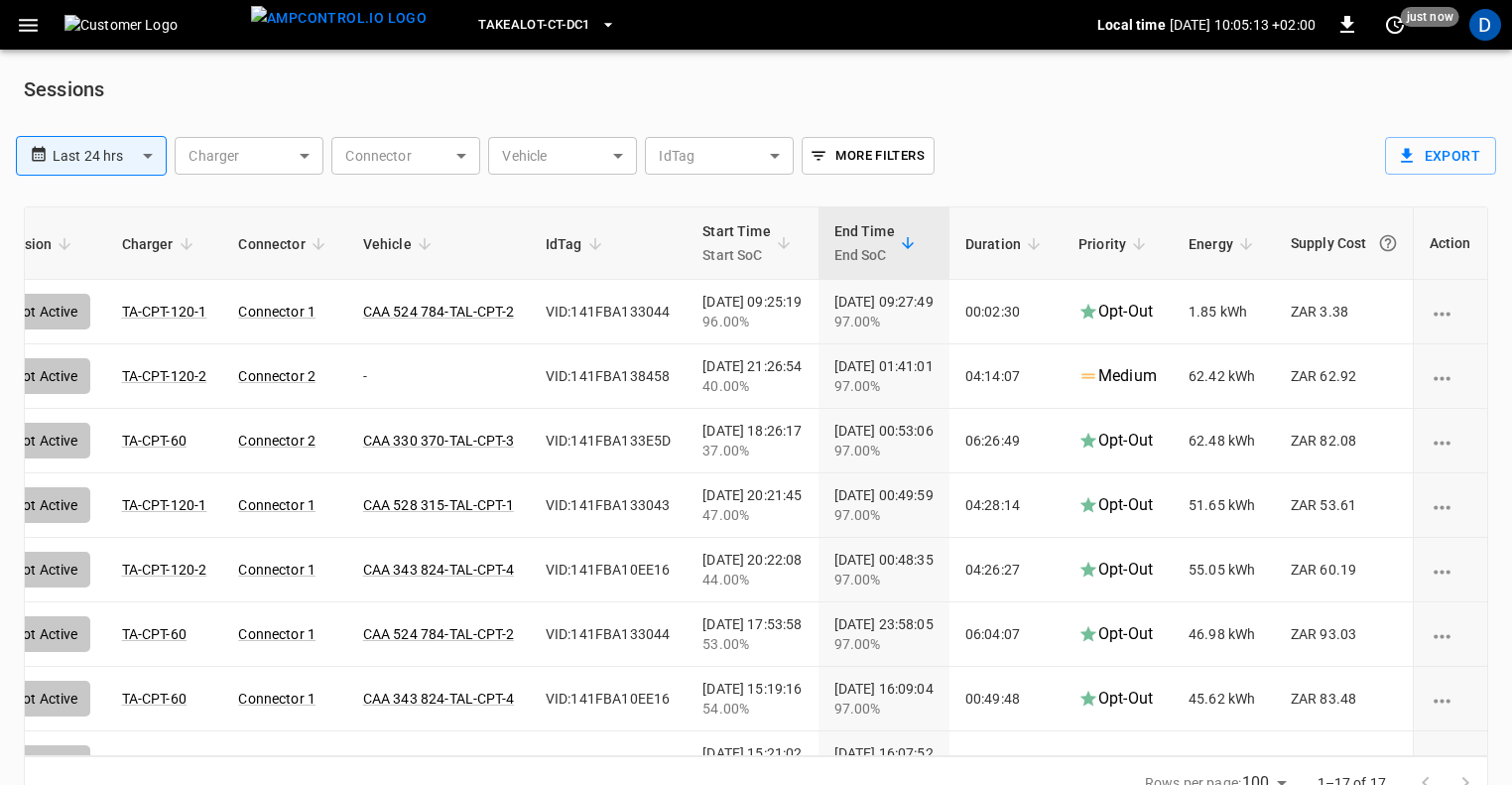 scroll, scrollTop: 0, scrollLeft: 210, axis: horizontal 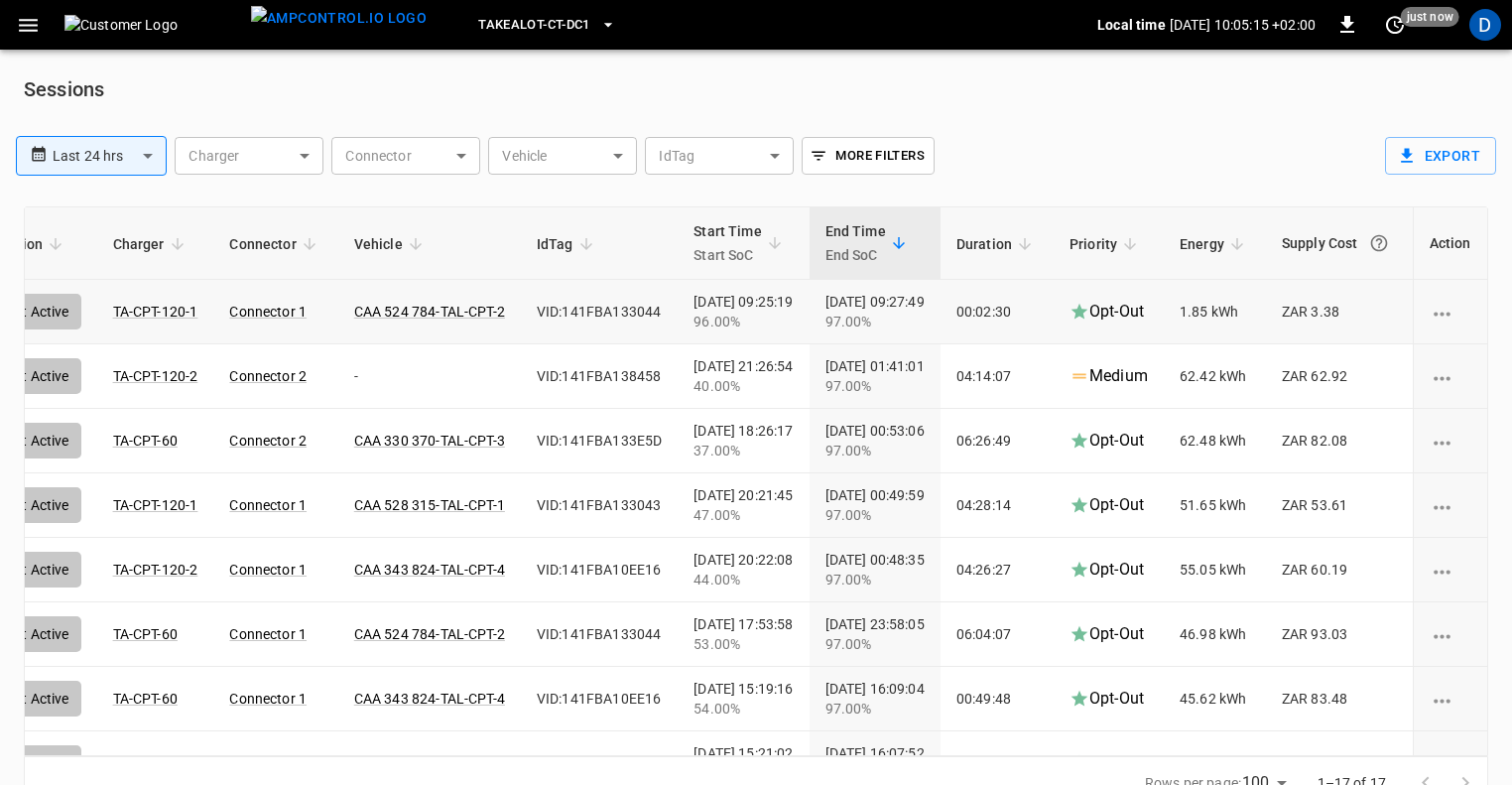 click 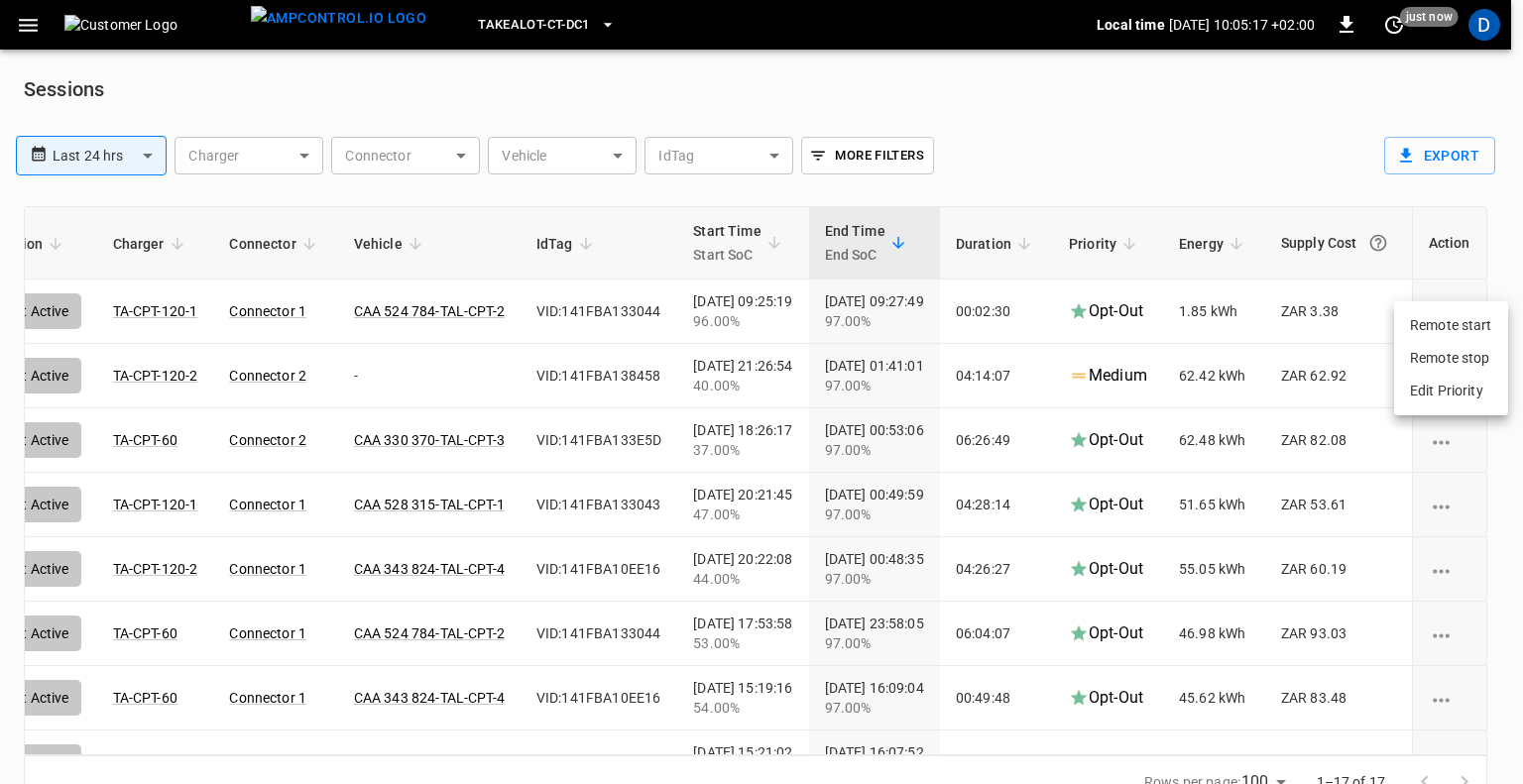 click at bounding box center (762, 392) 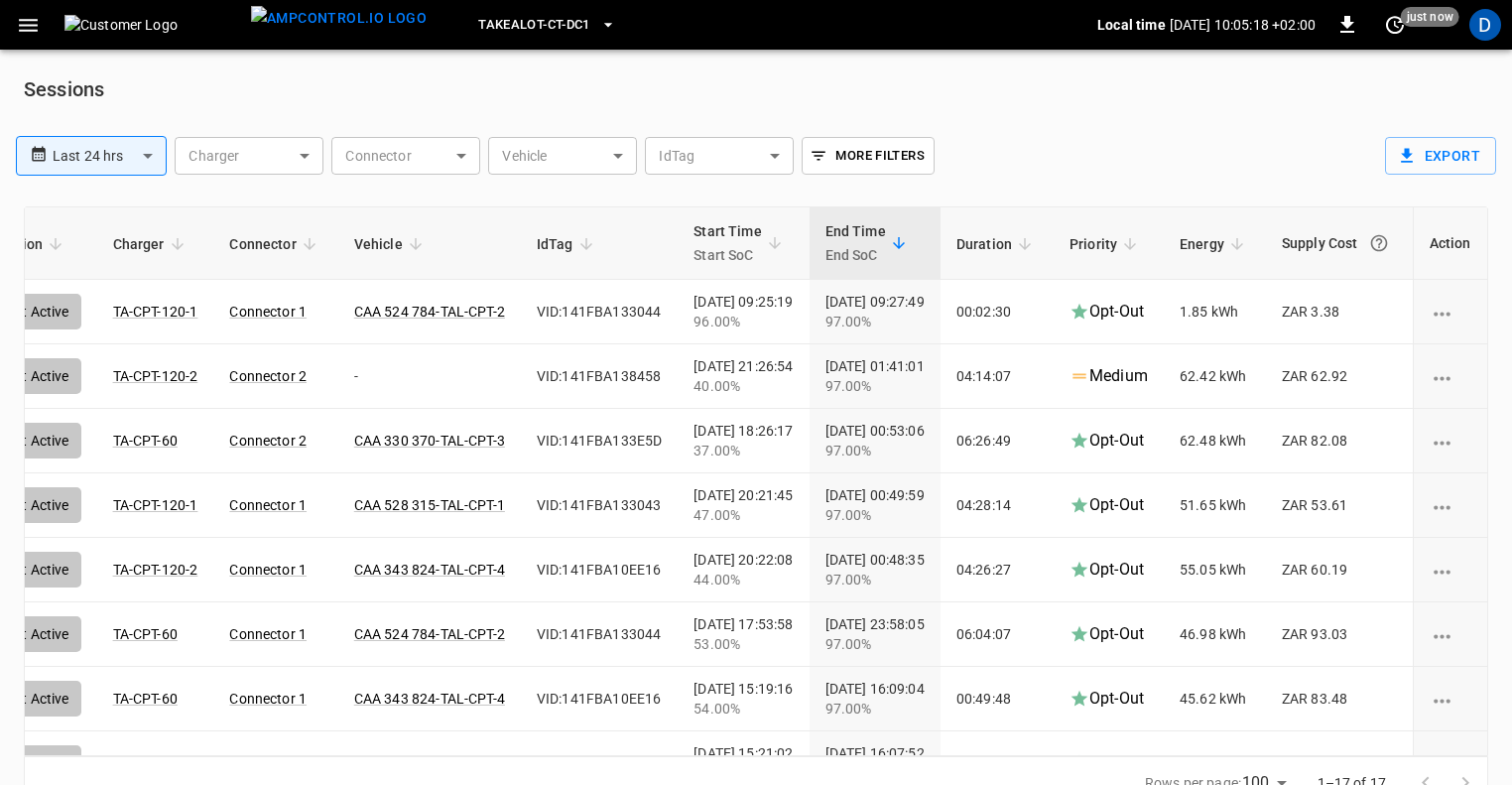 scroll, scrollTop: 0, scrollLeft: 198, axis: horizontal 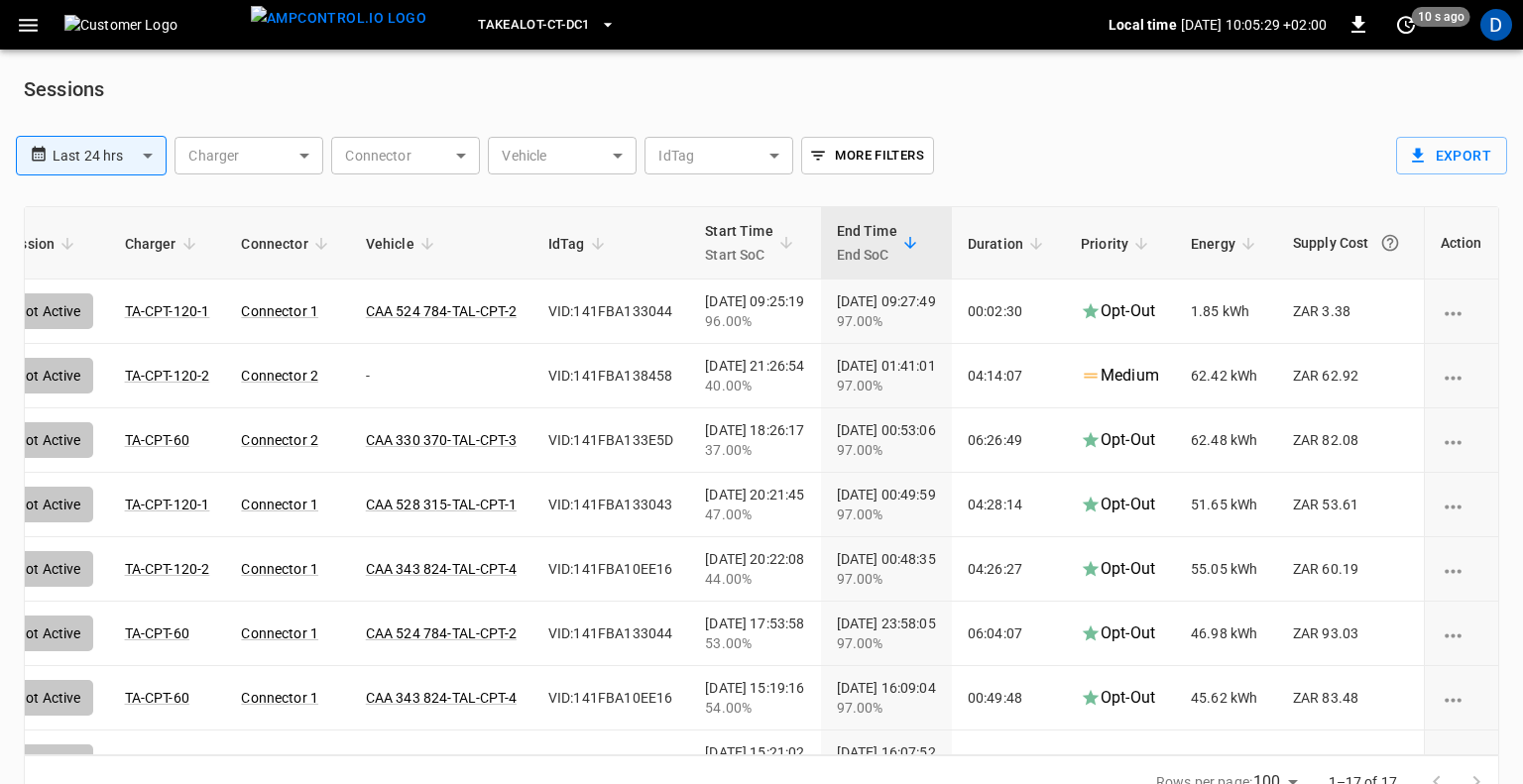 click on "**********" at bounding box center [762, 416] 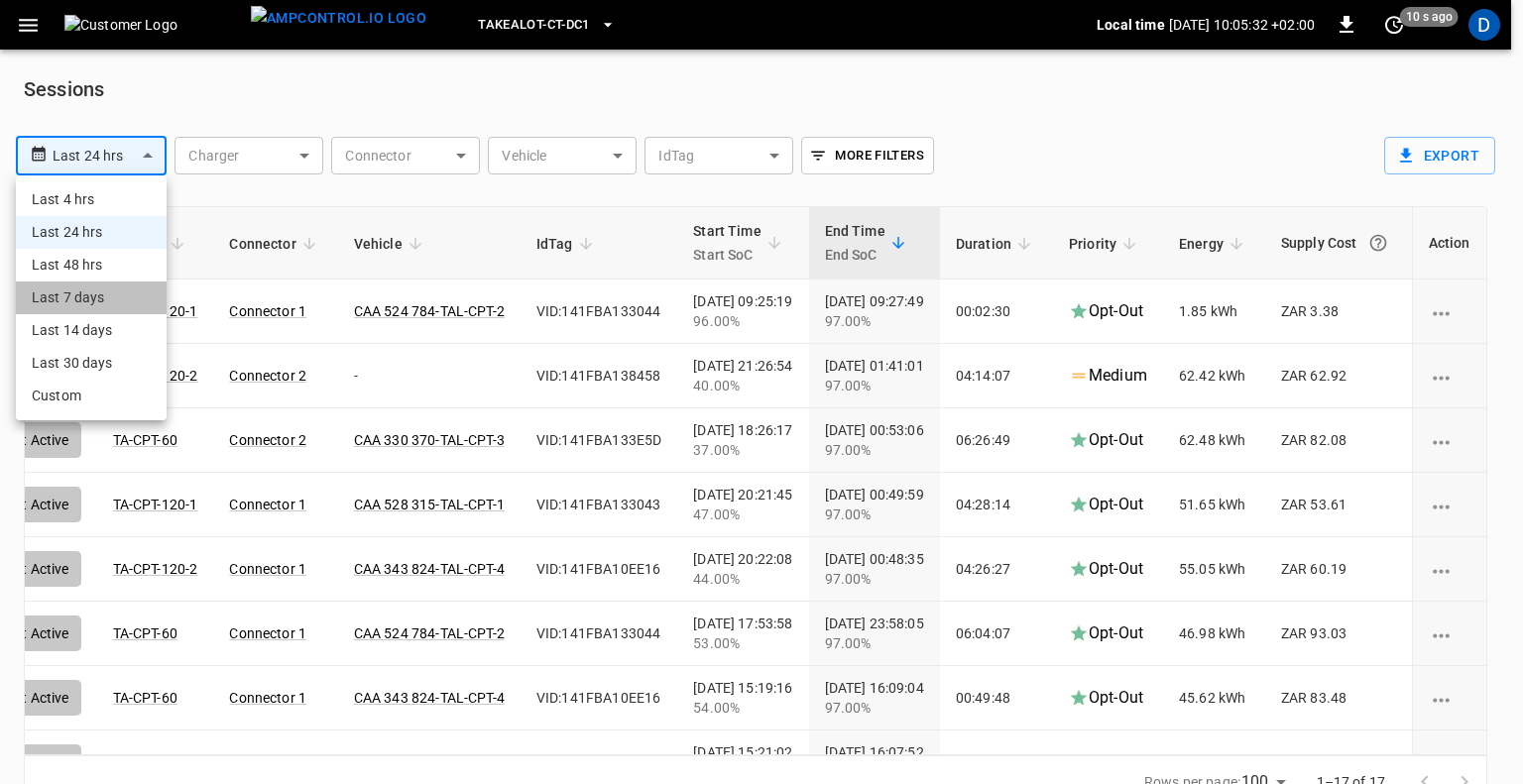 click on "Last 7 days" at bounding box center (91, 297) 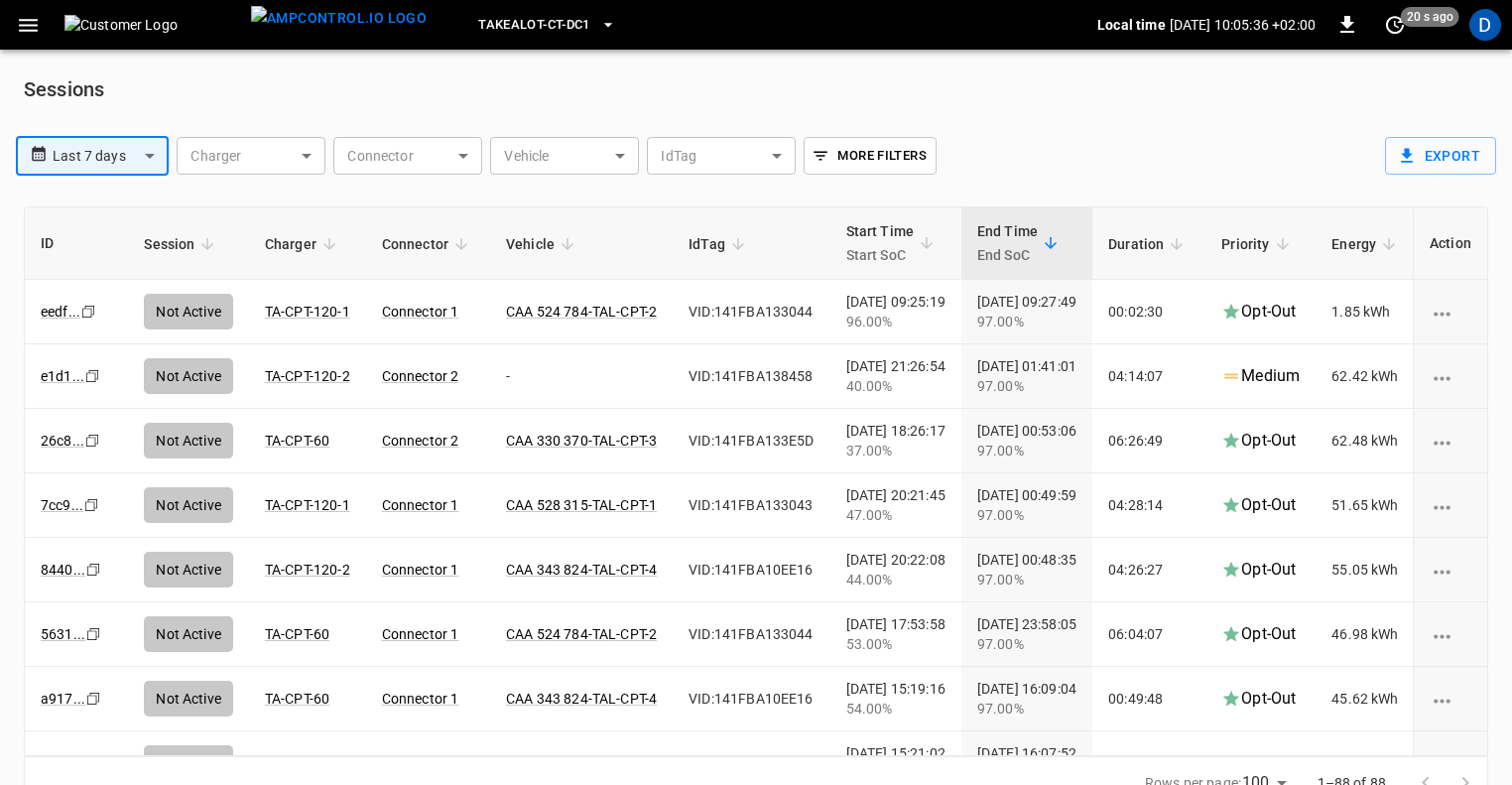 scroll, scrollTop: 99, scrollLeft: 0, axis: vertical 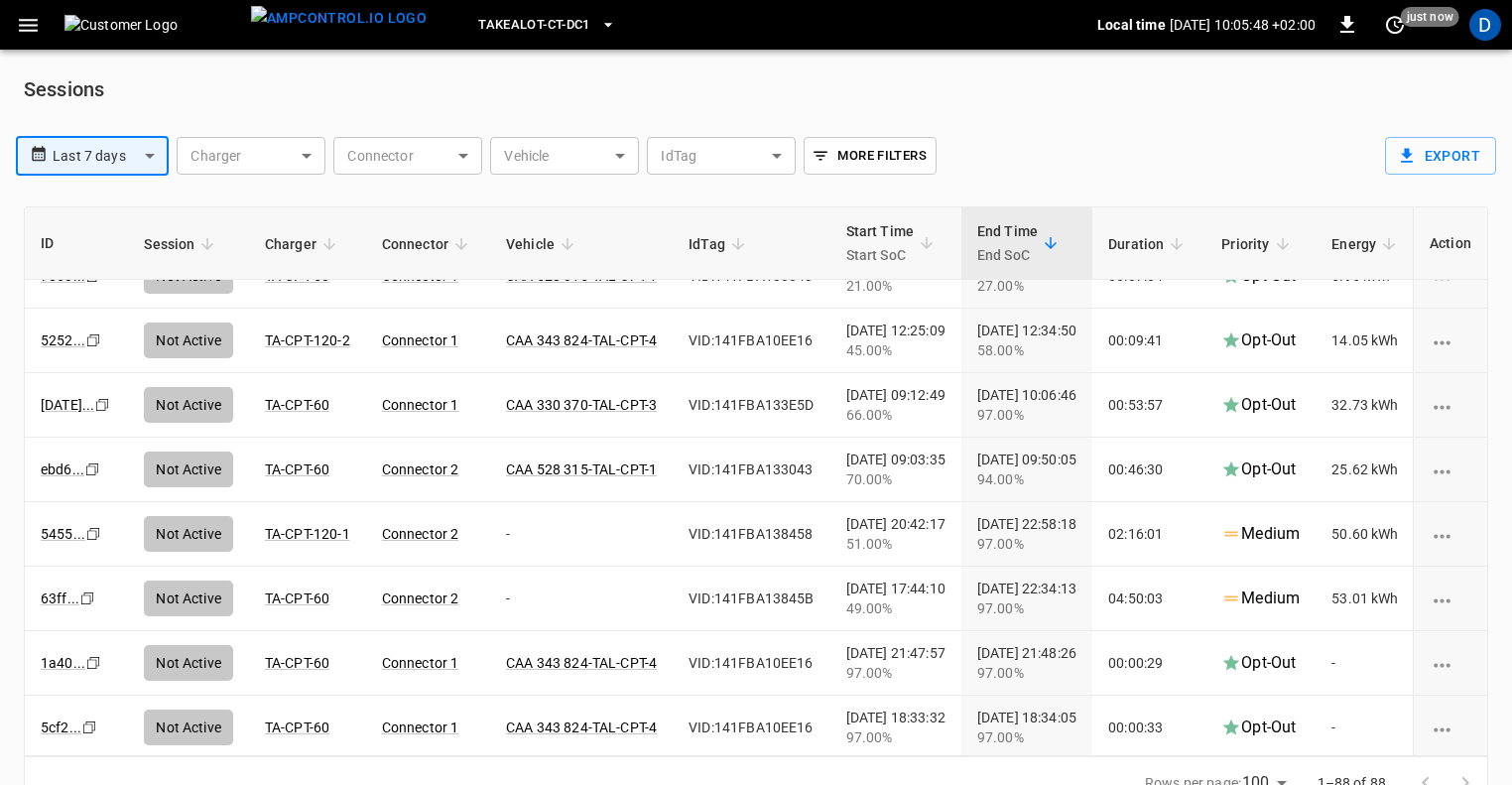 drag, startPoint x: 1415, startPoint y: 166, endPoint x: 1329, endPoint y: 170, distance: 86.09297 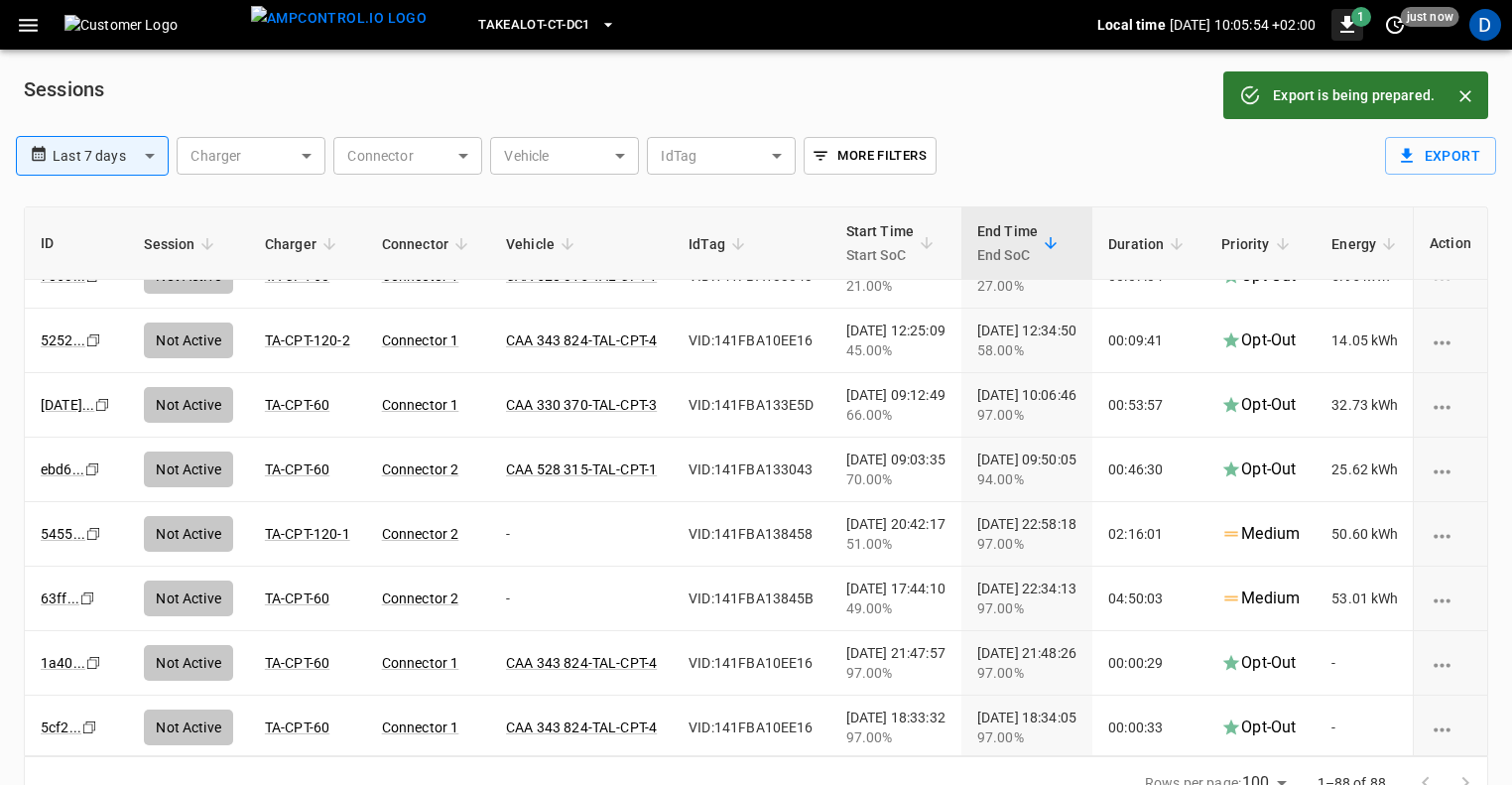 click on "1" at bounding box center [1361, 17] 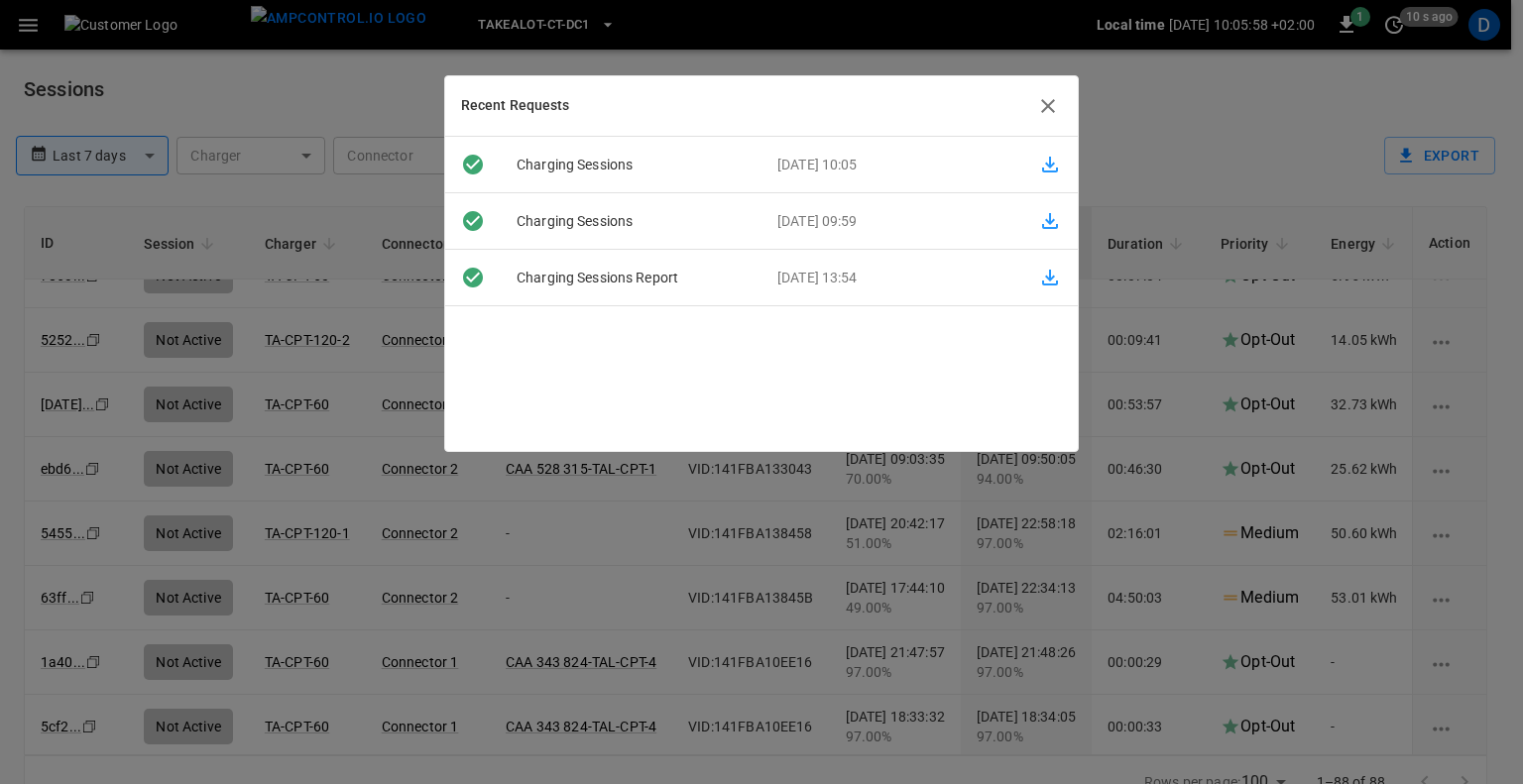 click 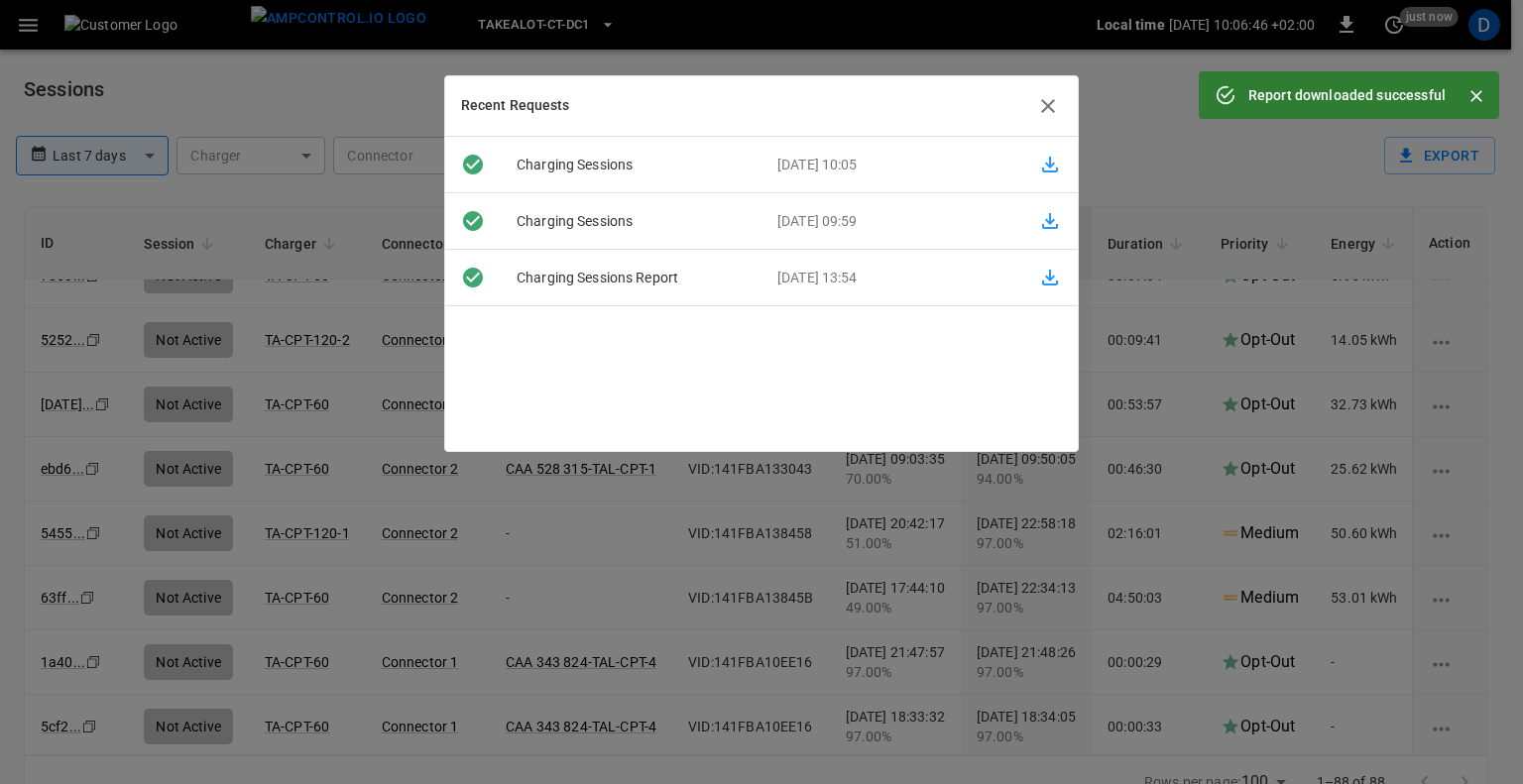 drag, startPoint x: 1054, startPoint y: 102, endPoint x: 1039, endPoint y: 177, distance: 76.48529 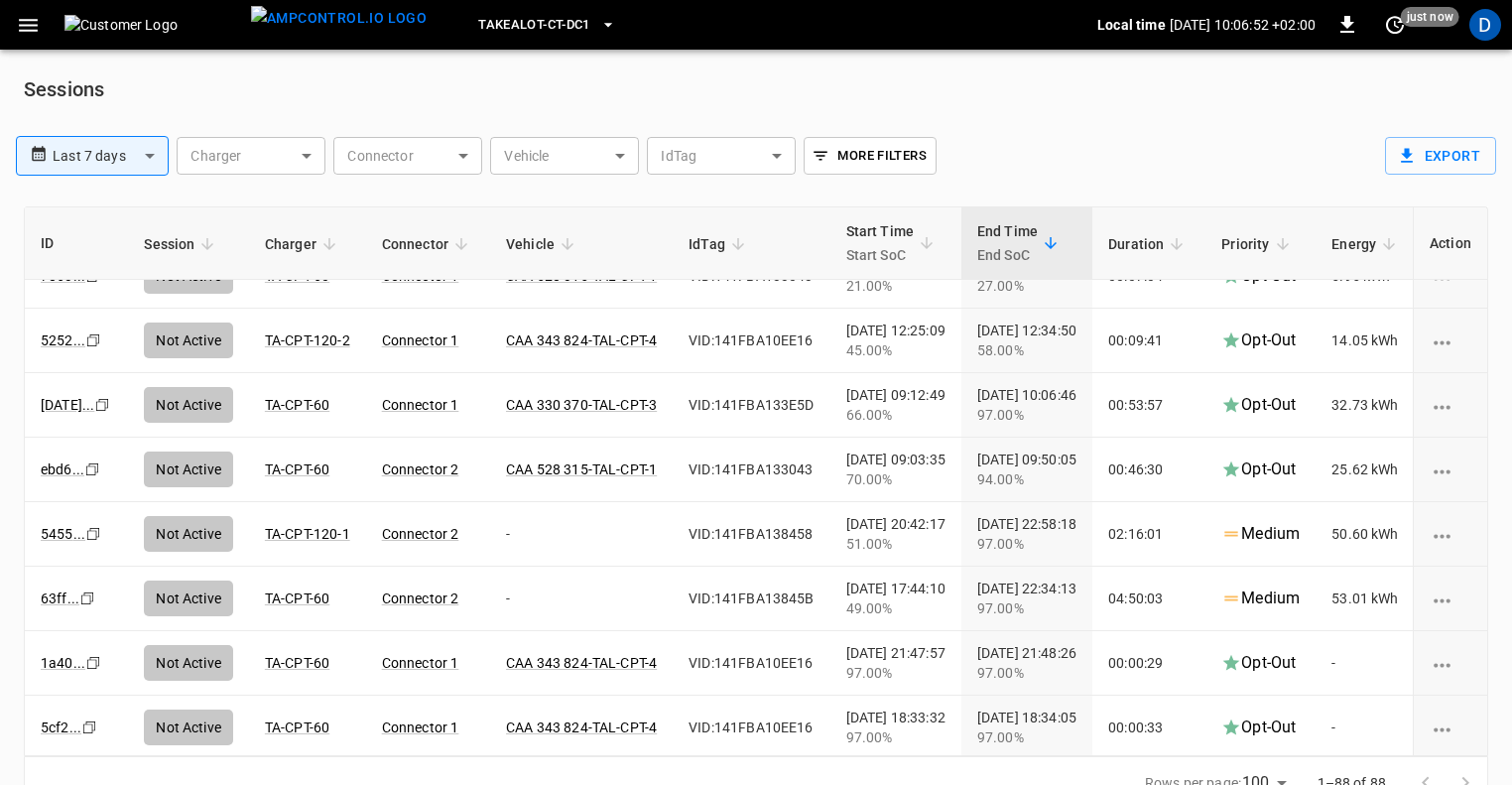 click on "Start SoC" at bounding box center [880, 255] 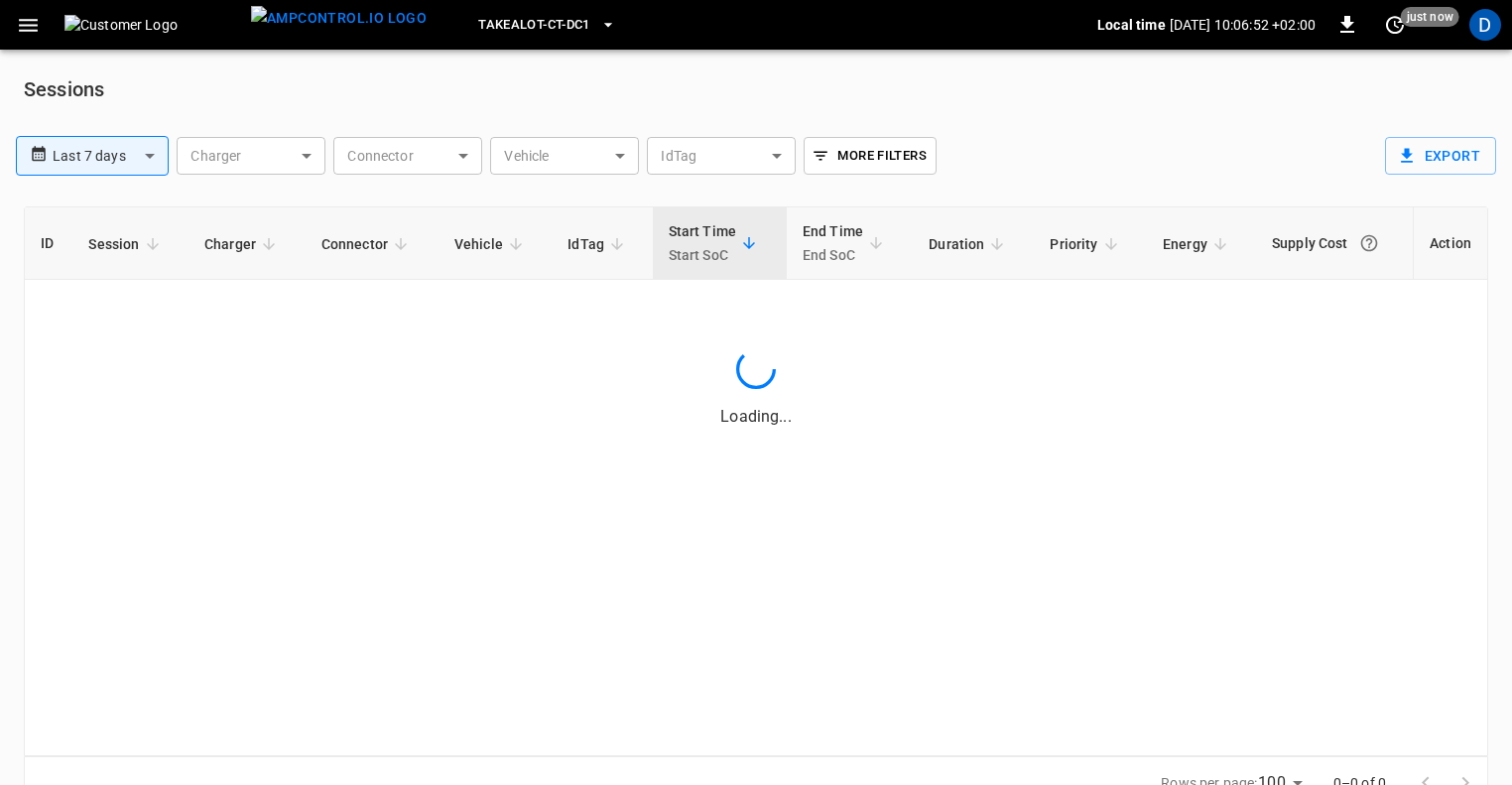 scroll, scrollTop: 0, scrollLeft: 0, axis: both 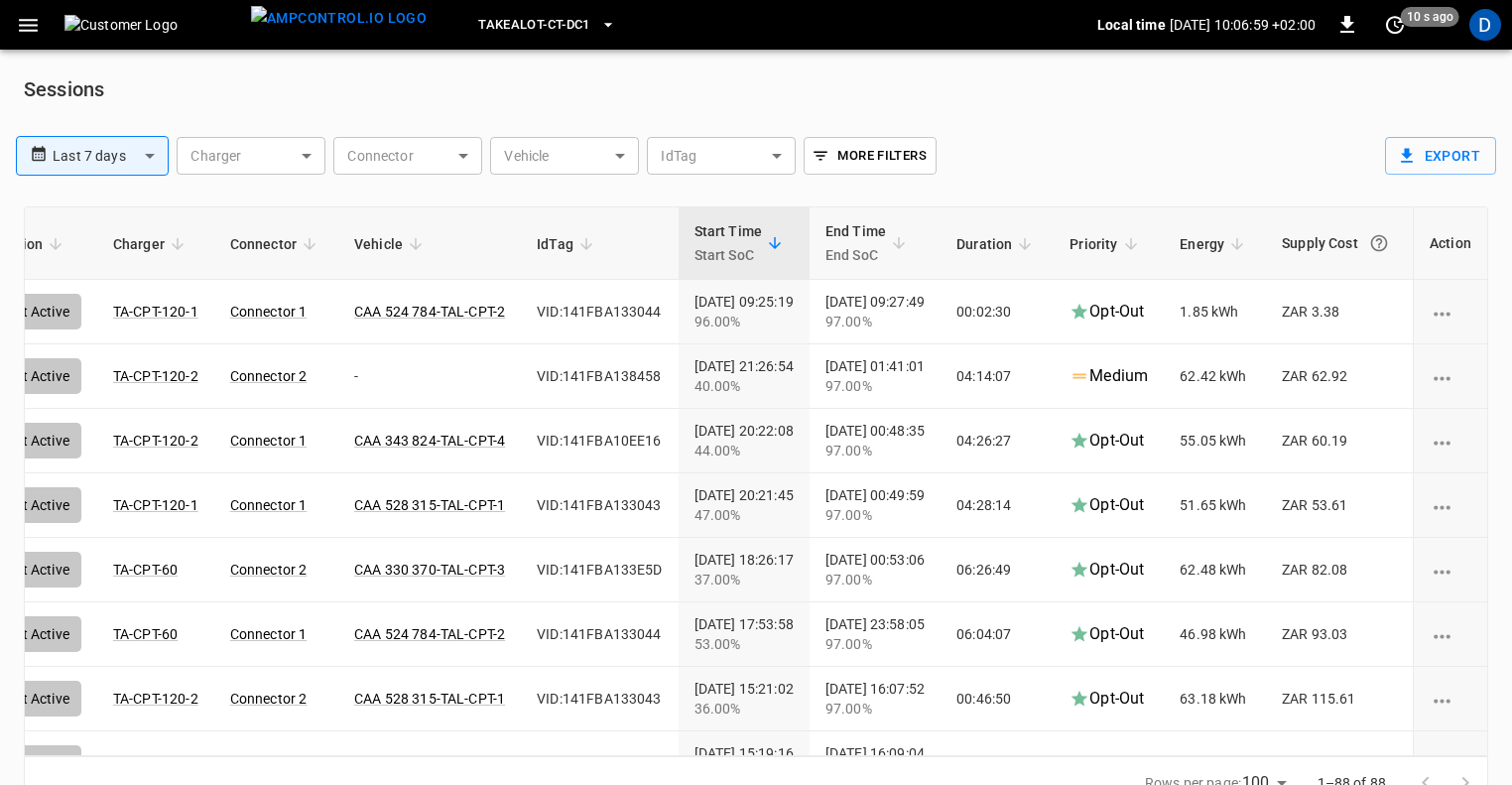 click on "Energy" at bounding box center [1214, 244] 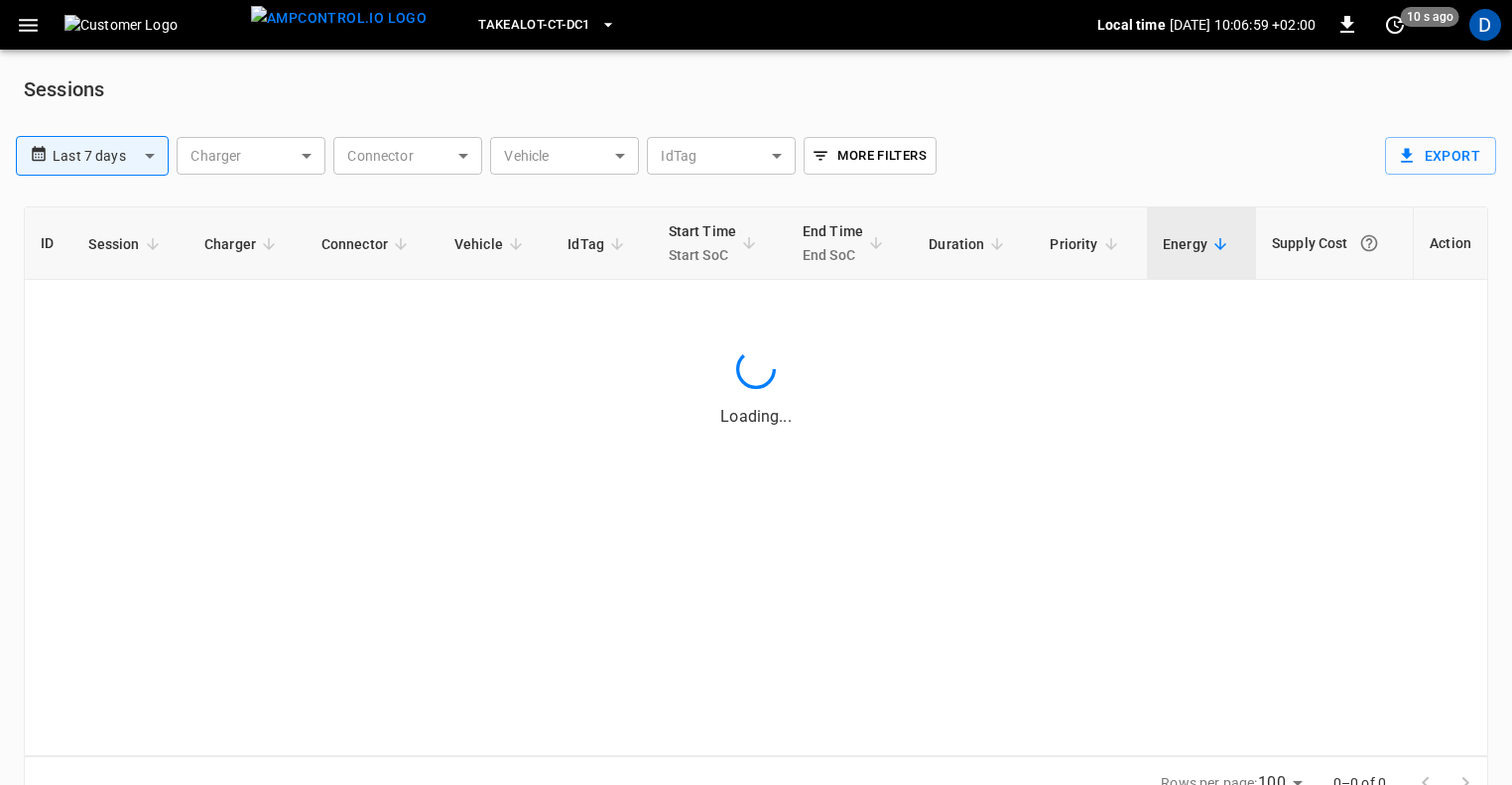 scroll, scrollTop: 0, scrollLeft: 0, axis: both 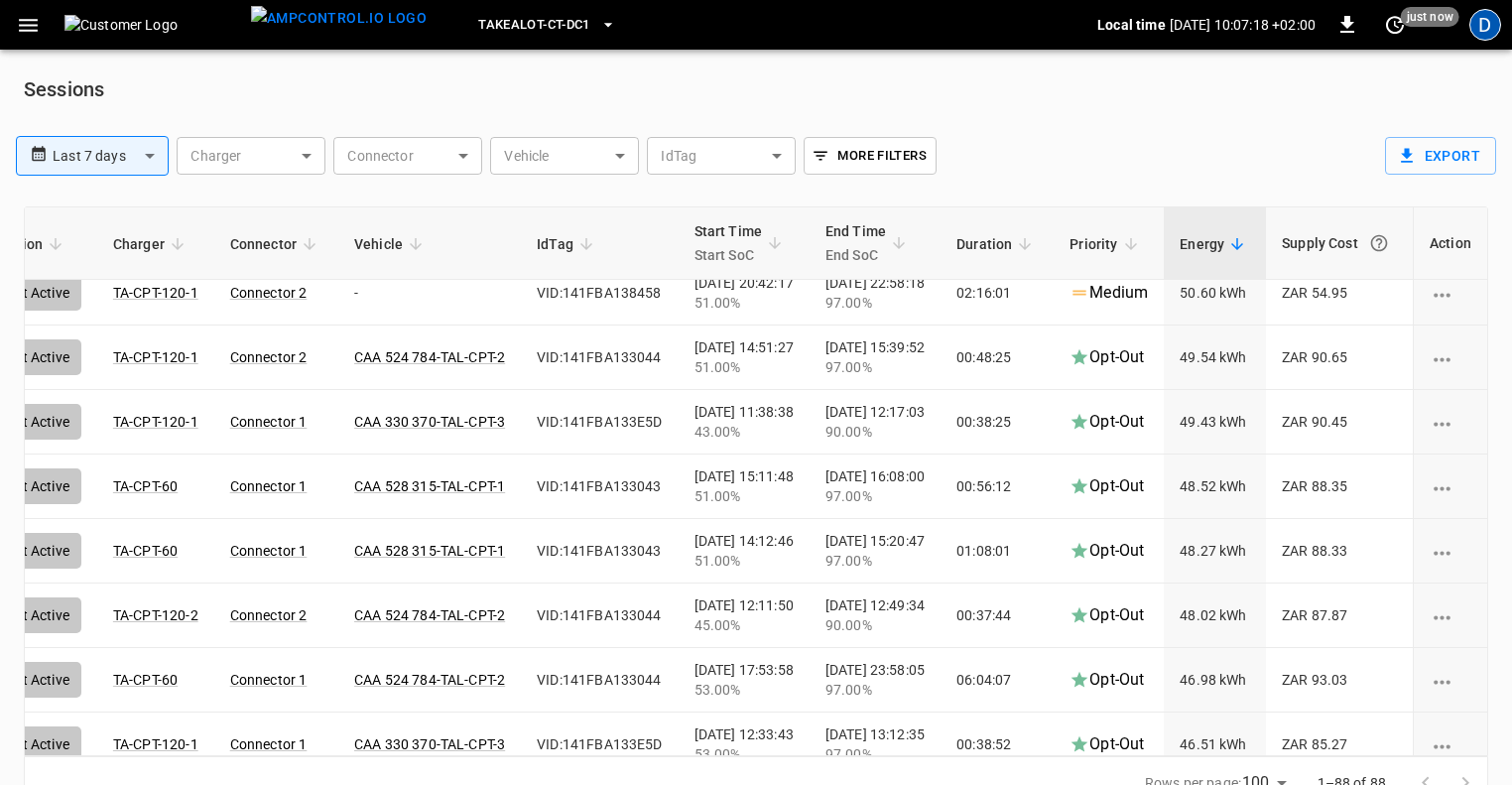 click on "D" at bounding box center [1485, 25] 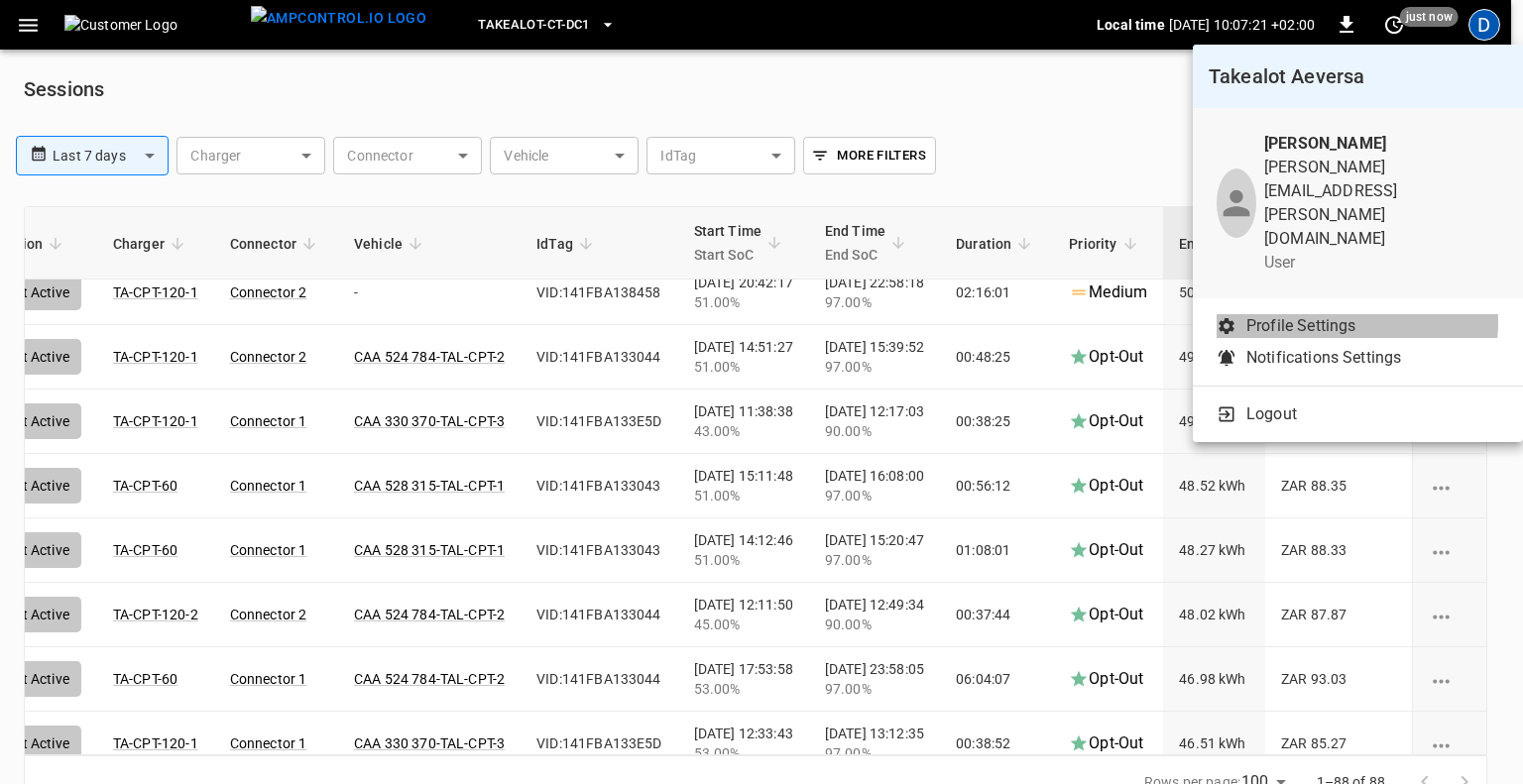 click on "Profile Settings" at bounding box center (1301, 326) 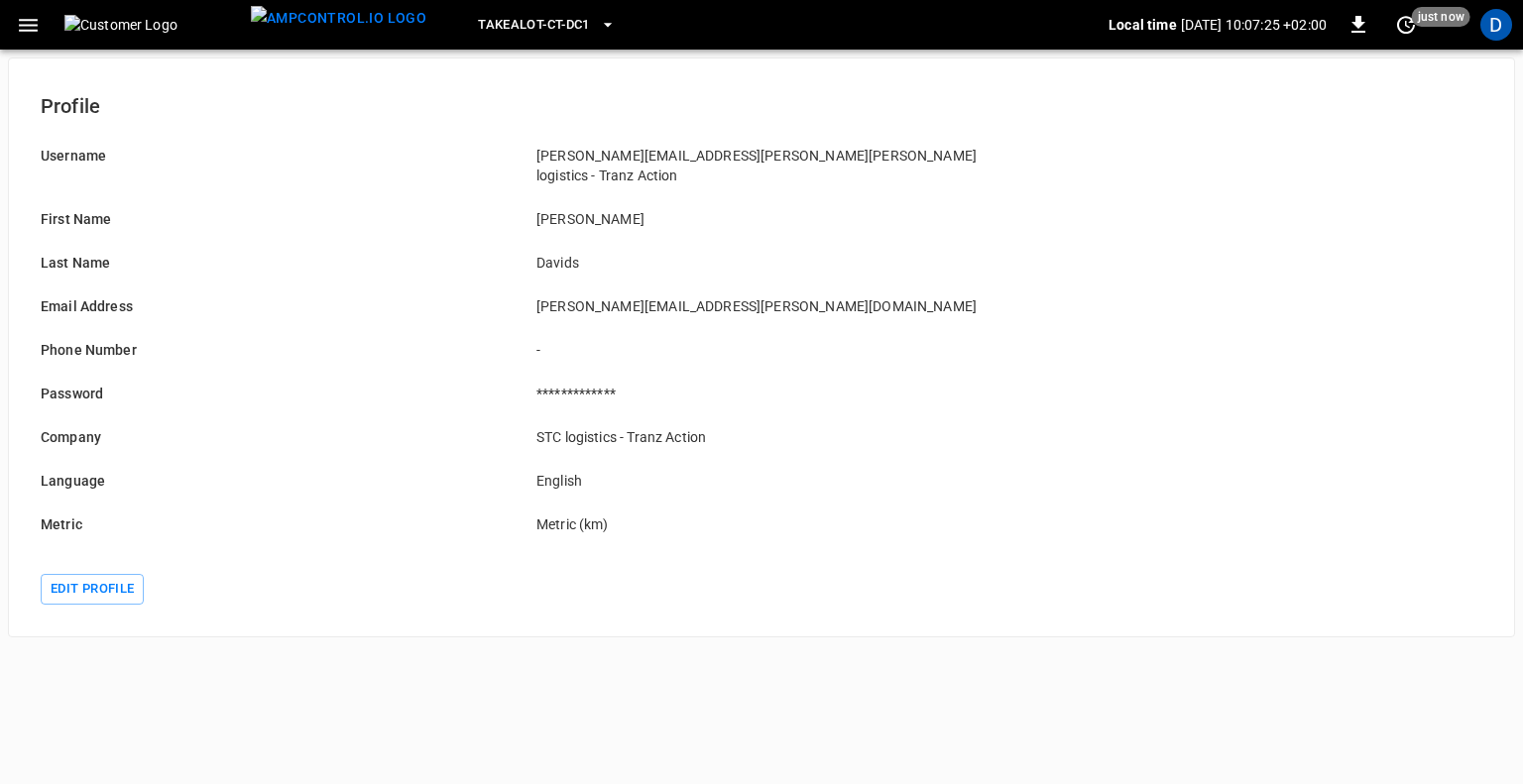 click on "**********" at bounding box center [772, 393] 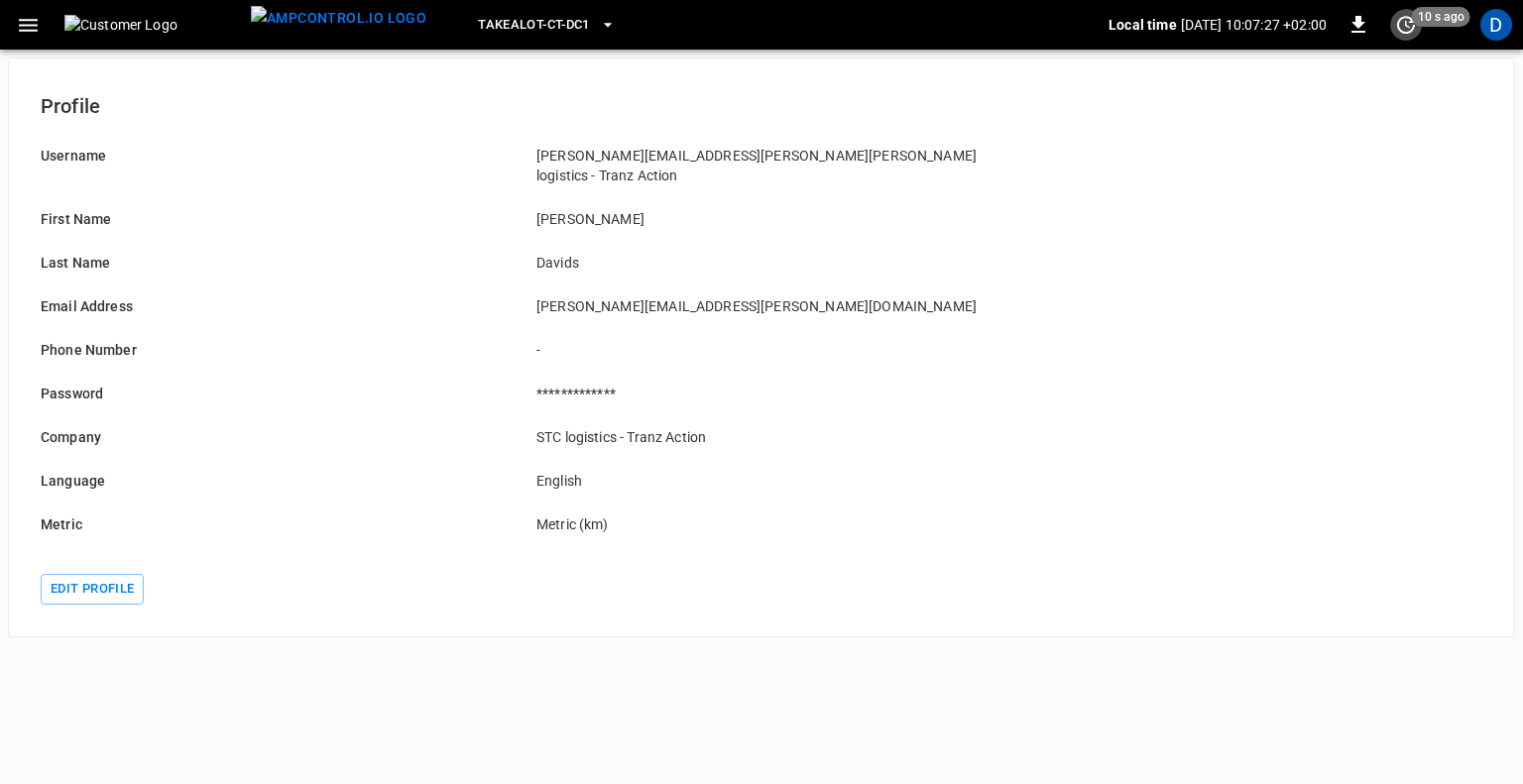click 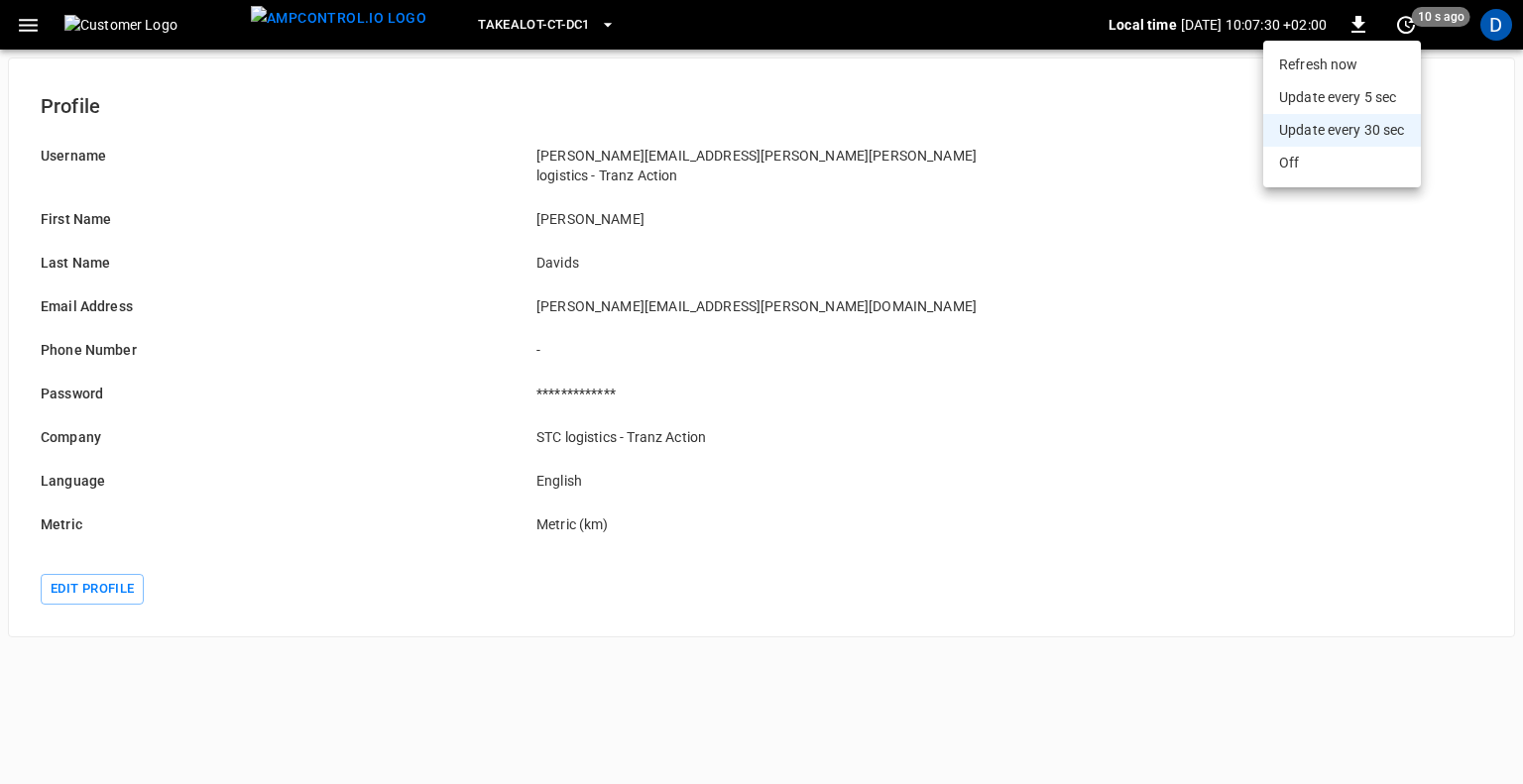 click at bounding box center [762, 392] 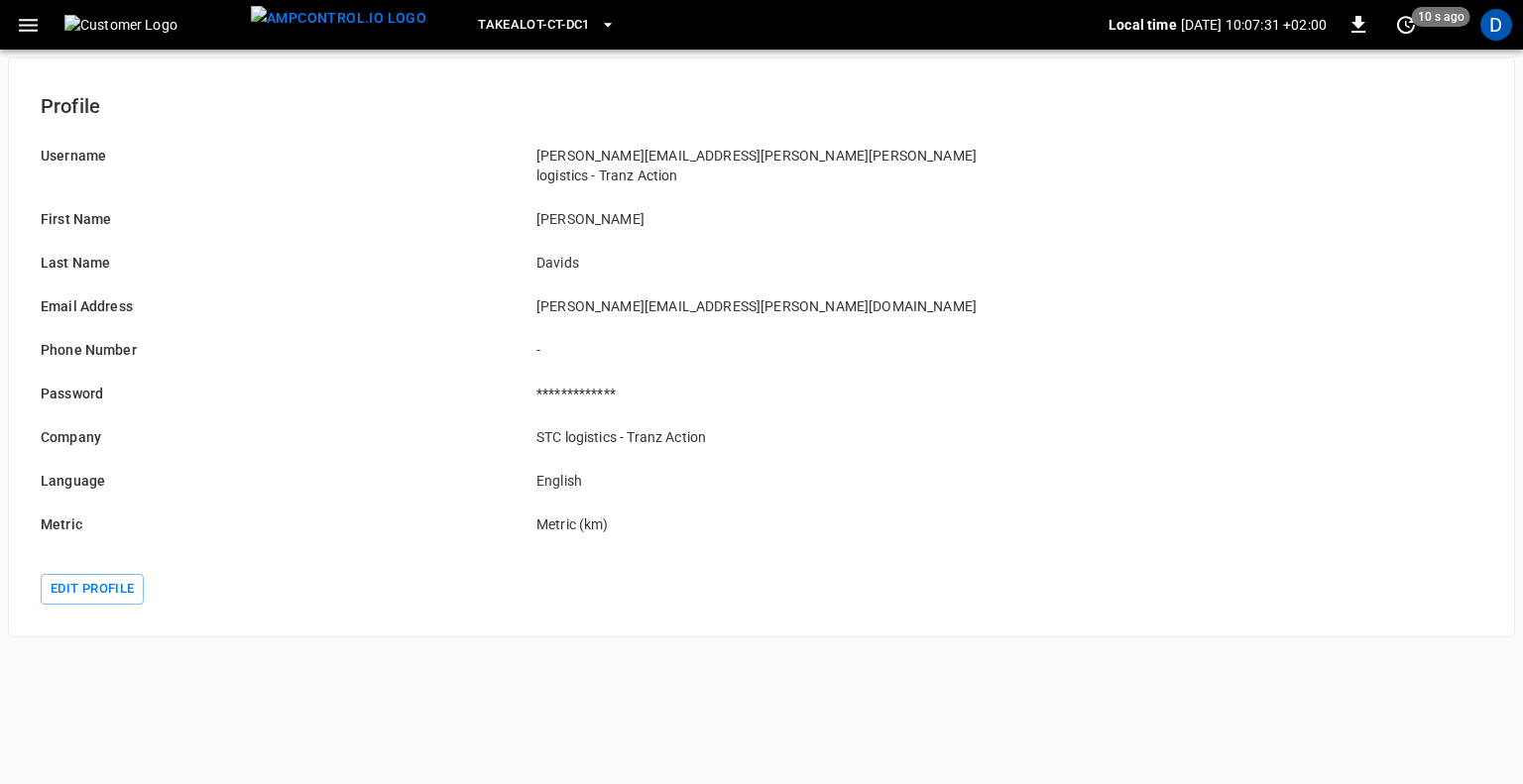 click on "Takealot-CT-DC1" at bounding box center (533, 25) 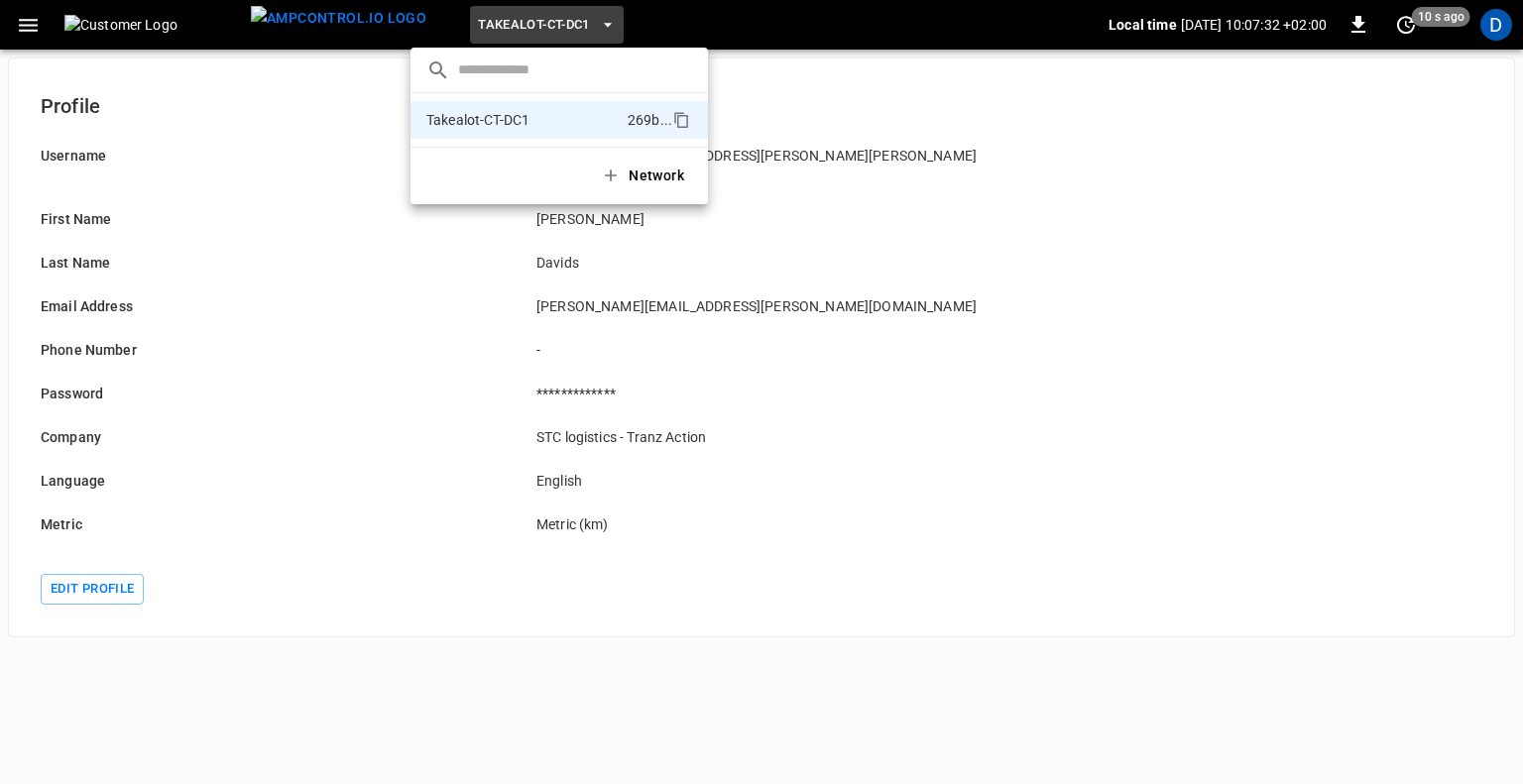click at bounding box center (762, 392) 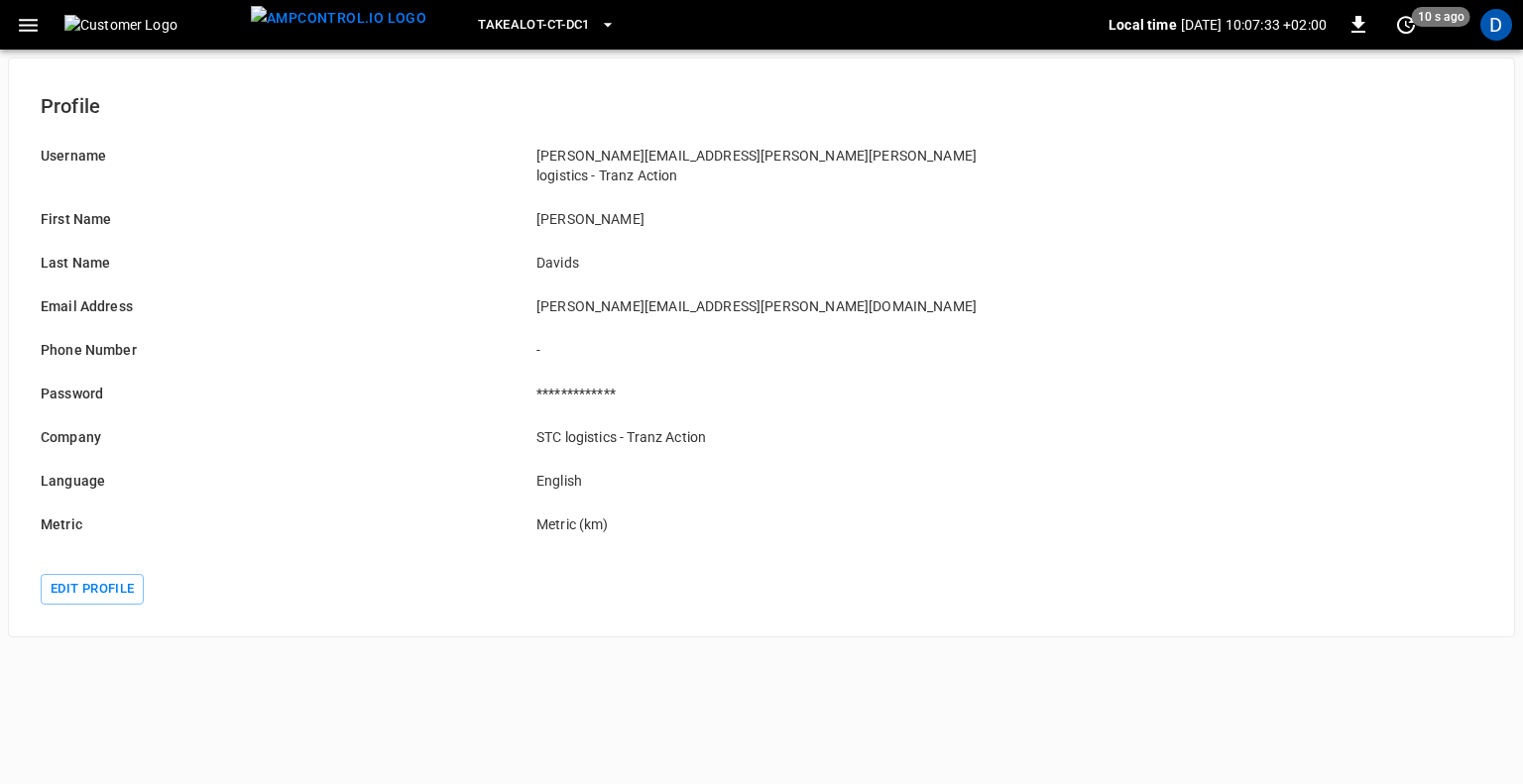 click at bounding box center [28, 25] 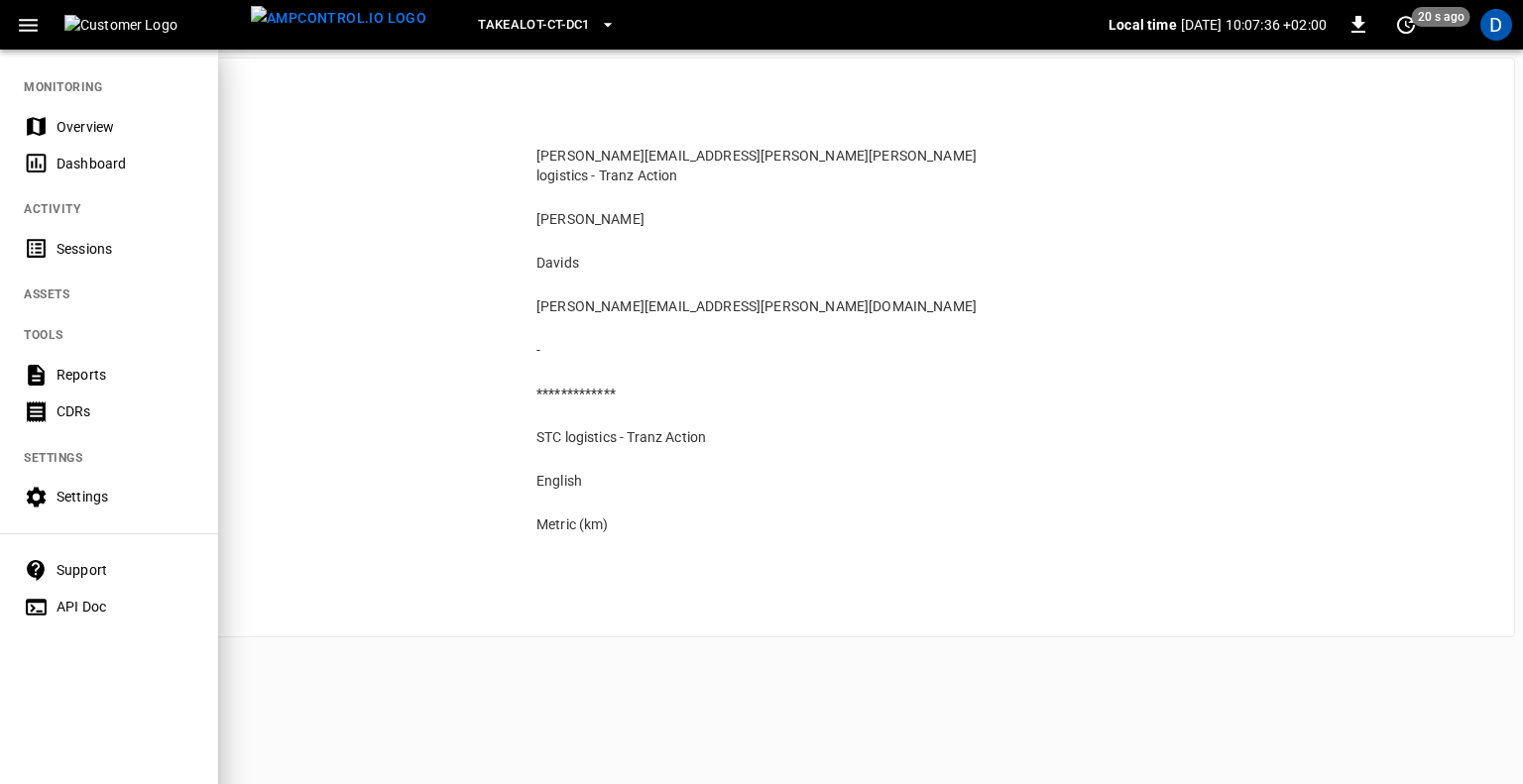 click on "API Doc" at bounding box center (125, 607) 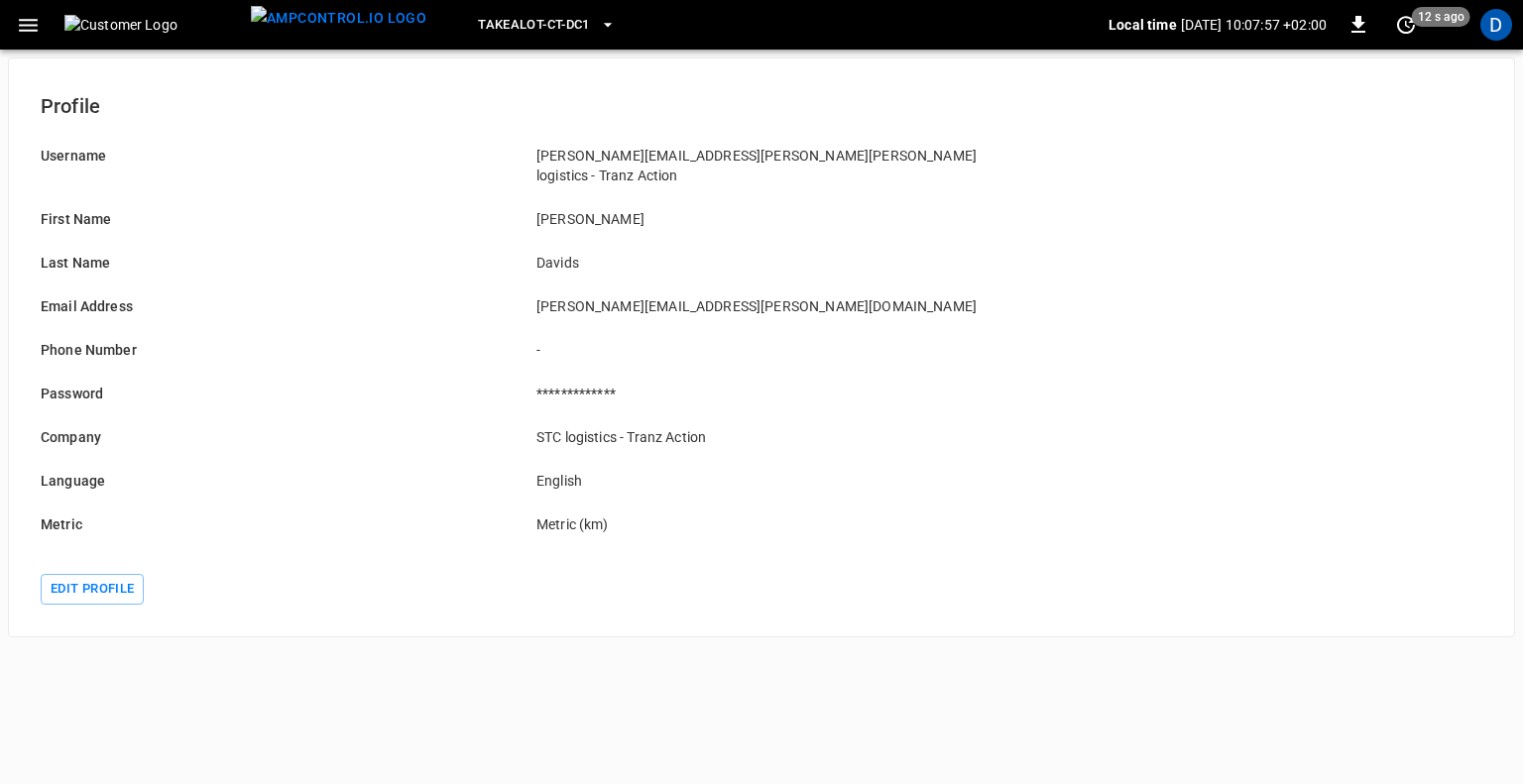 click 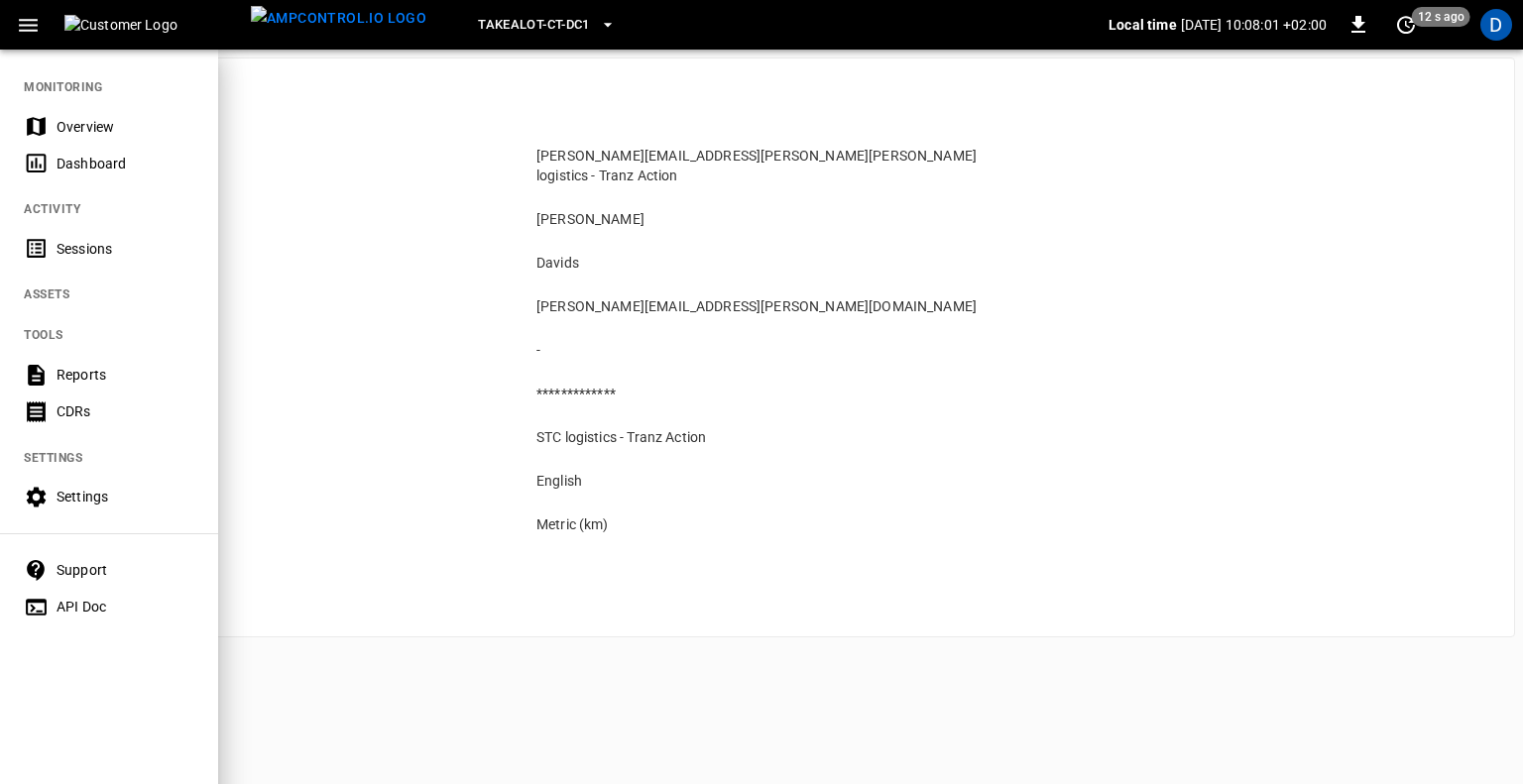 click on "MONITORING Overview Dashboard ACTIVITY Sessions ASSETS TOOLS Reports CDRs SETTINGS Settings Support API Doc" at bounding box center (109, 340) 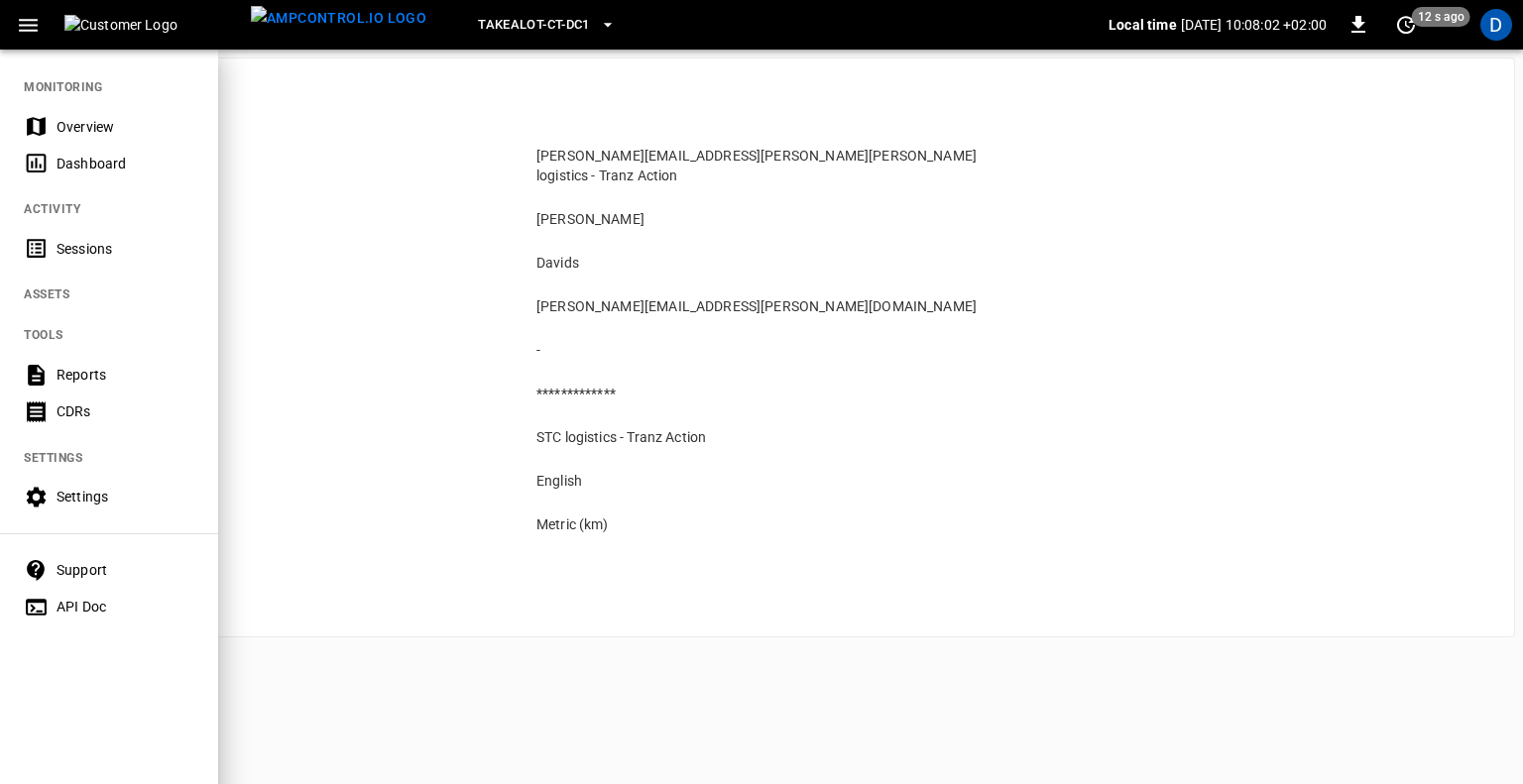 click on "Settings" at bounding box center [125, 497] 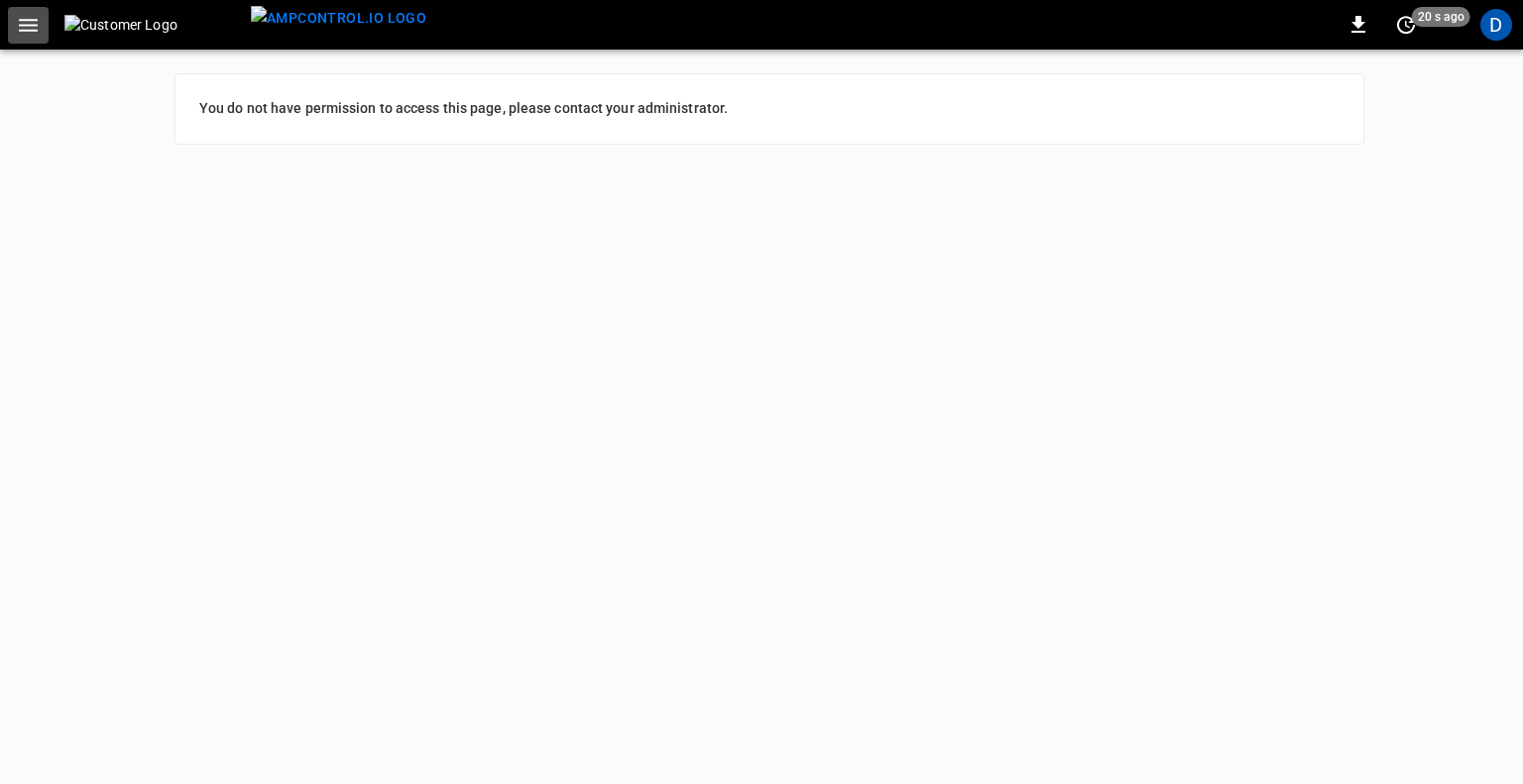 click 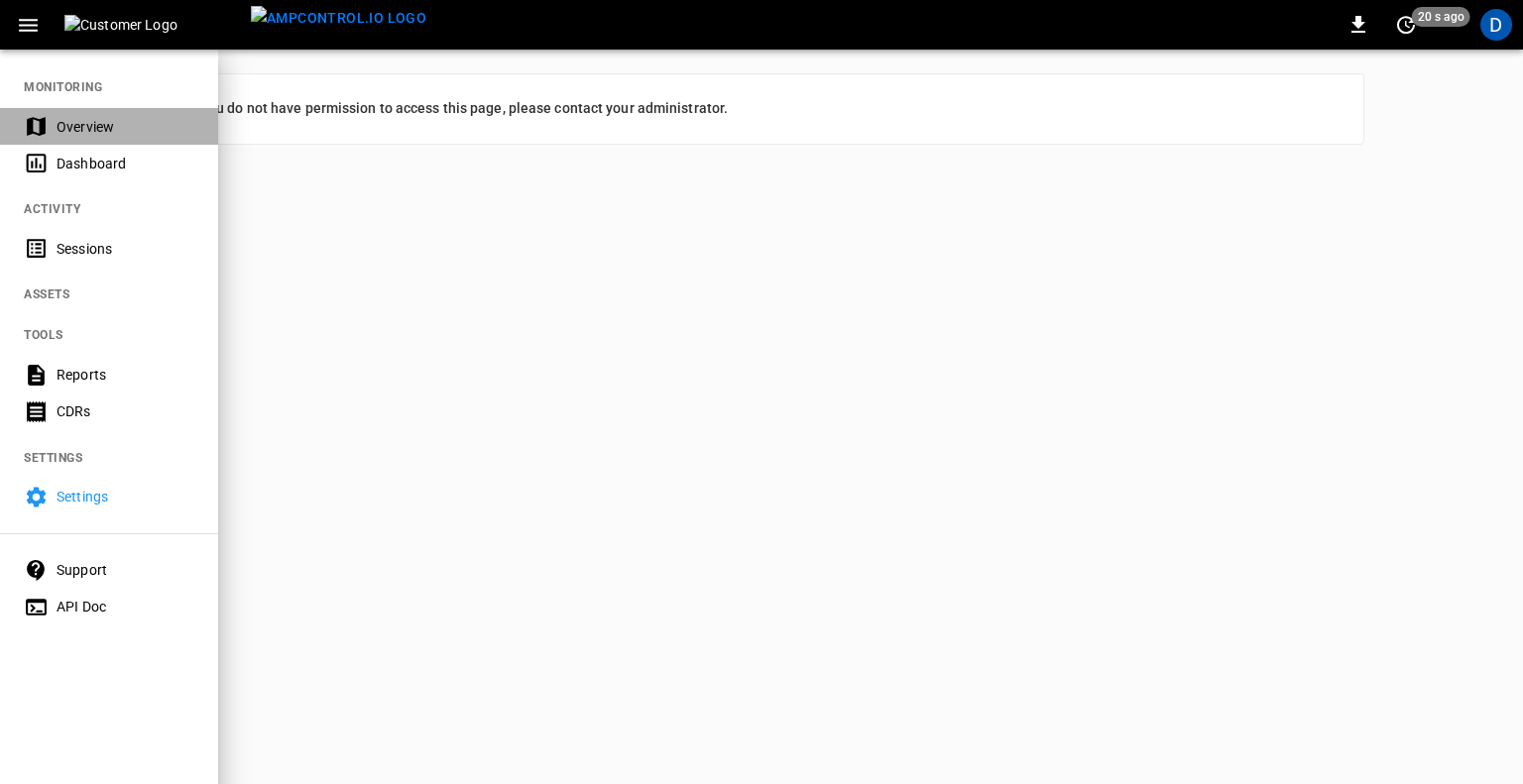 click on "Overview" at bounding box center (125, 127) 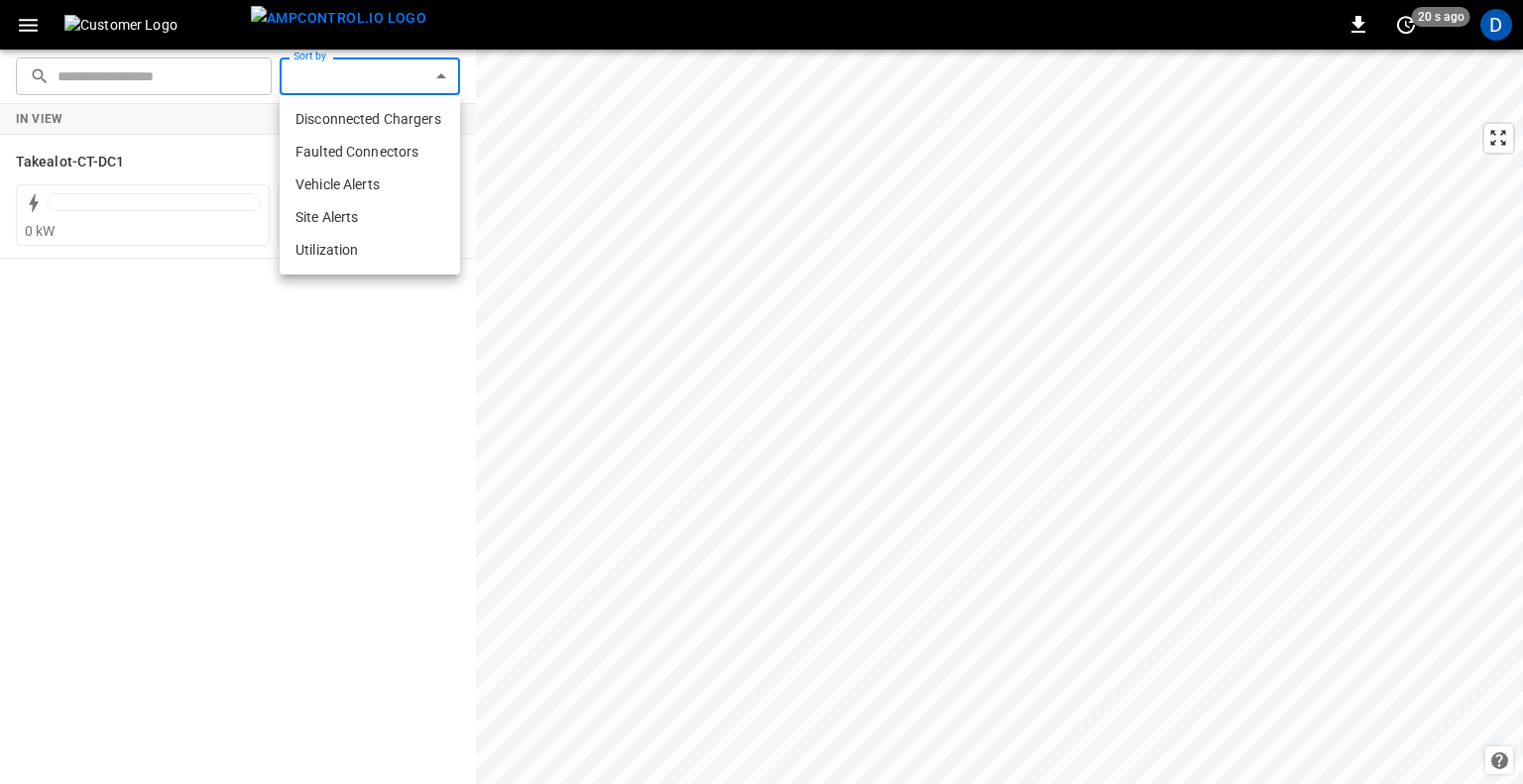 click on "0 20 s ago D ​ ​ Sort by ​ Sort by In View Takealot-CT-DC1 5 0 kW   3 0 0 0 0 Takealot-CT-DC1 Refresh now Update every 5 sec Update every 30 sec Off Takealot Aeversa  [PERSON_NAME] [PERSON_NAME][EMAIL_ADDRESS][PERSON_NAME][DOMAIN_NAME] user Profile Settings Notifications Settings Logout Disconnected Chargers Faulted Connectors Vehicle Alerts Site Alerts Utilization" at bounding box center [762, 392] 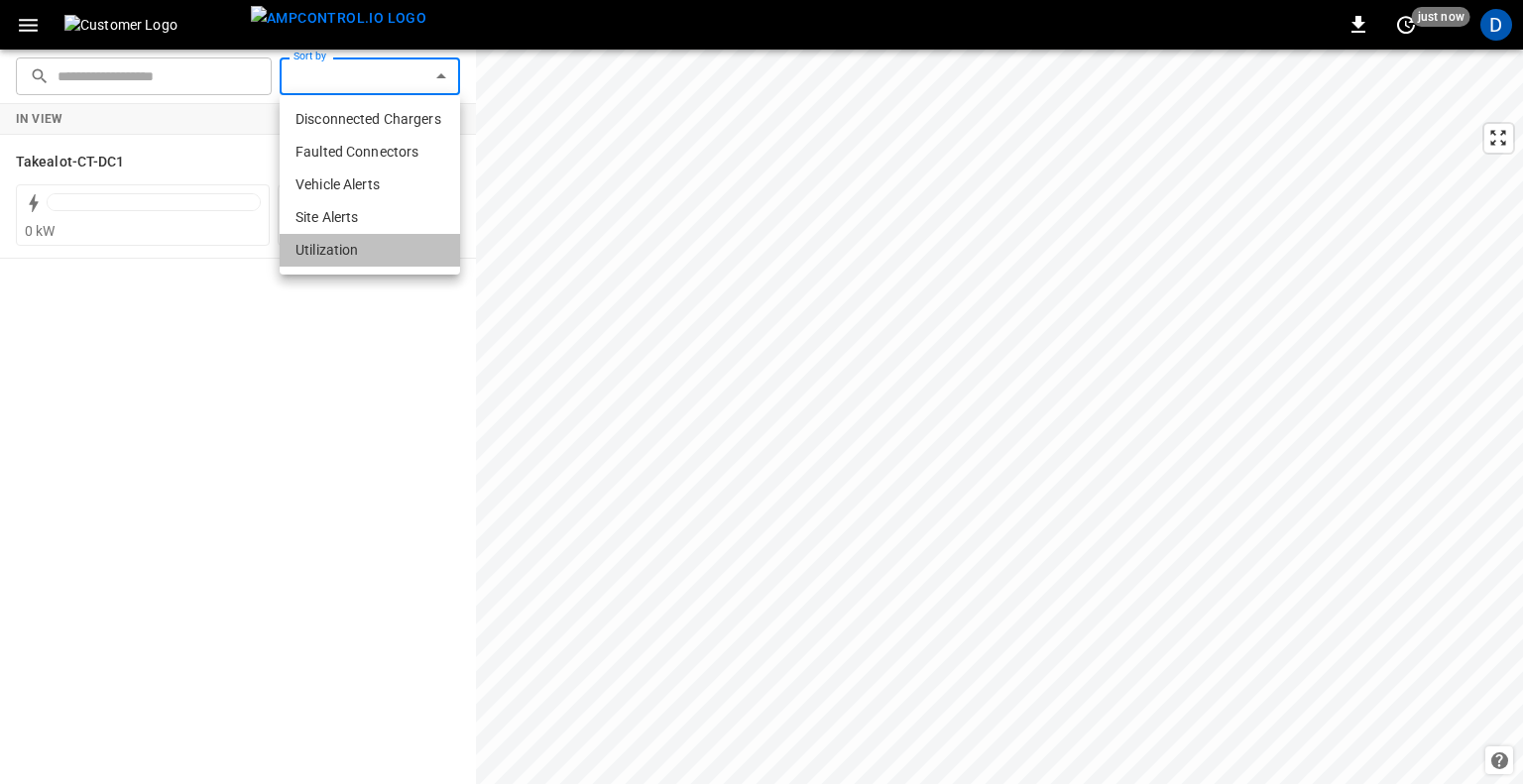 click on "Utilization" at bounding box center (370, 250) 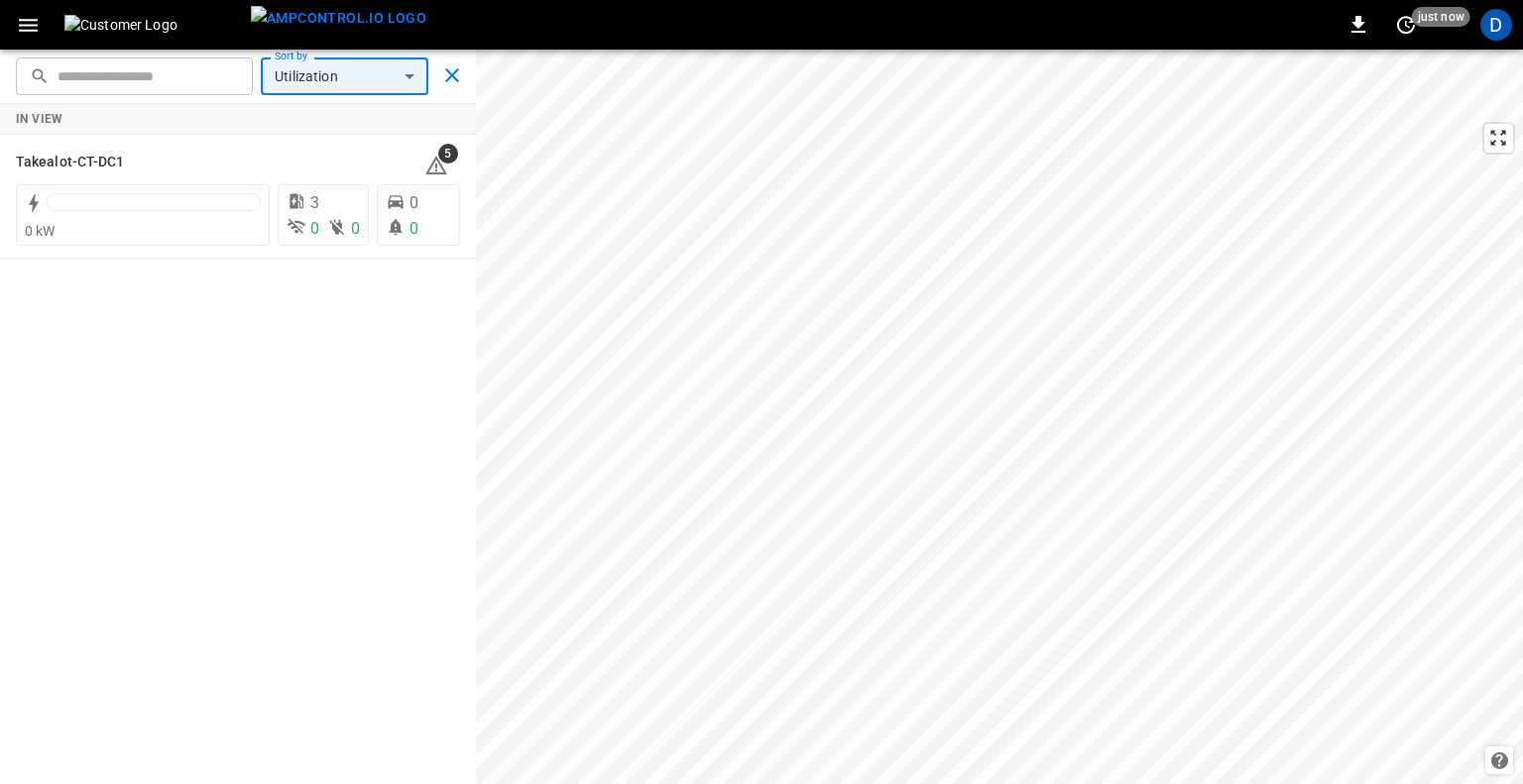 click 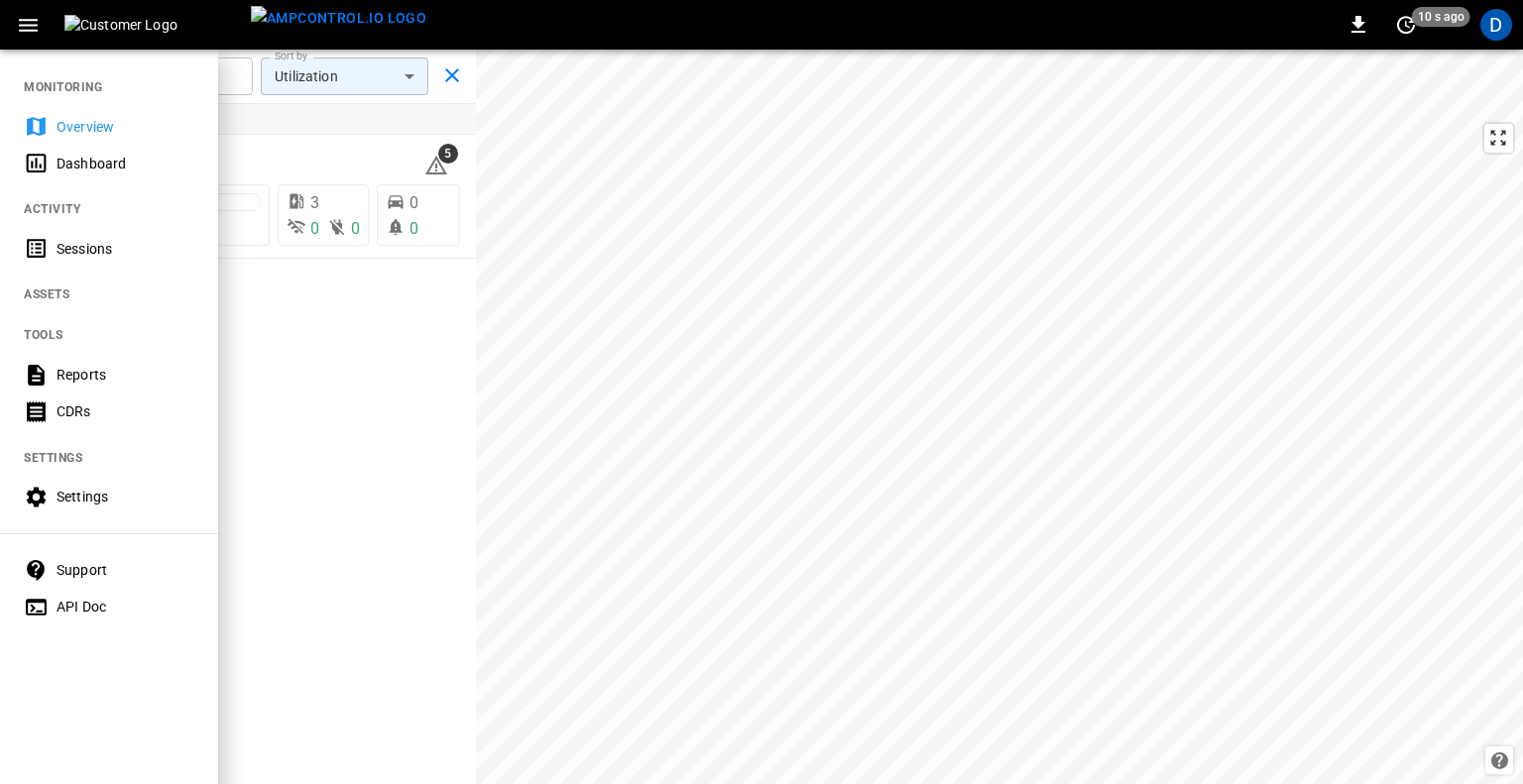 click on "MONITORING Overview Dashboard ACTIVITY Sessions ASSETS TOOLS Reports CDRs SETTINGS Settings Support API Doc" at bounding box center (109, 340) 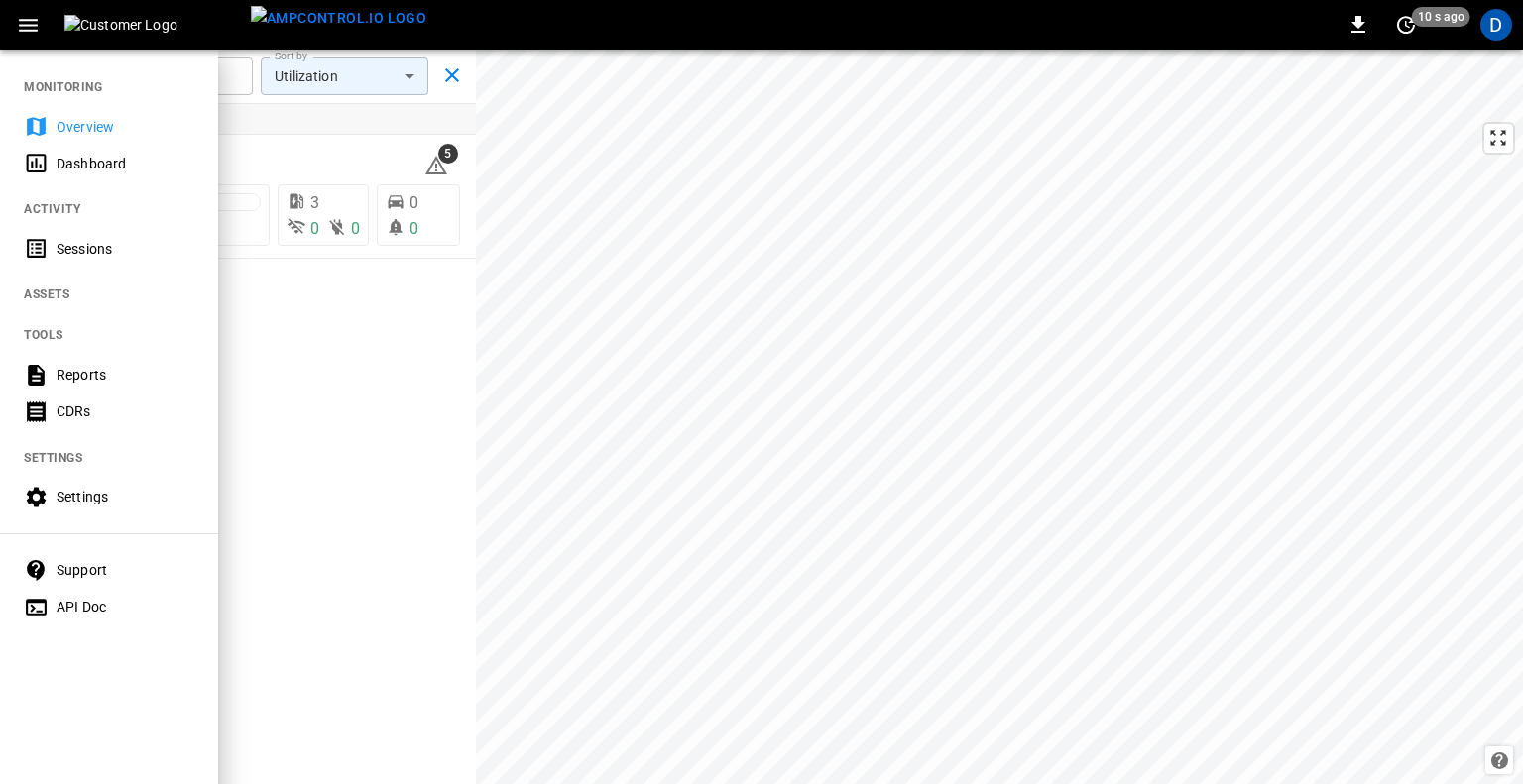 drag, startPoint x: 85, startPoint y: 412, endPoint x: 111, endPoint y: 392, distance: 32.80244 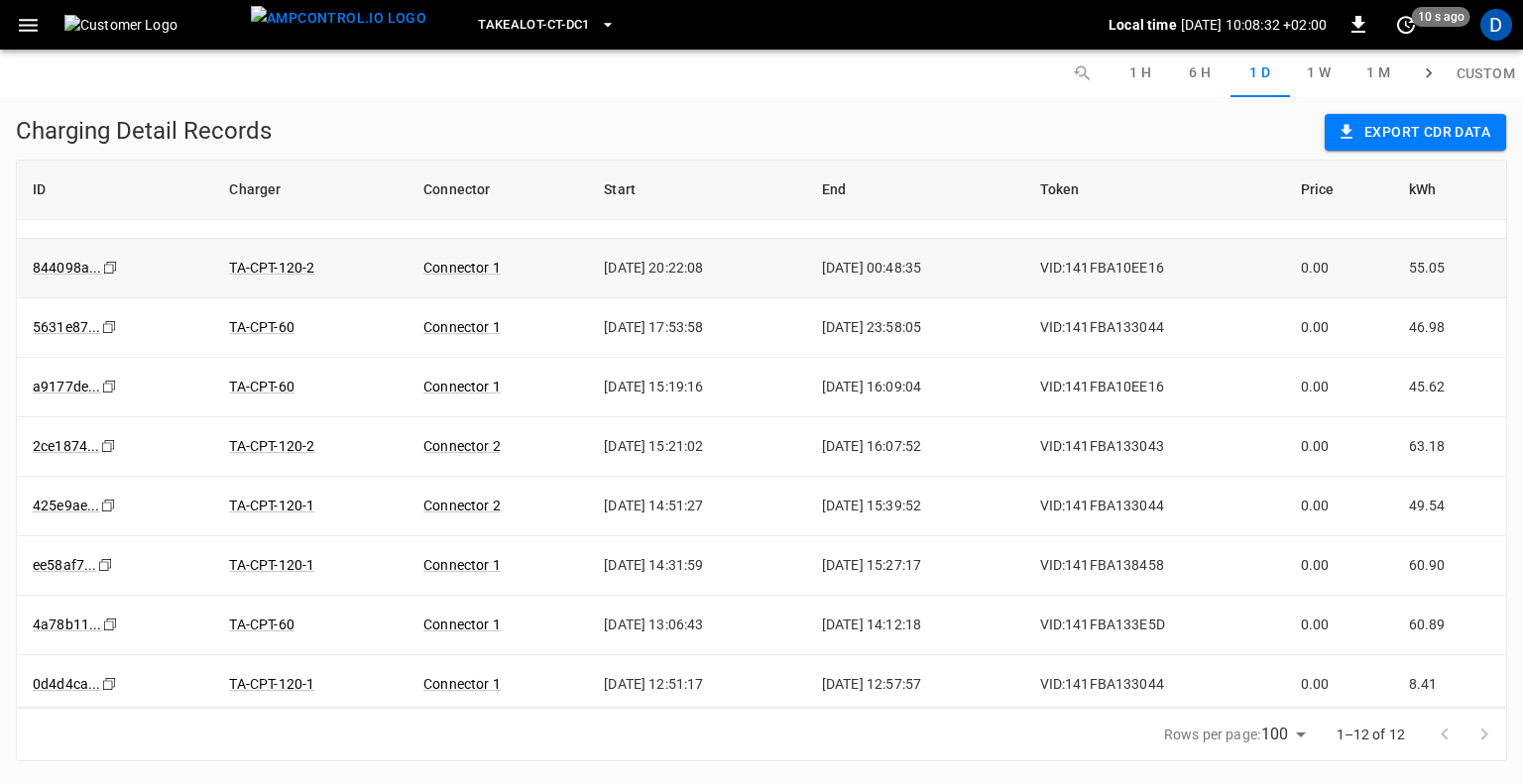 scroll, scrollTop: 226, scrollLeft: 0, axis: vertical 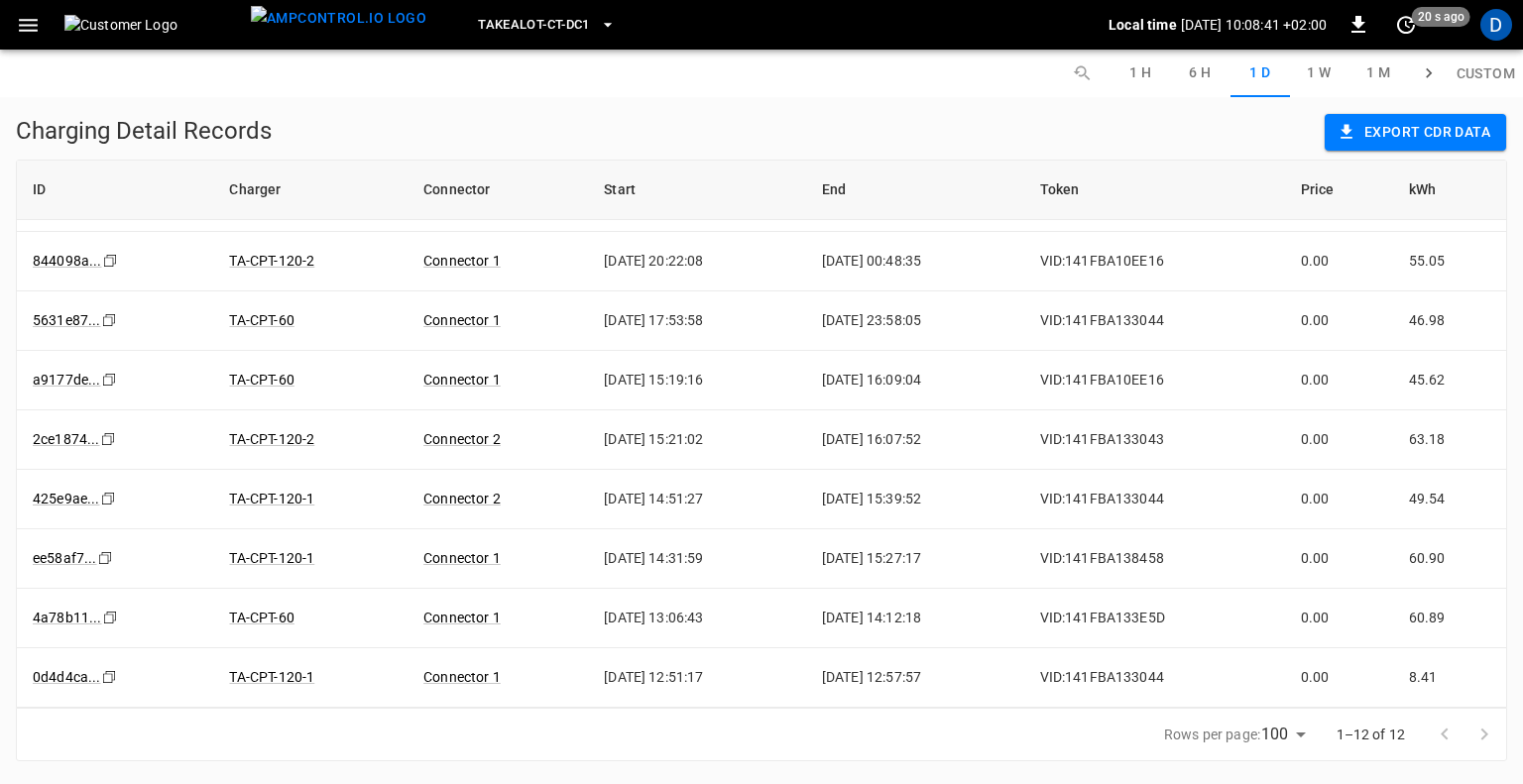 click on "Custom" at bounding box center (1485, 73) 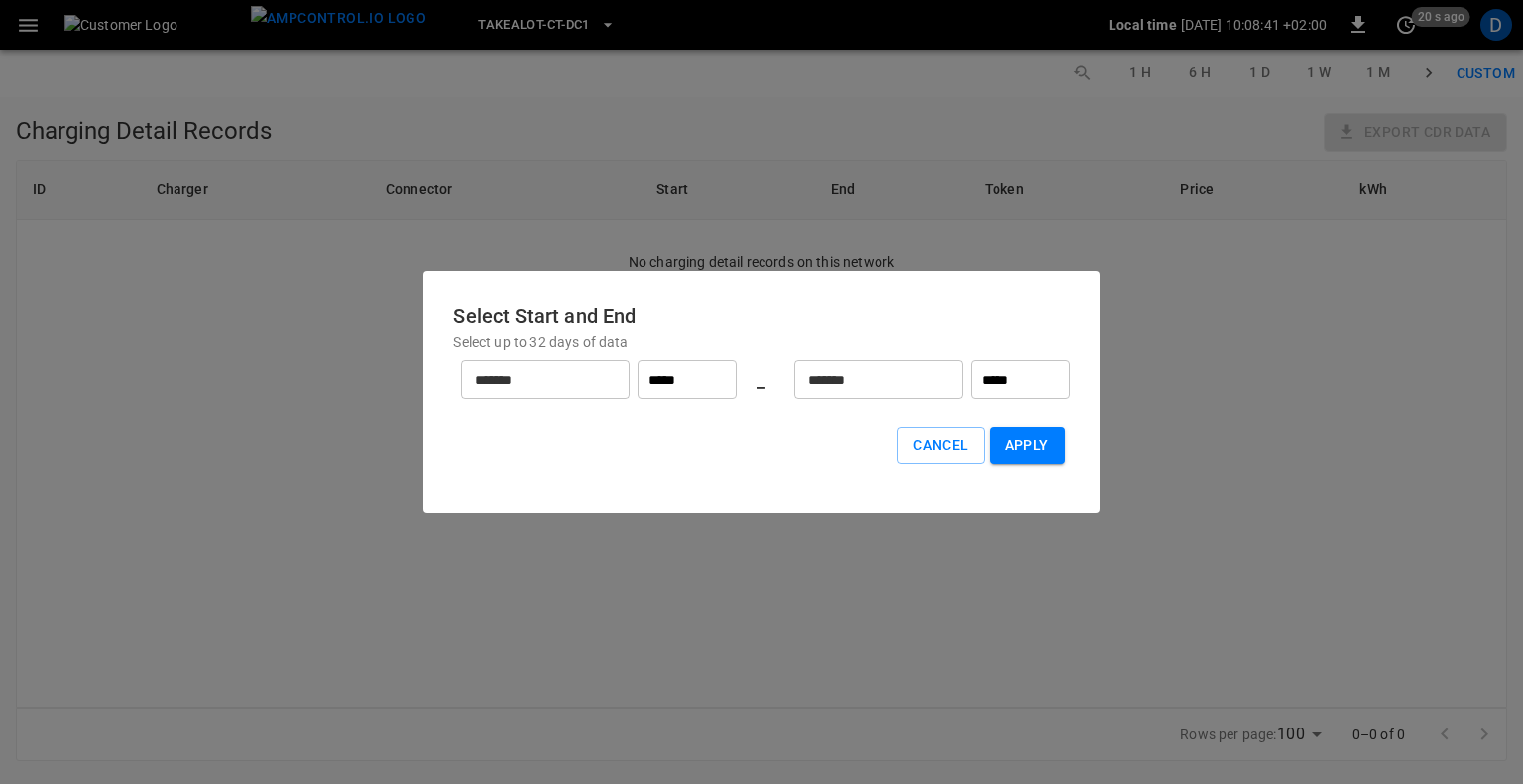 scroll, scrollTop: 0, scrollLeft: 0, axis: both 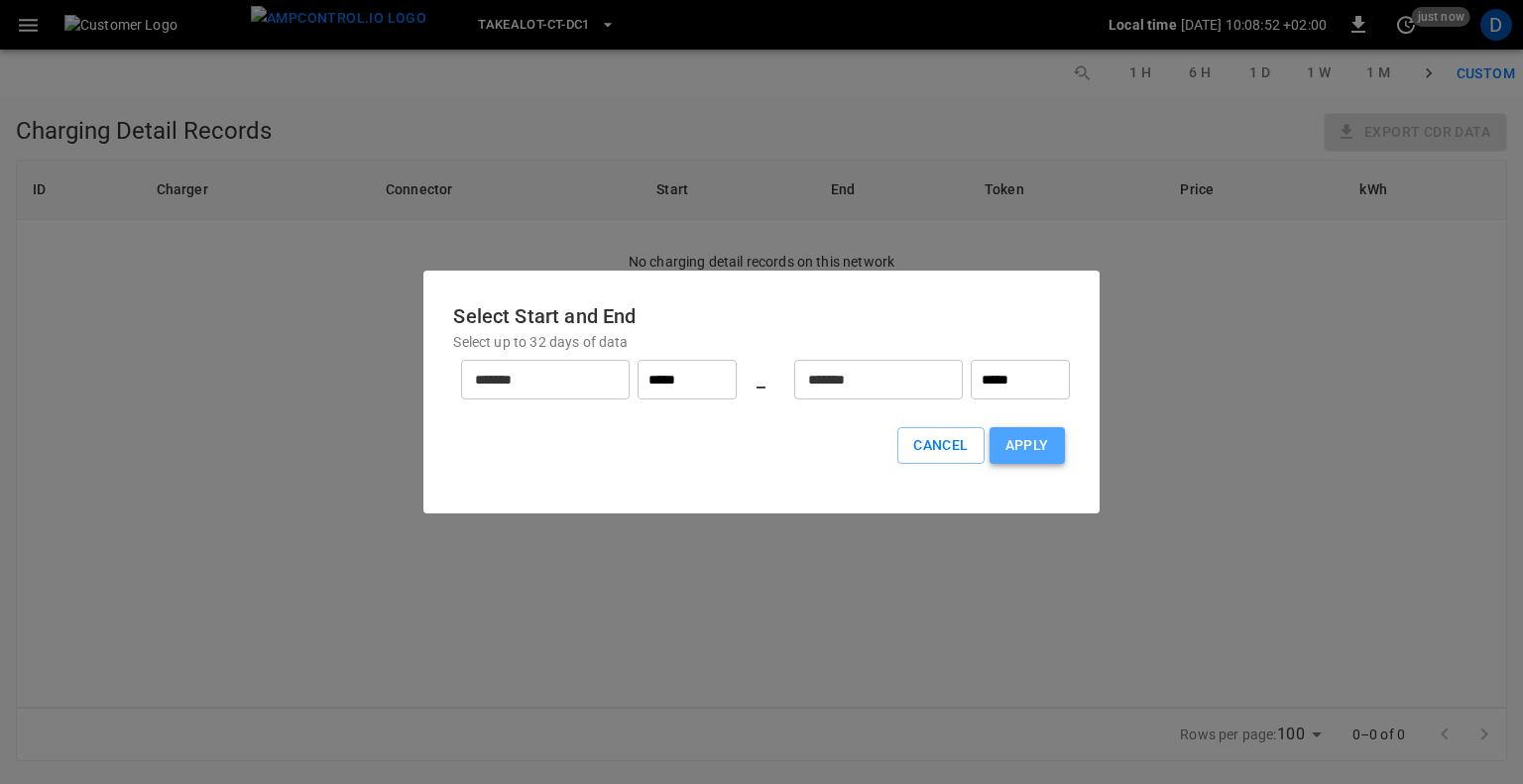 click on "Apply" at bounding box center (1027, 445) 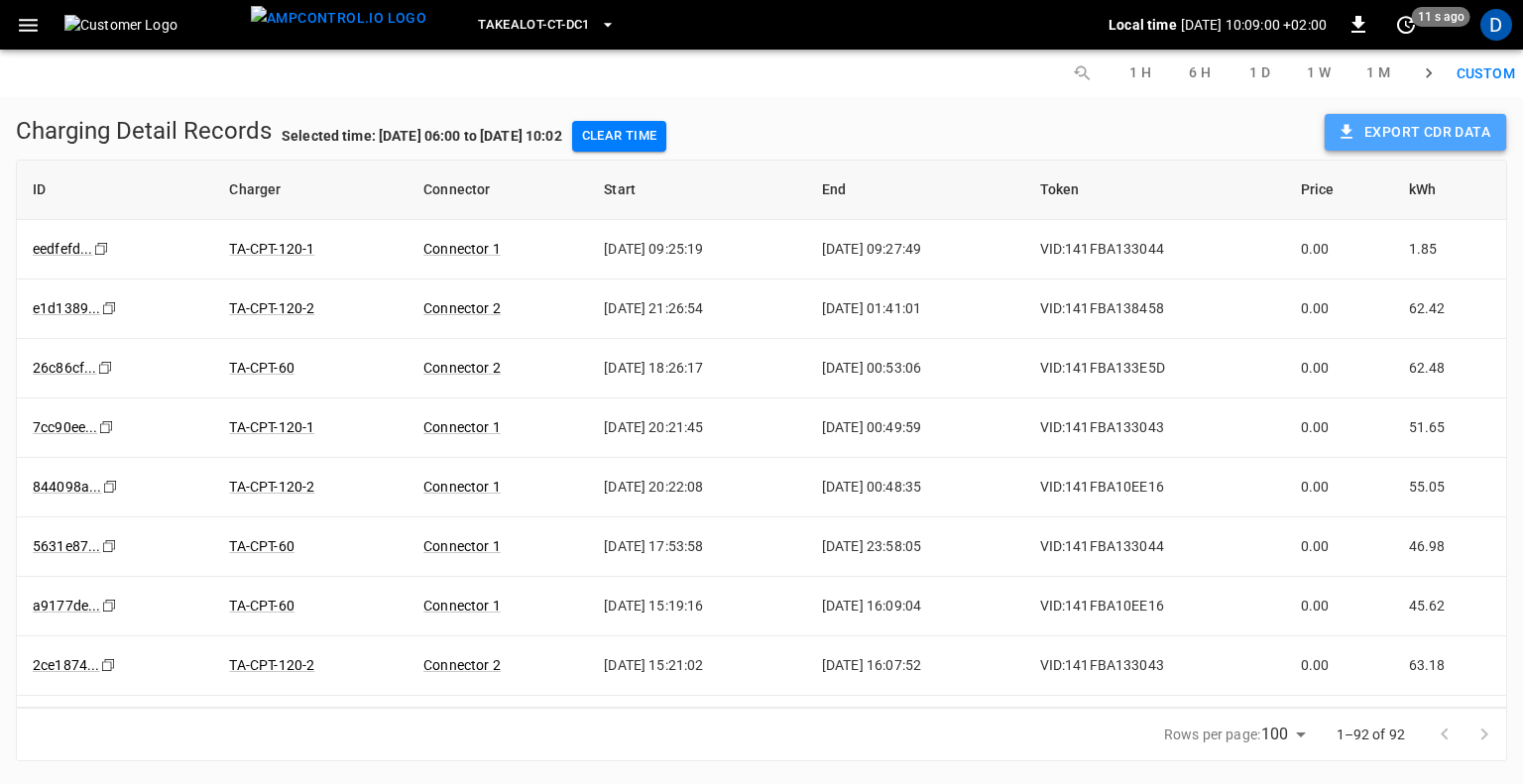 click on "Export CDR data" at bounding box center (1415, 132) 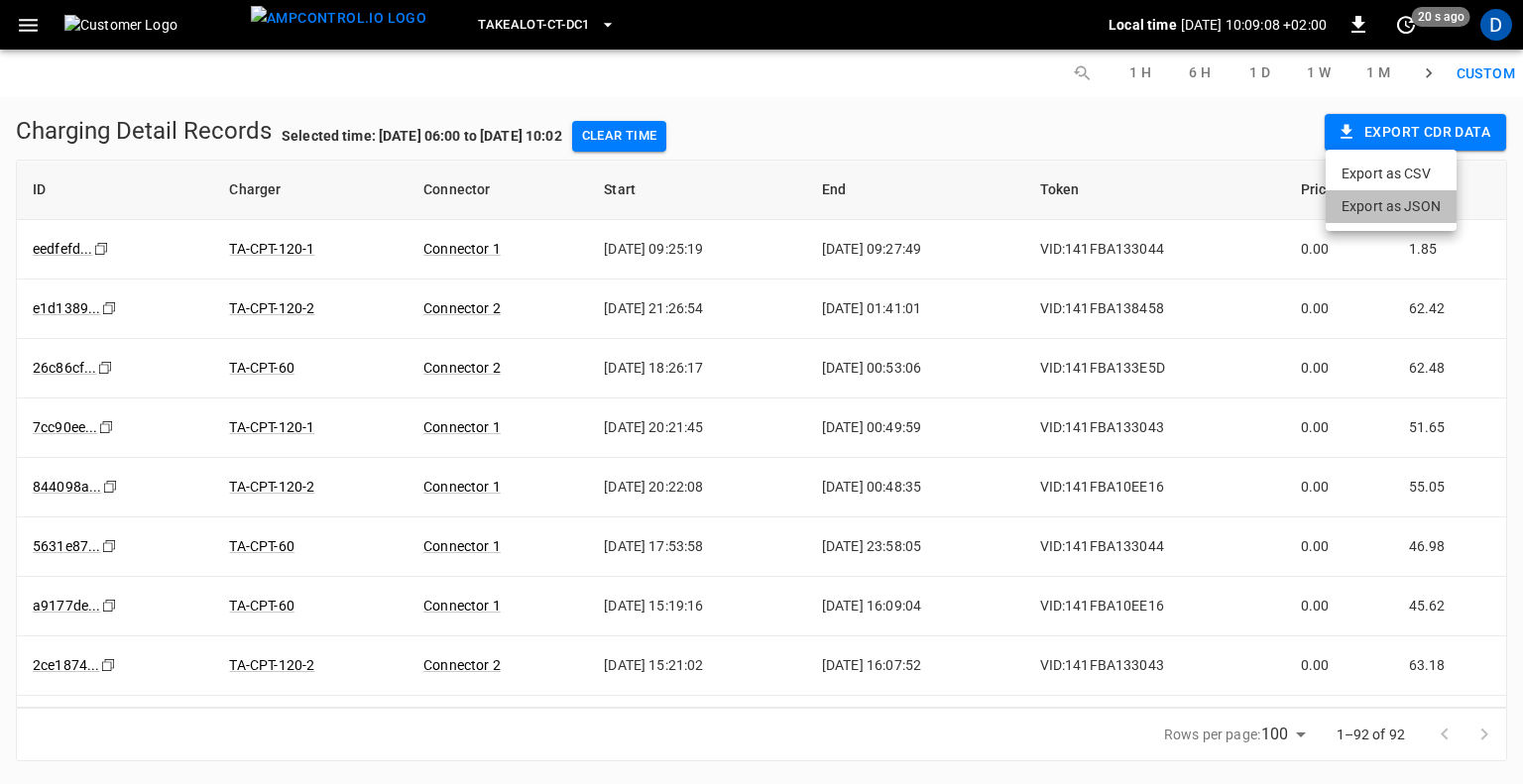 click on "Export as JSON" at bounding box center [1391, 206] 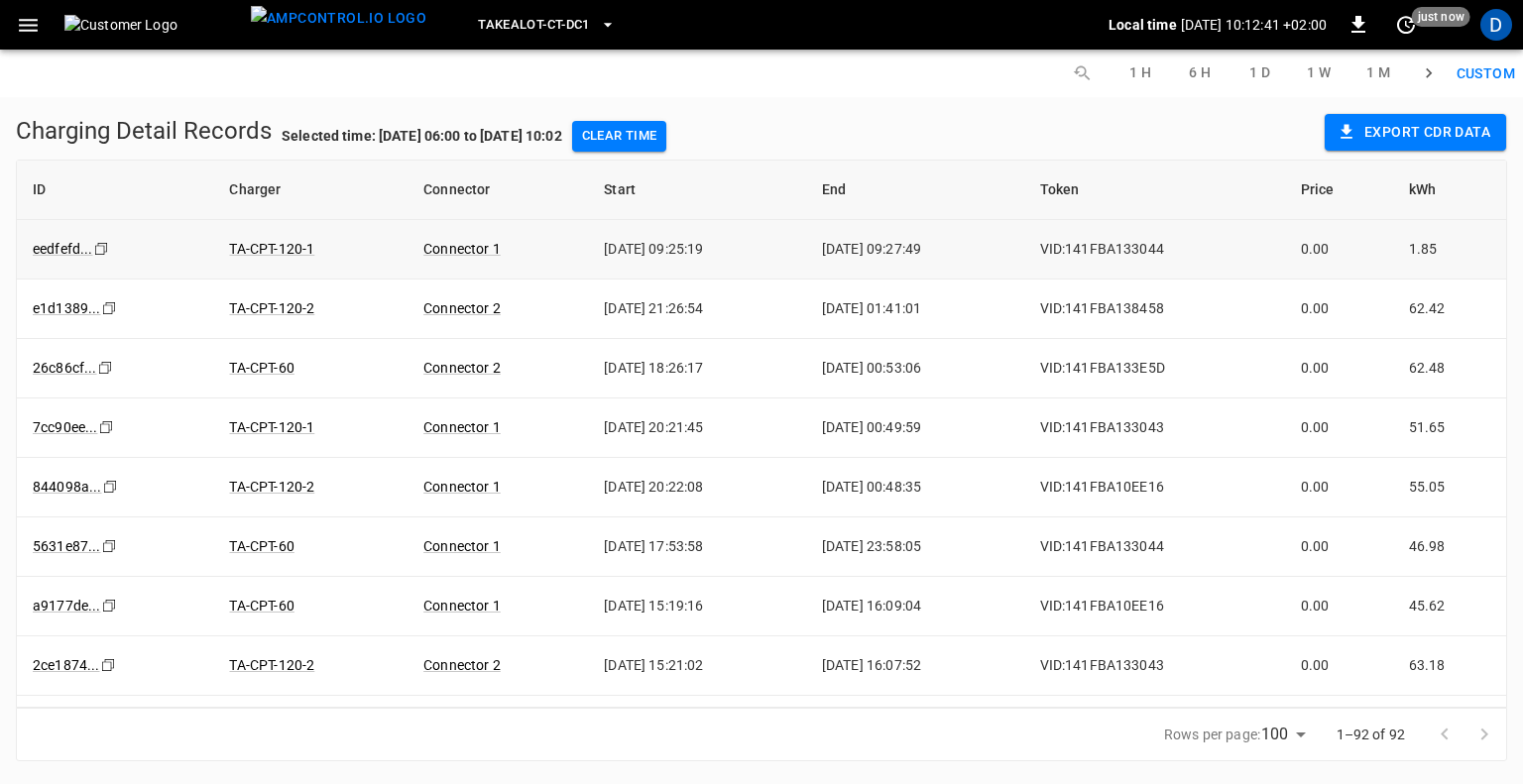 click on "0.00" at bounding box center (1339, 250) 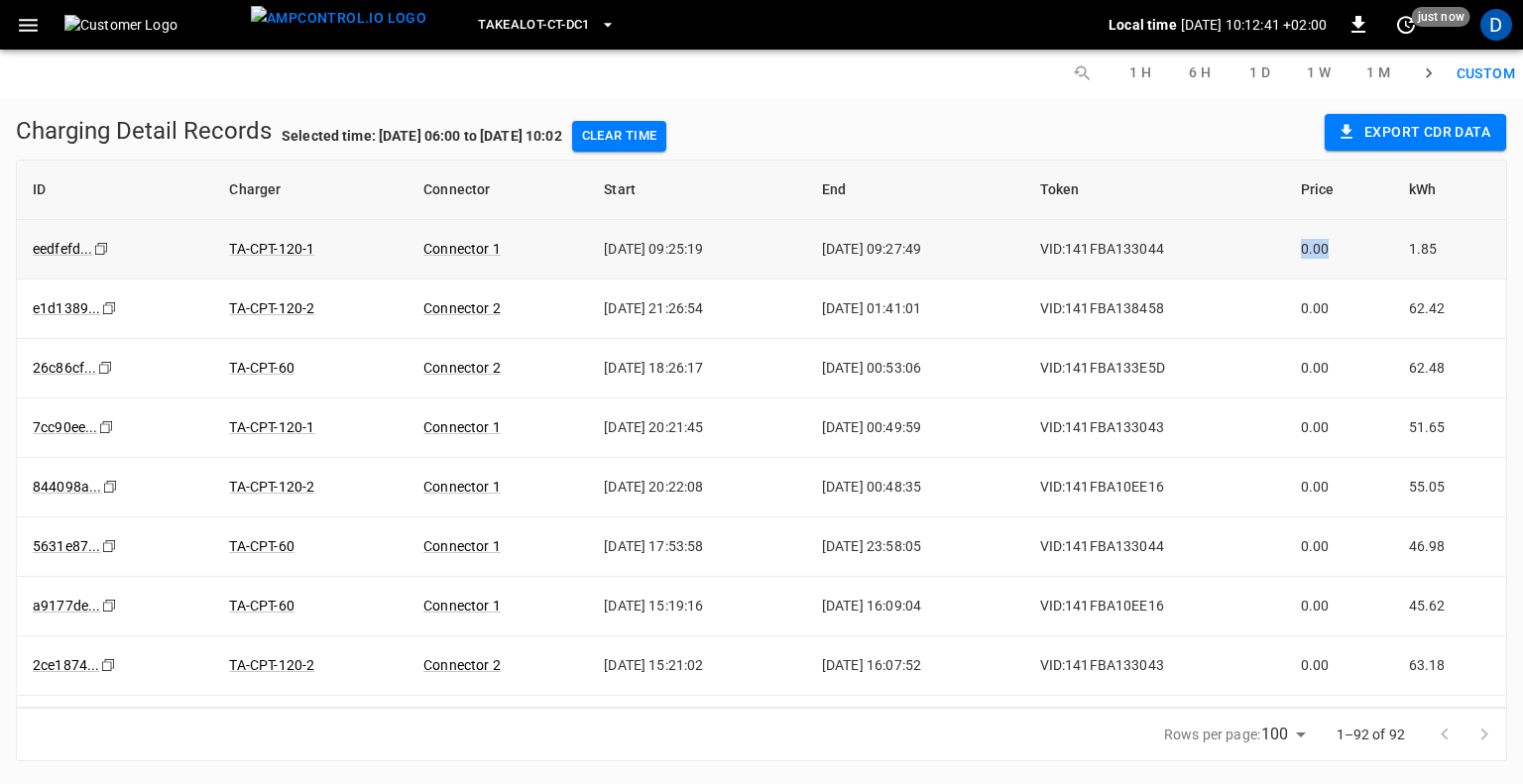 click on "0.00" at bounding box center [1339, 250] 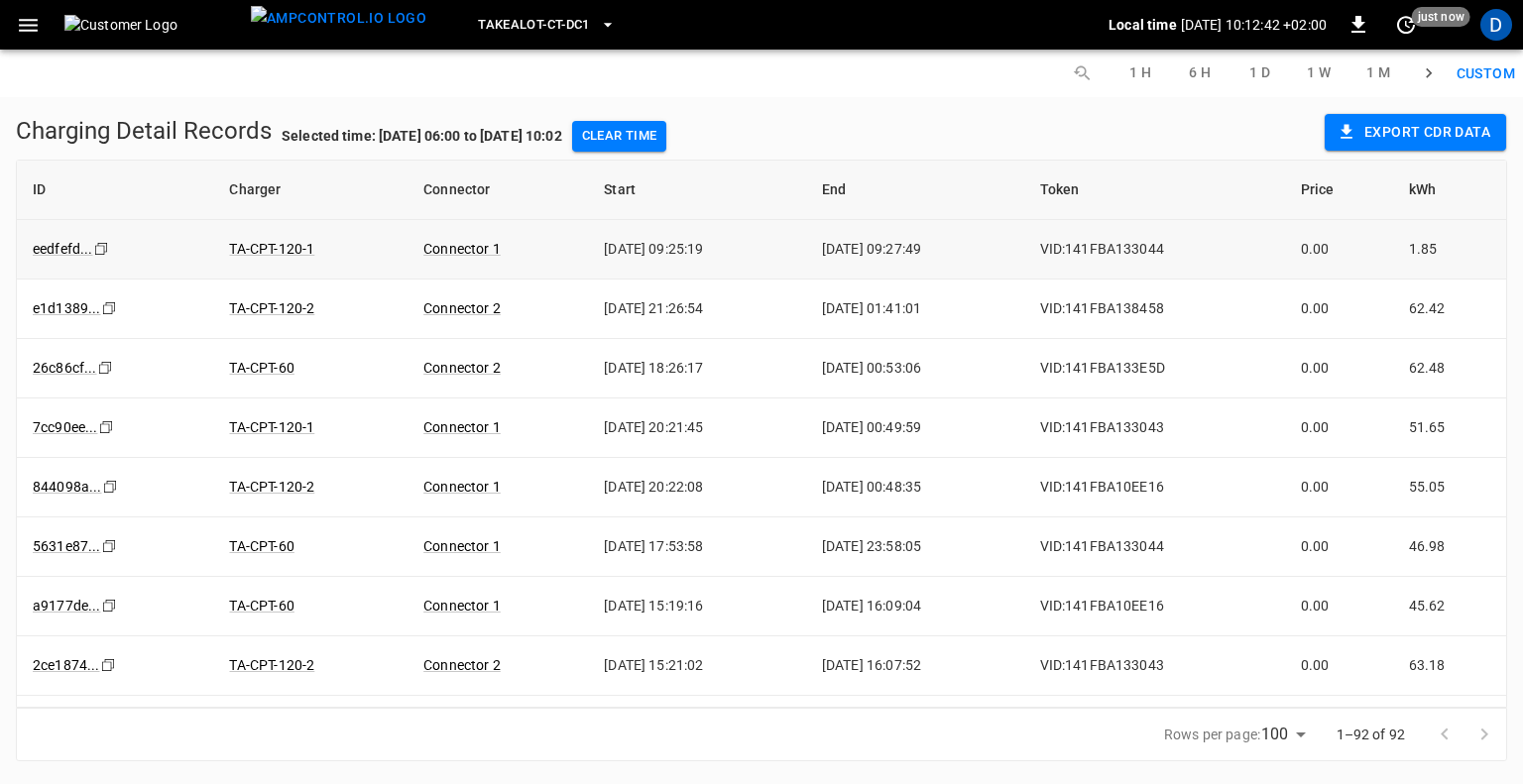 click on "1.85" at bounding box center (1450, 250) 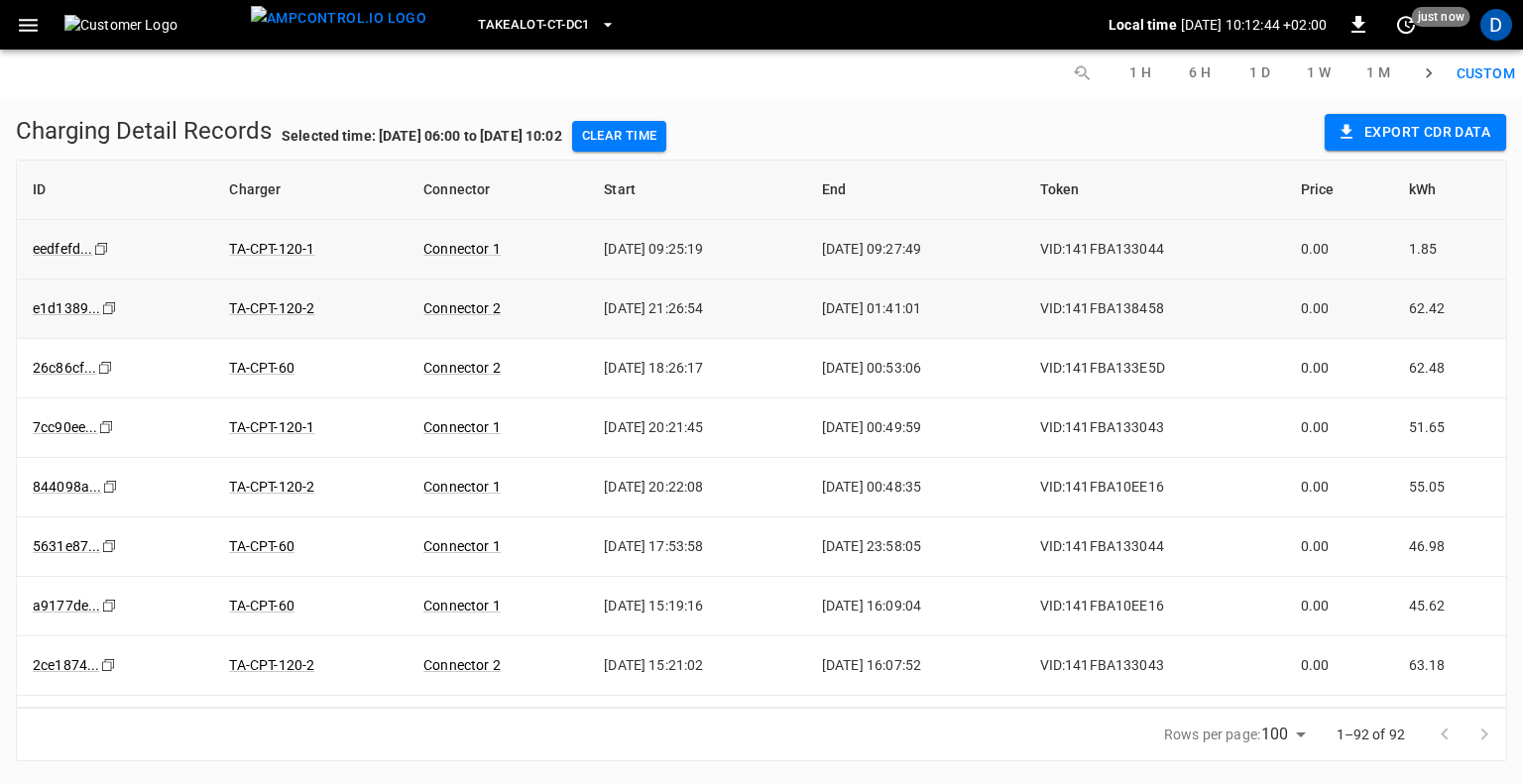 drag, startPoint x: 1405, startPoint y: 269, endPoint x: 109, endPoint y: 315, distance: 1296.8161 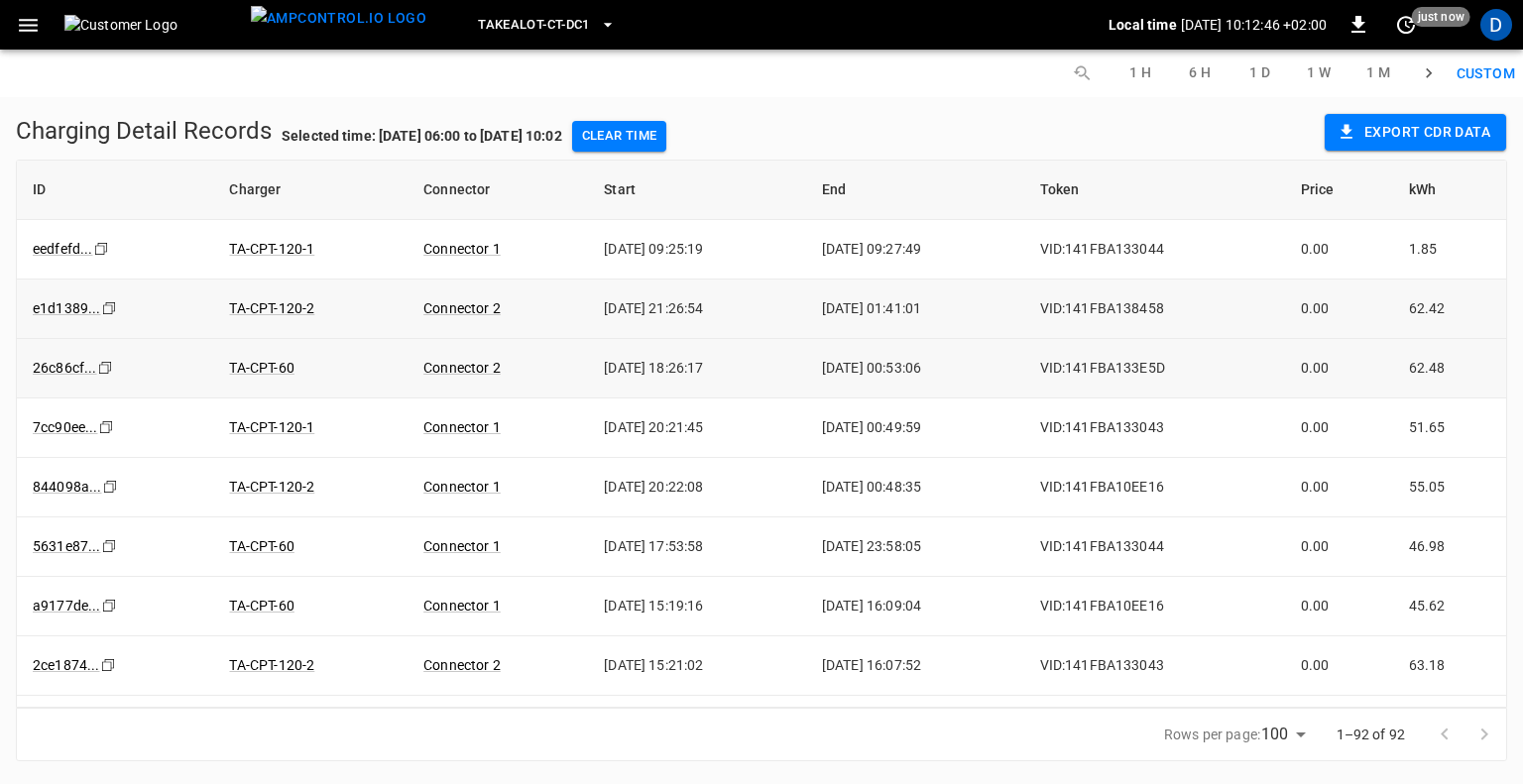 click on "Copy" at bounding box center (106, 368) 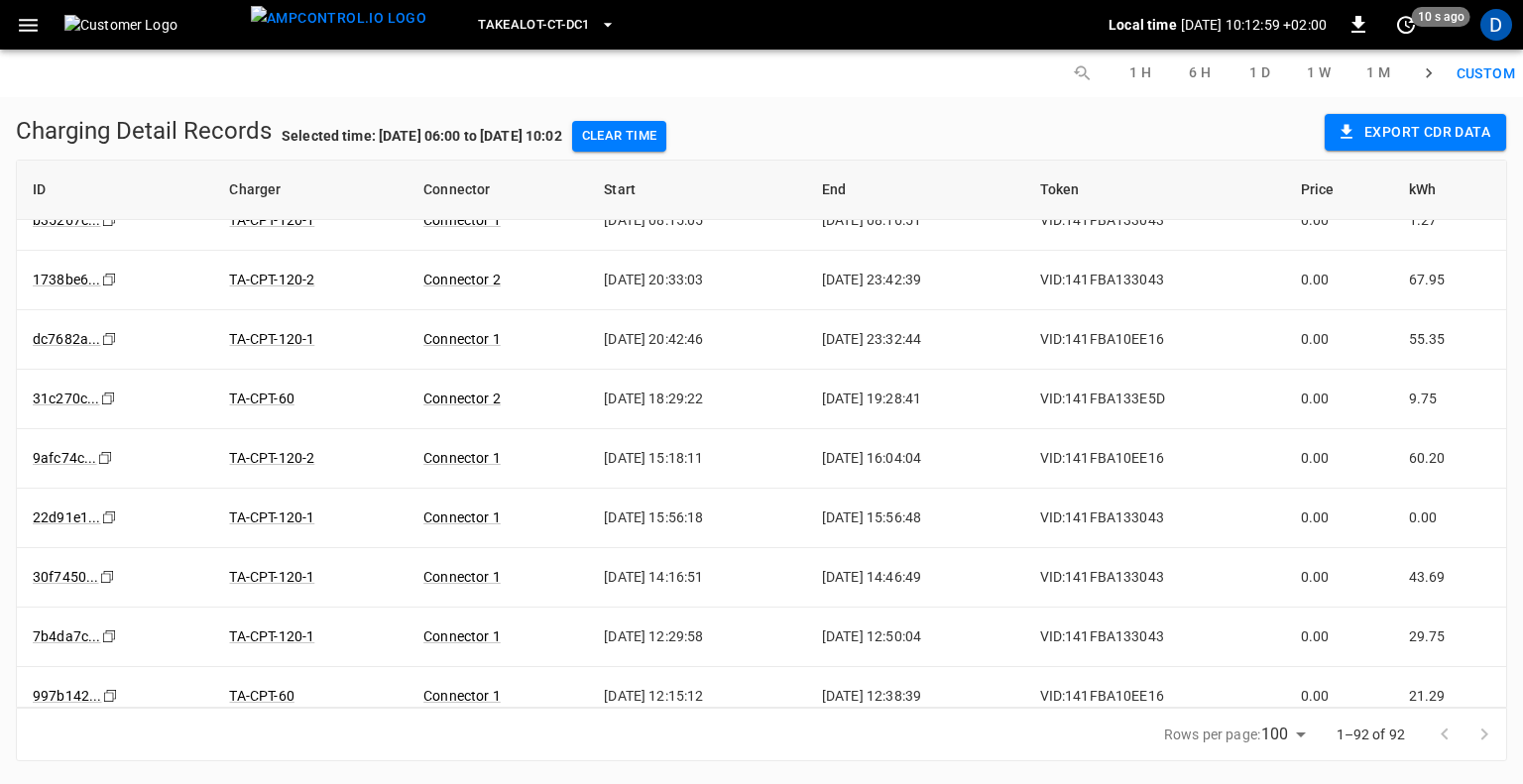 scroll, scrollTop: 4984, scrollLeft: 0, axis: vertical 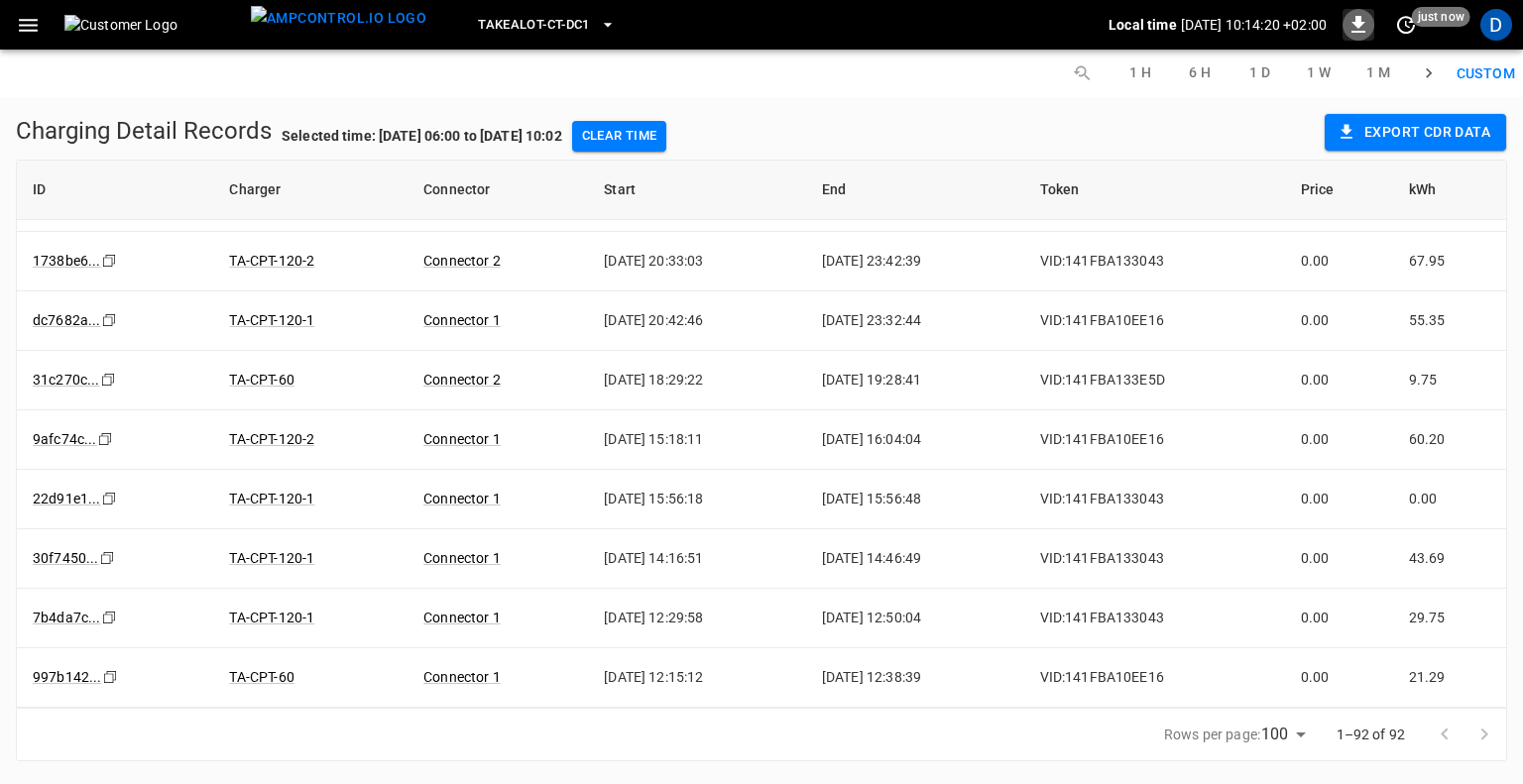 click 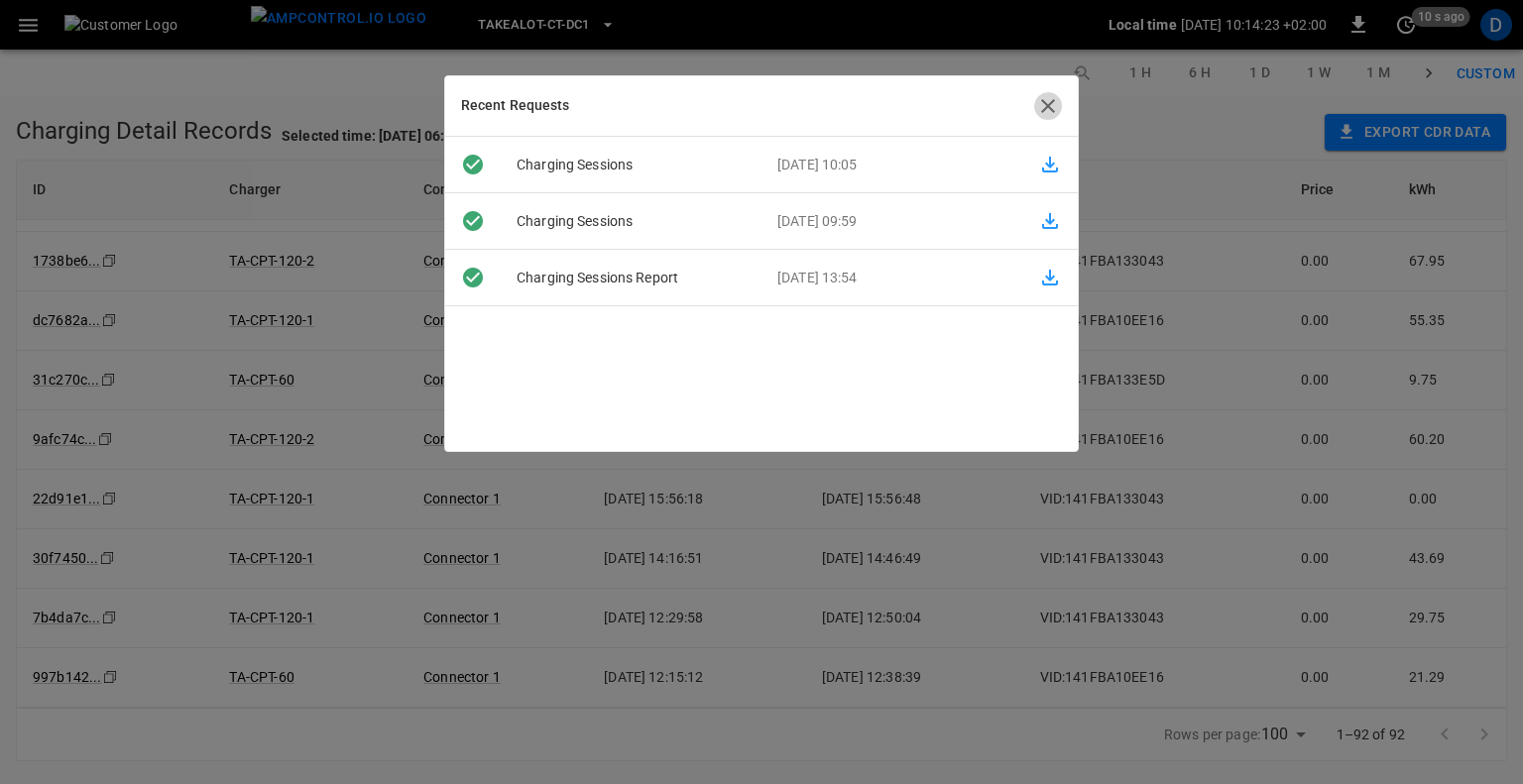 click 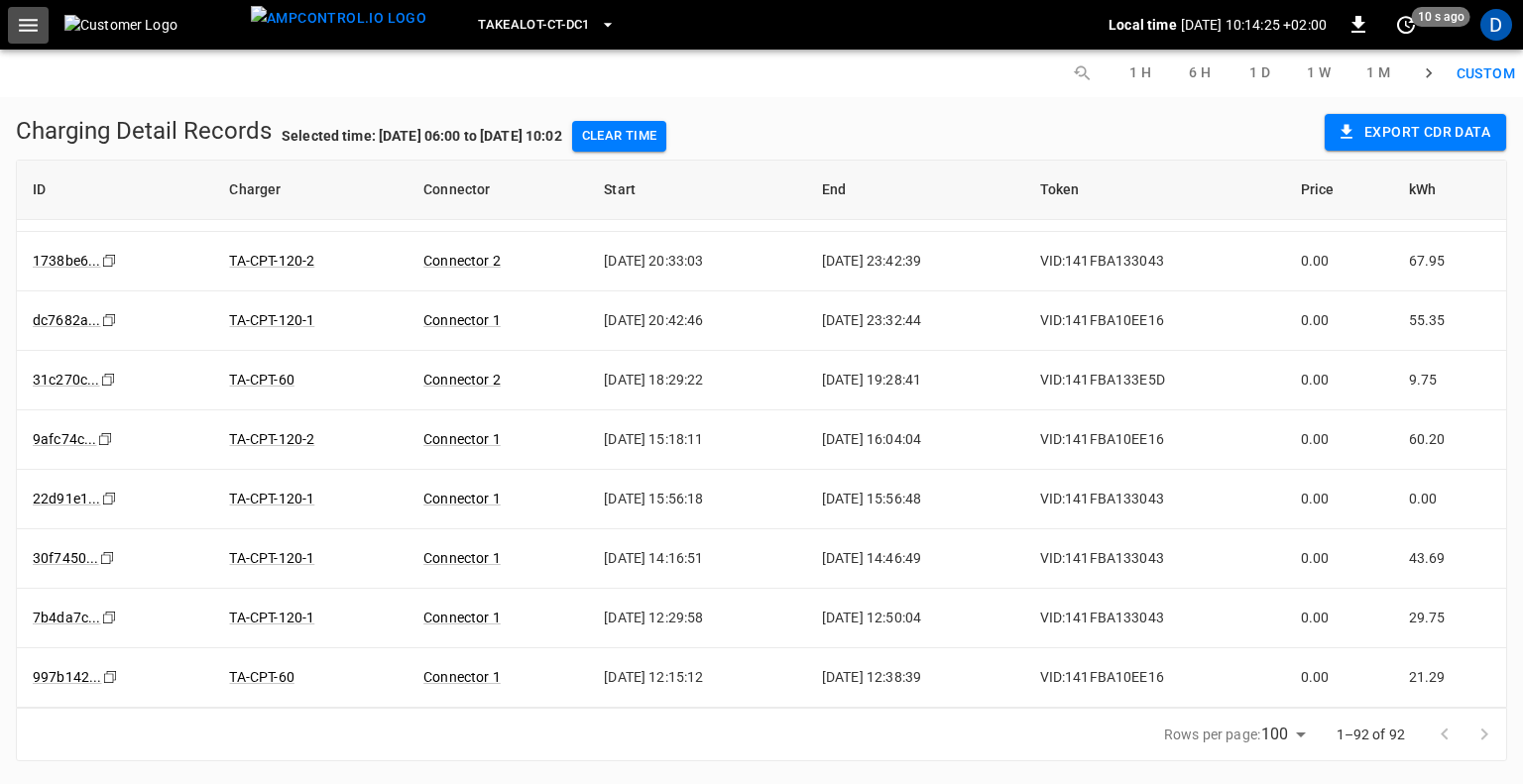 click 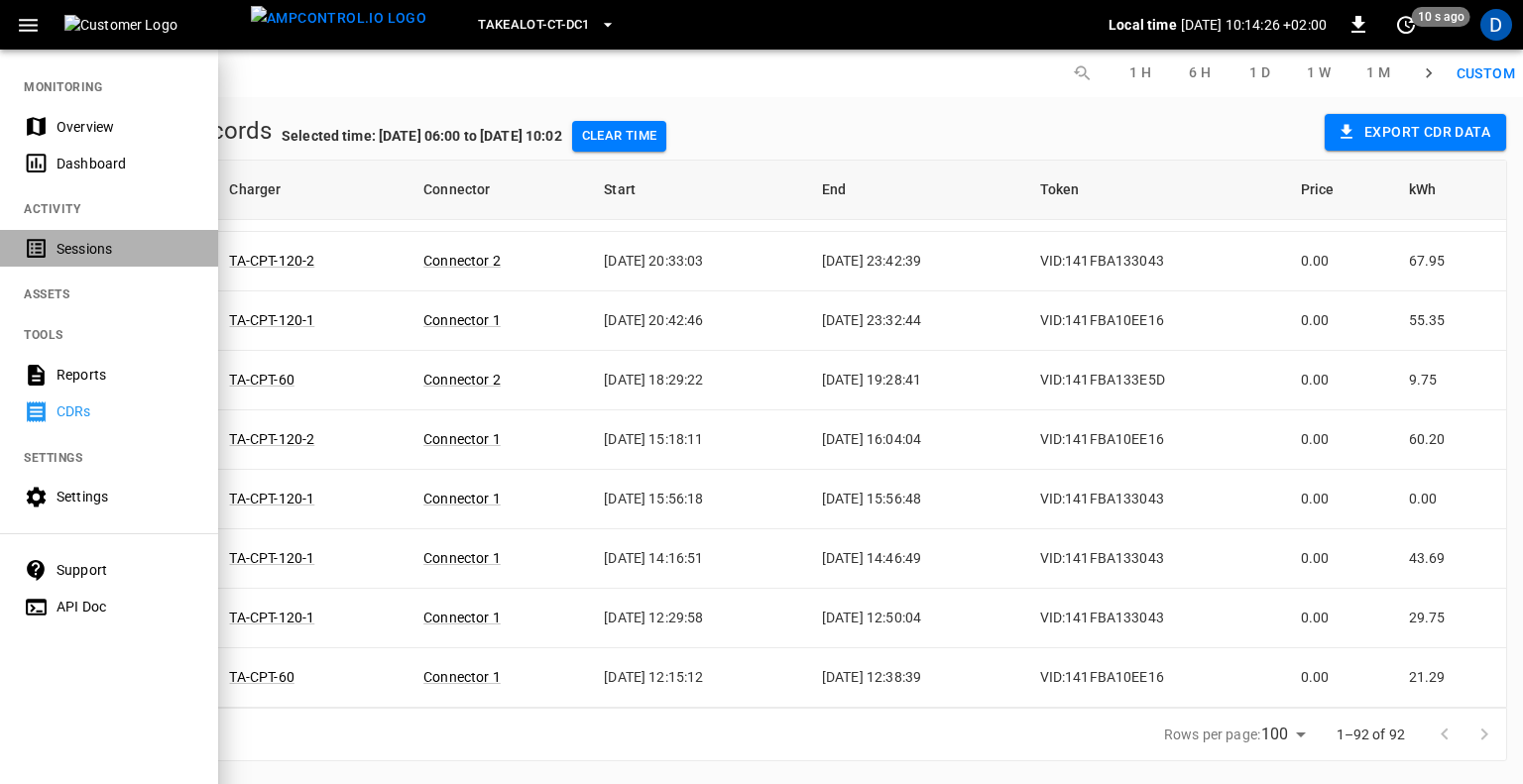 click on "Sessions" at bounding box center (125, 249) 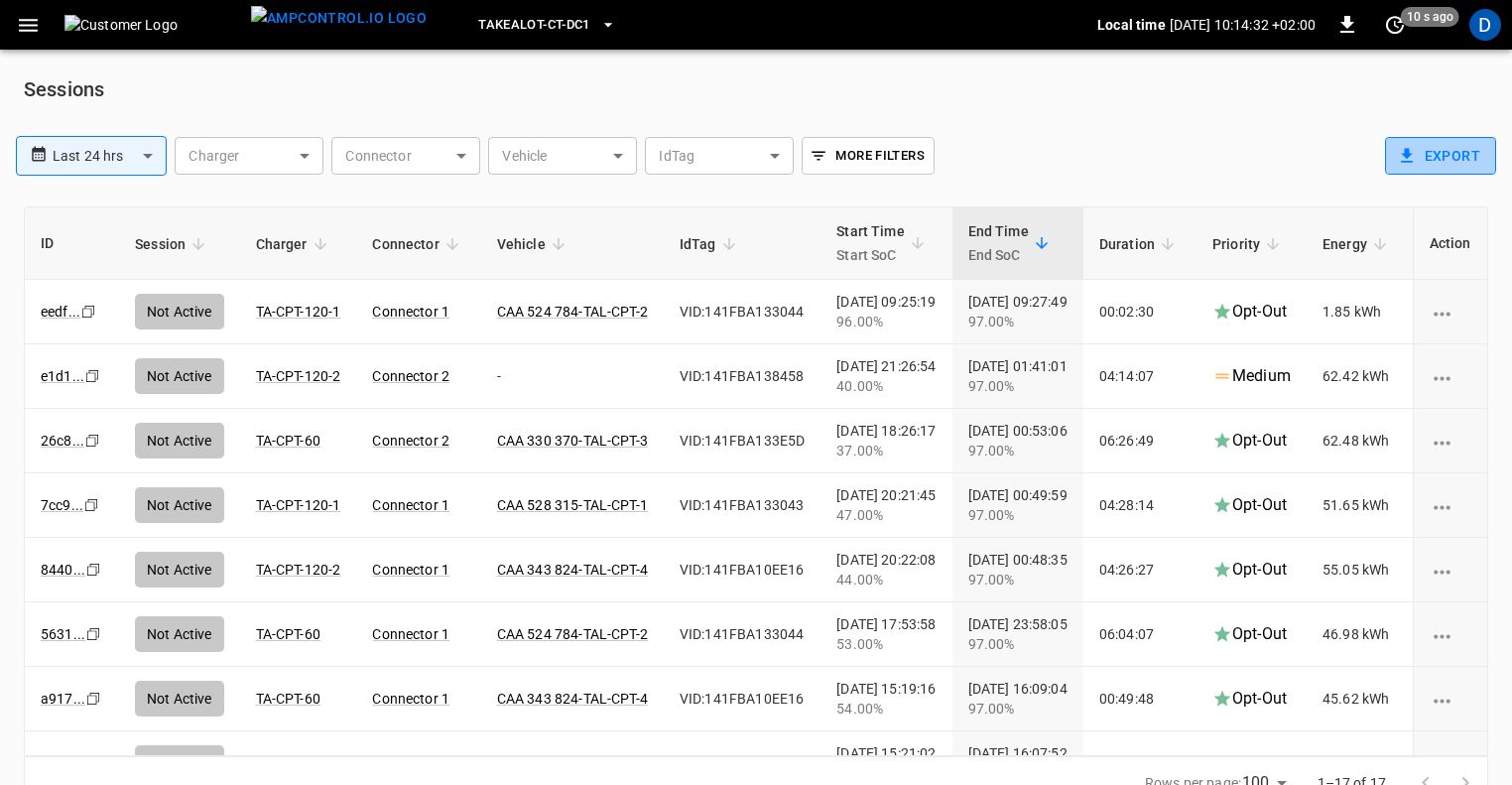 click on "Export" at bounding box center (1441, 156) 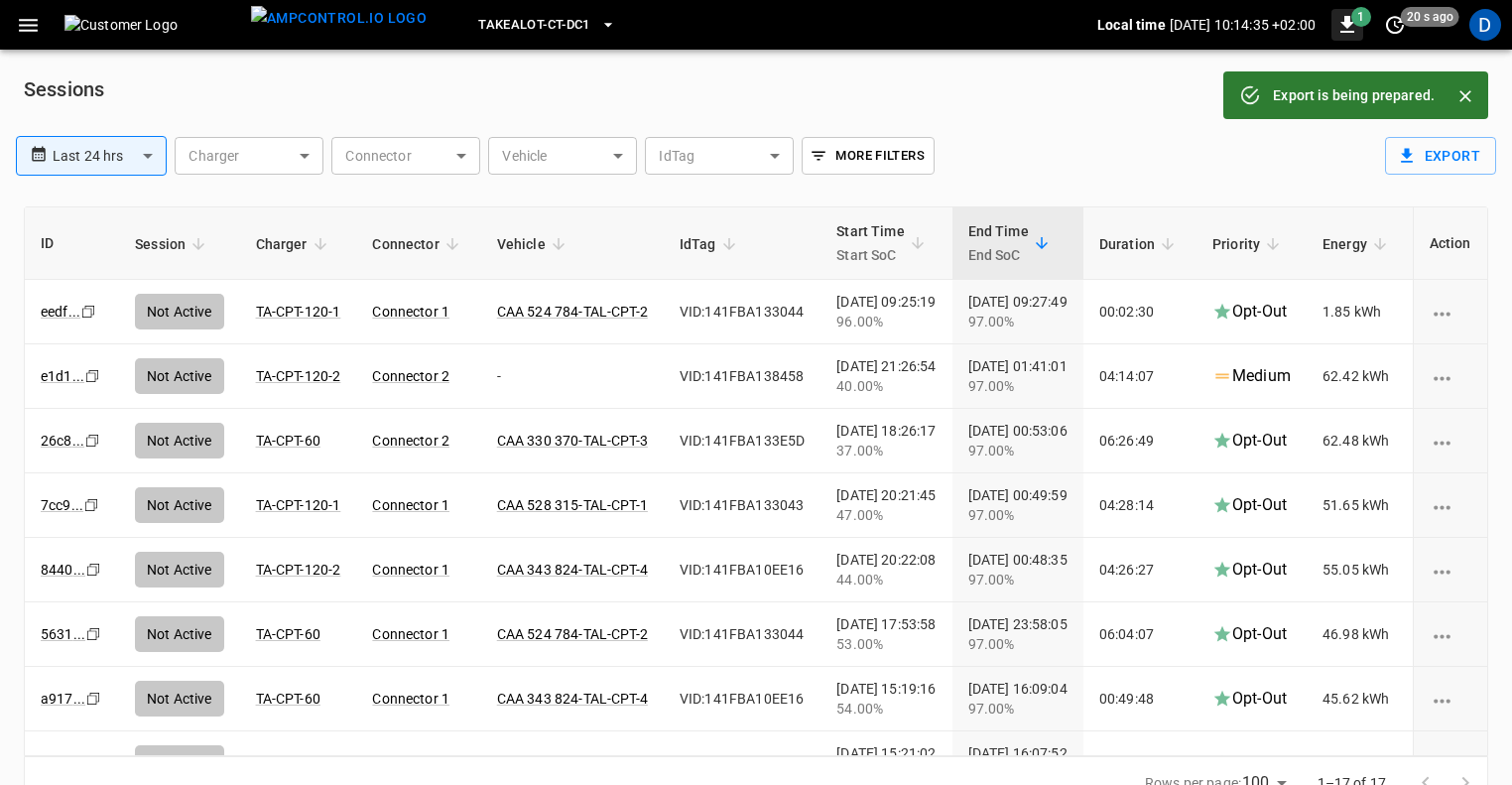 click 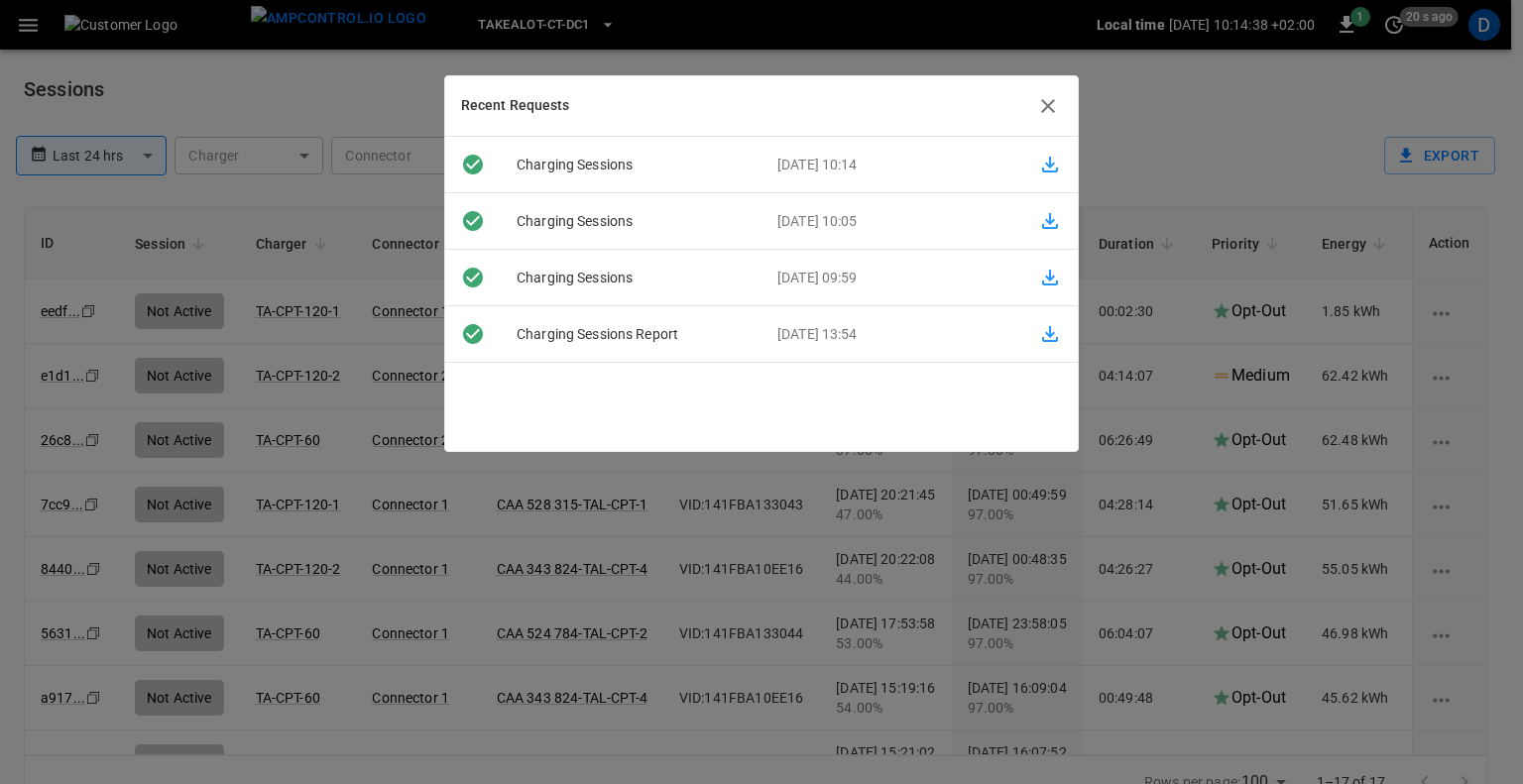click 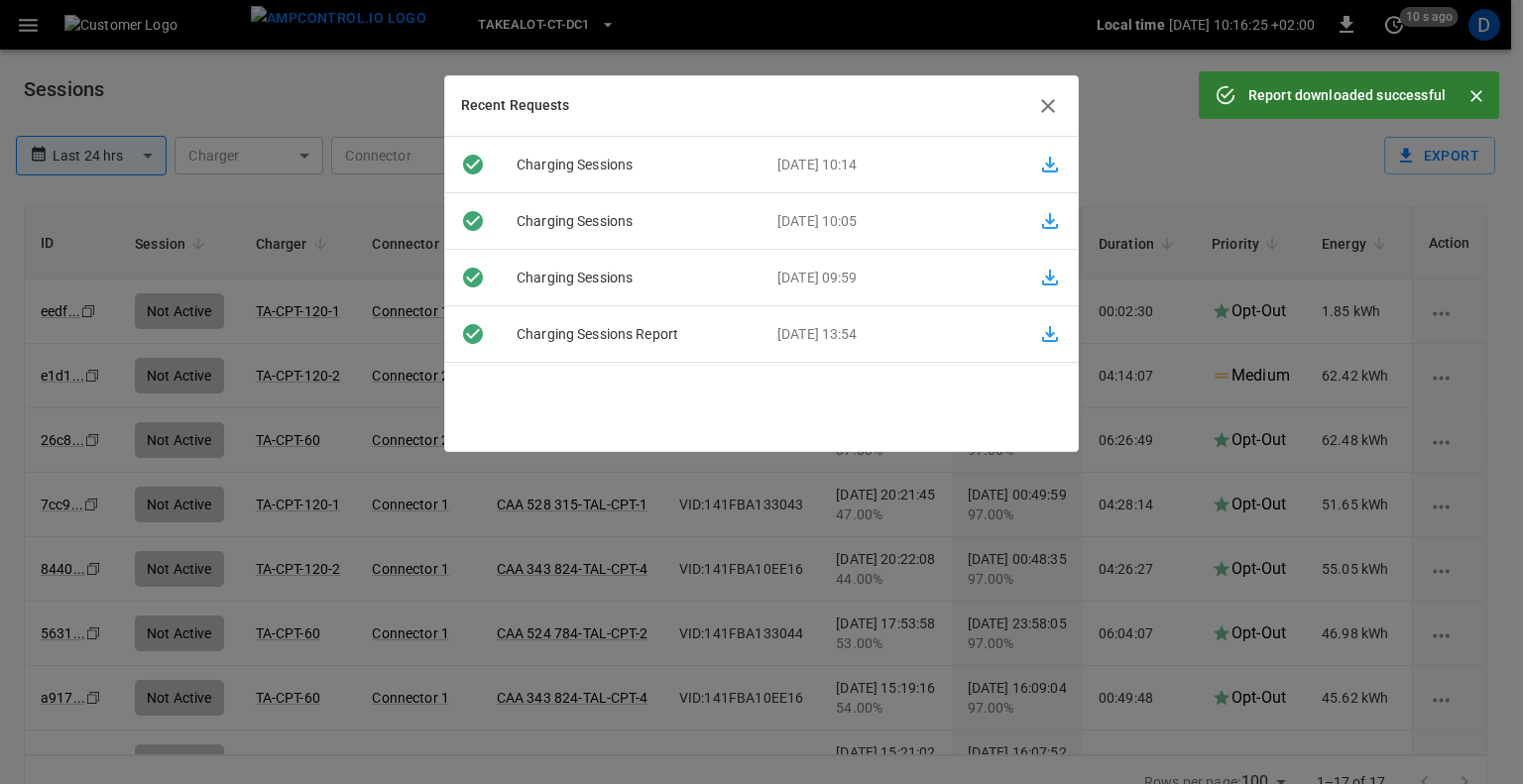 click 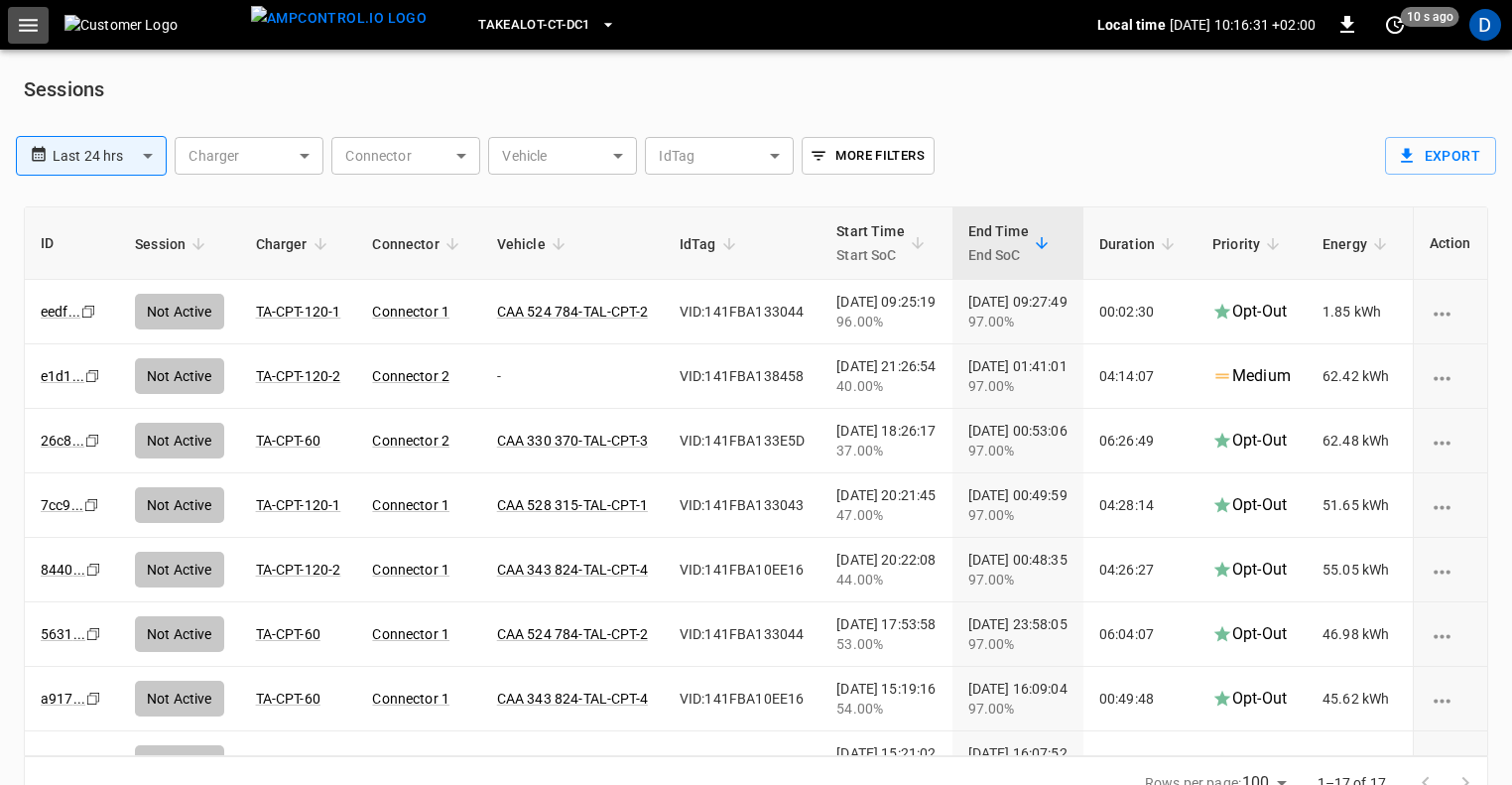 click at bounding box center [28, 25] 